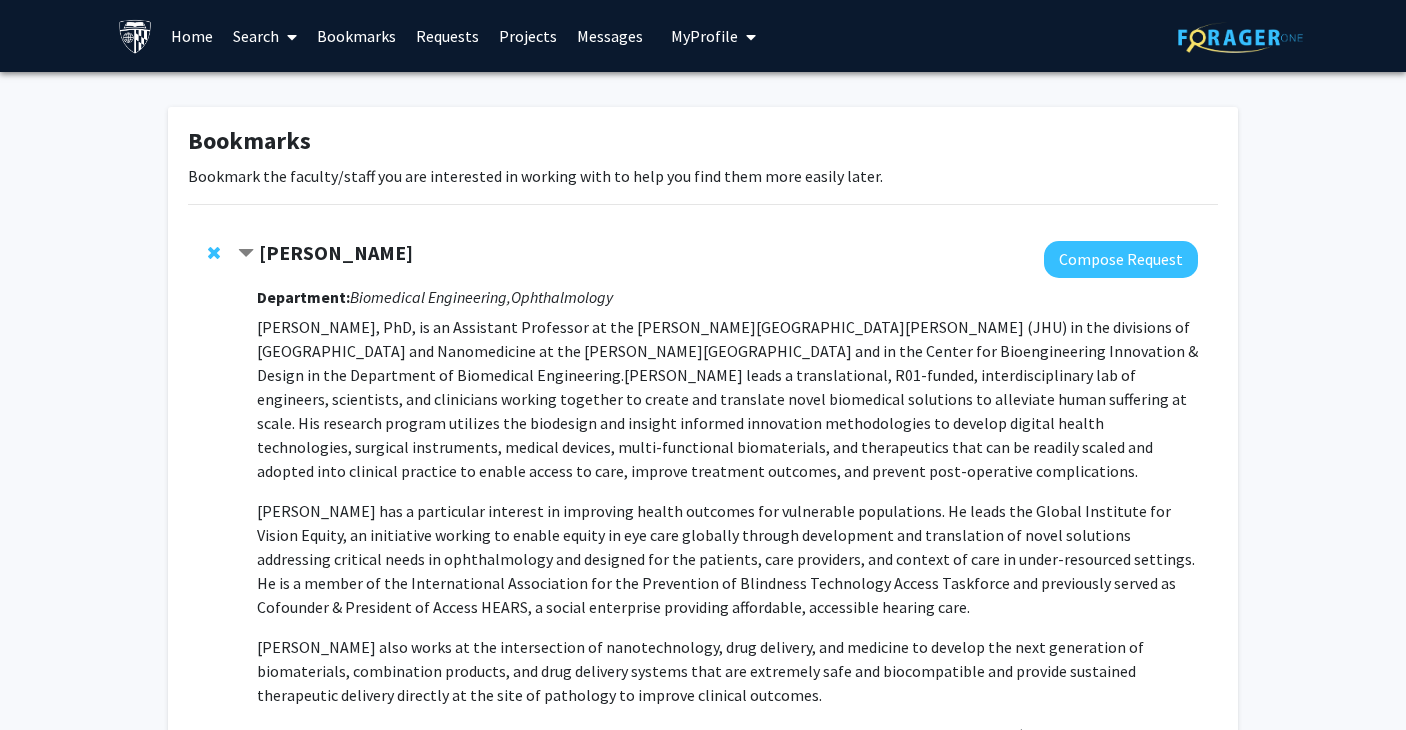 scroll, scrollTop: 3227, scrollLeft: 0, axis: vertical 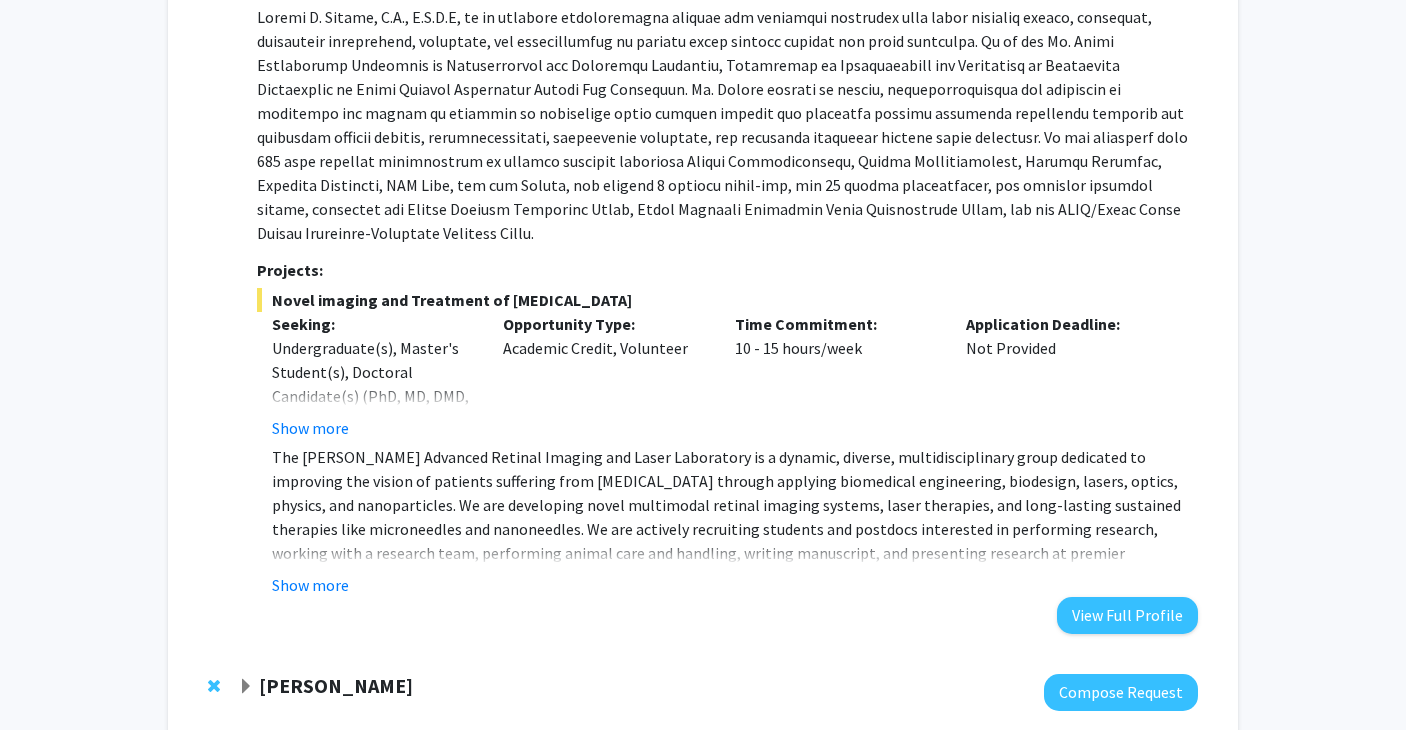 click at bounding box center [727, 125] 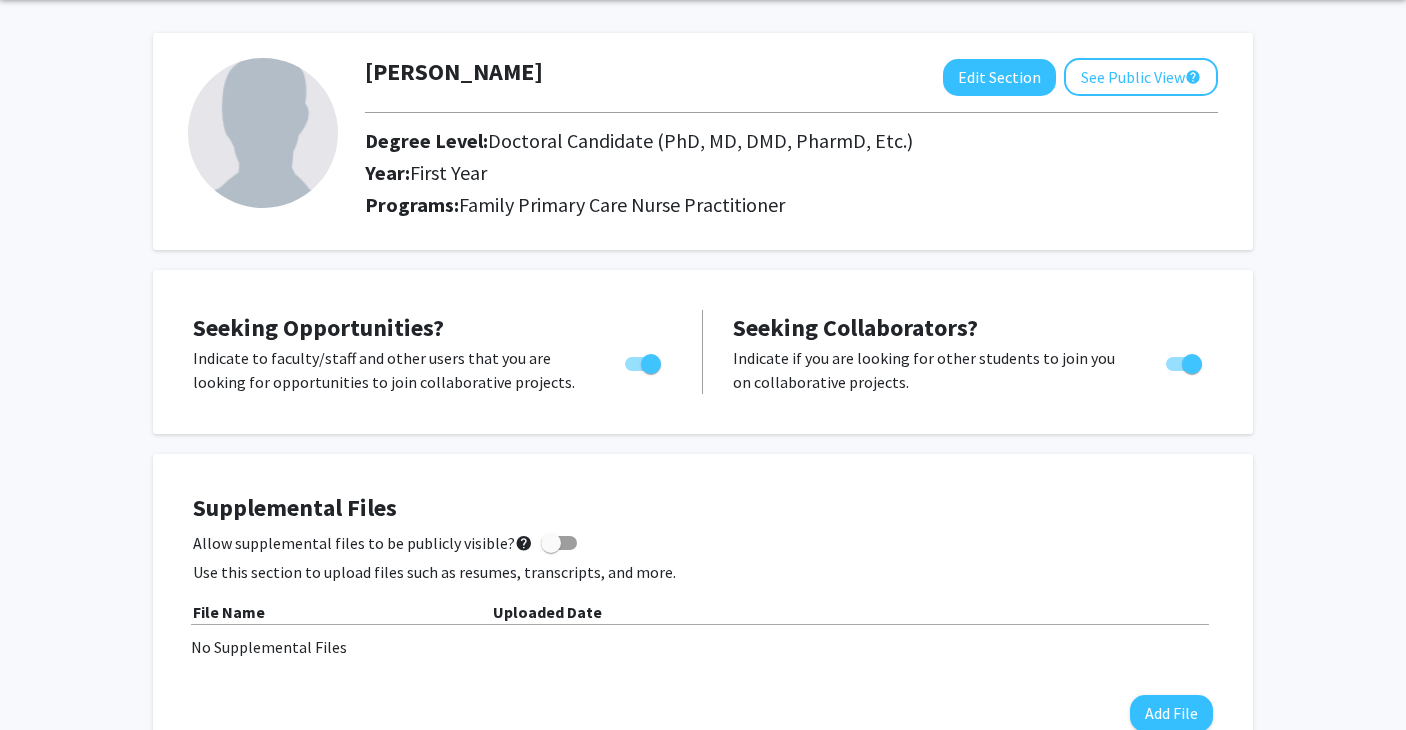 scroll, scrollTop: 0, scrollLeft: 0, axis: both 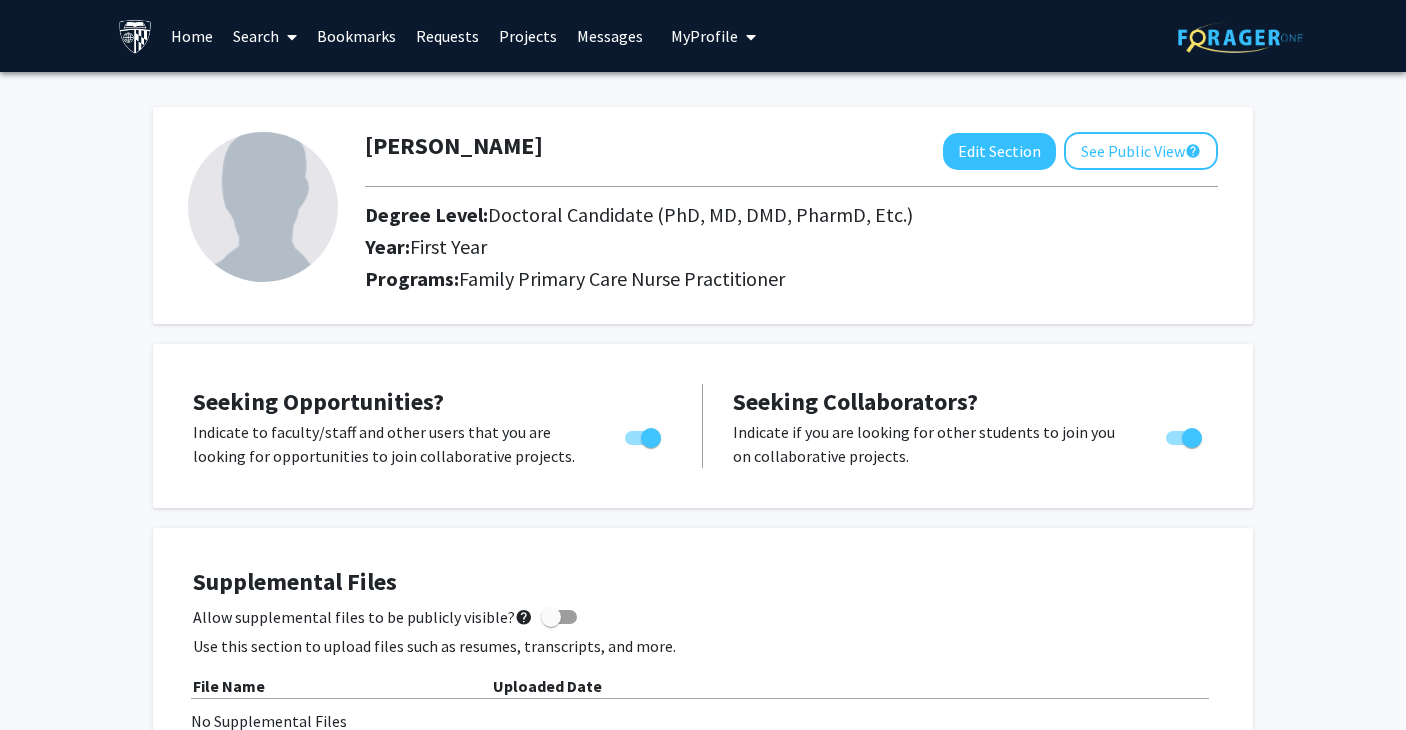click on "Year:   First Year" 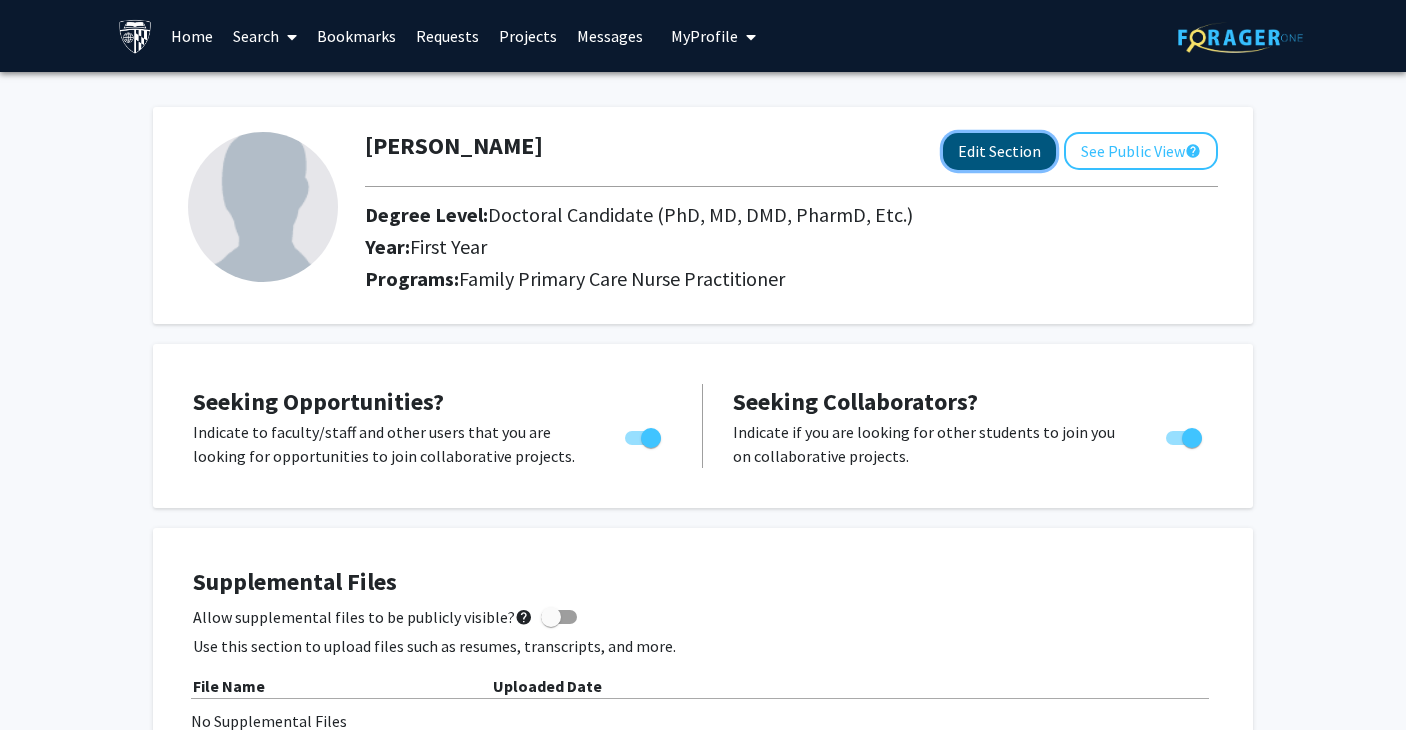 click on "Edit Section" 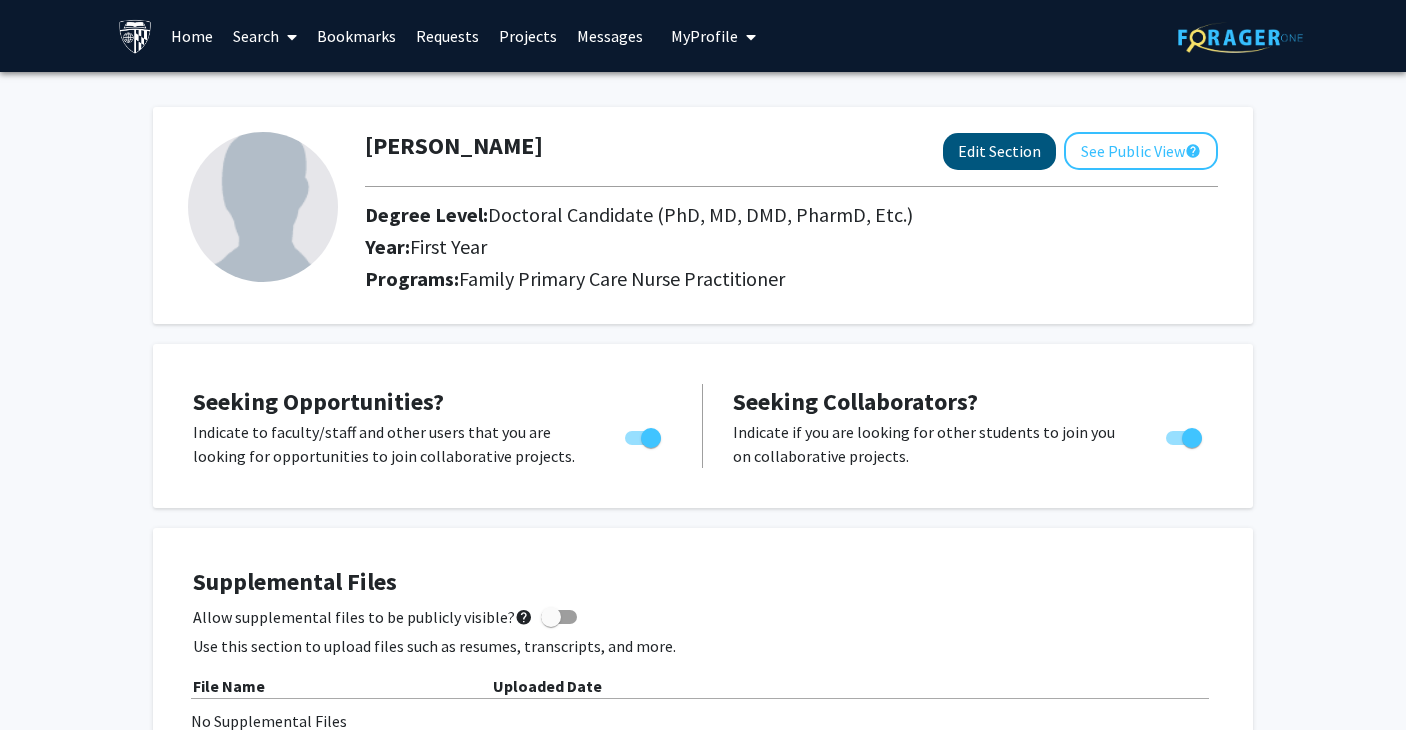 select on "first_year" 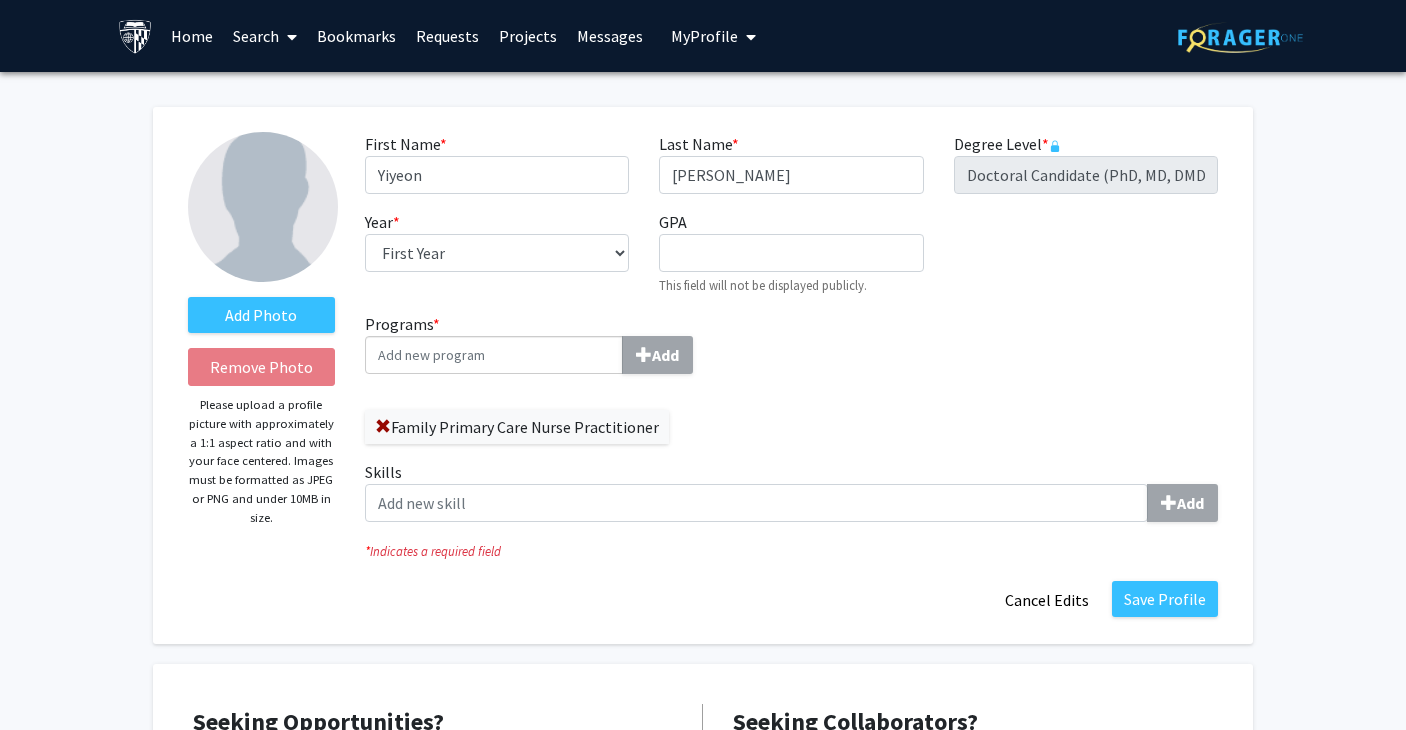 click on "Programs  * Add" at bounding box center (494, 355) 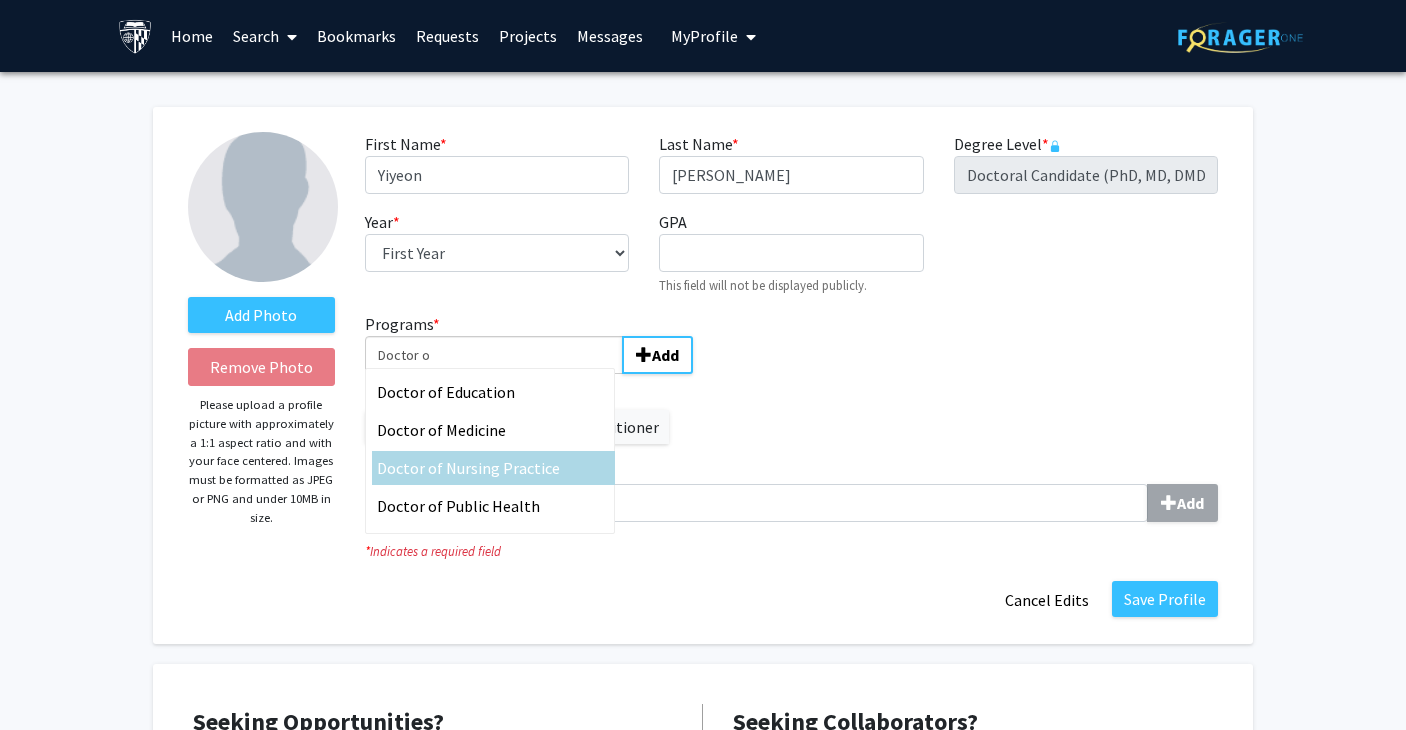 type on "Doctor o" 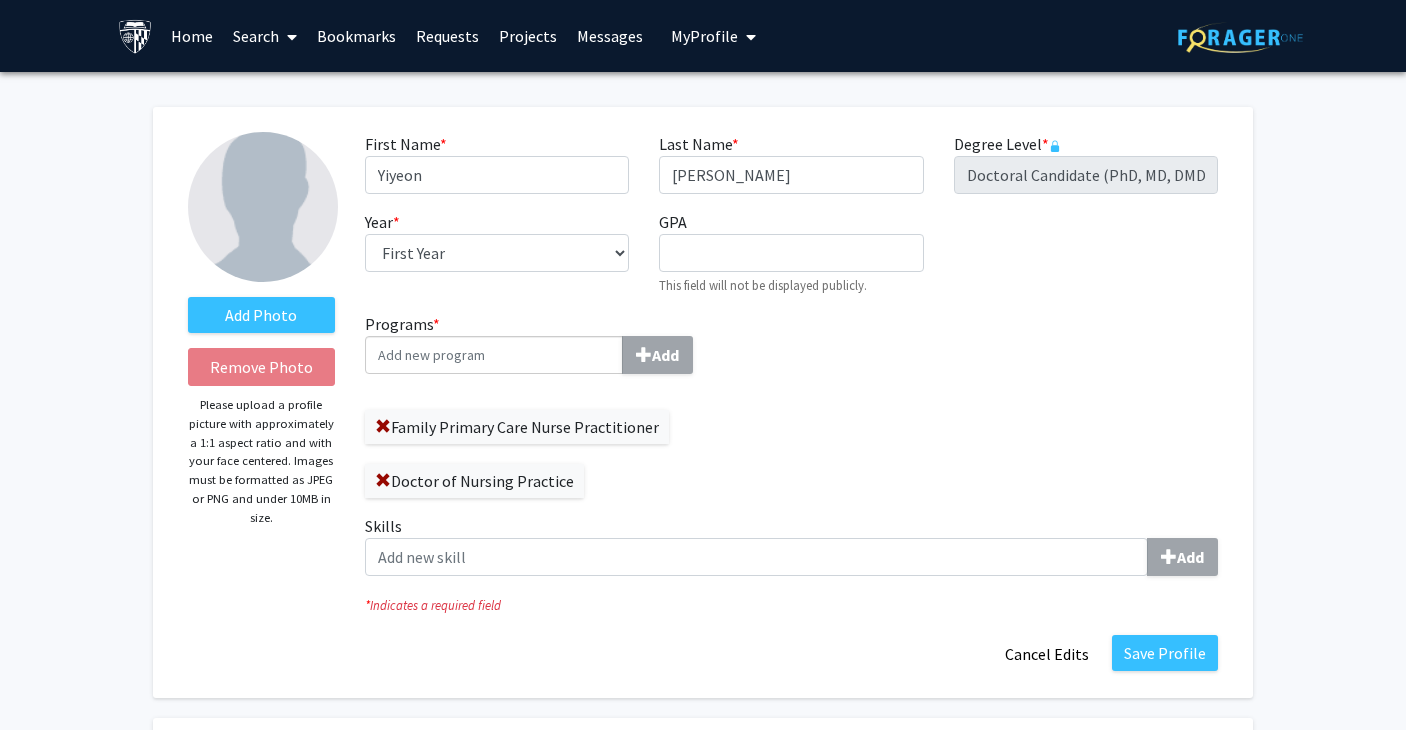 click on "Family Primary Care Nurse Practitioner   Doctor of Nursing Practice" 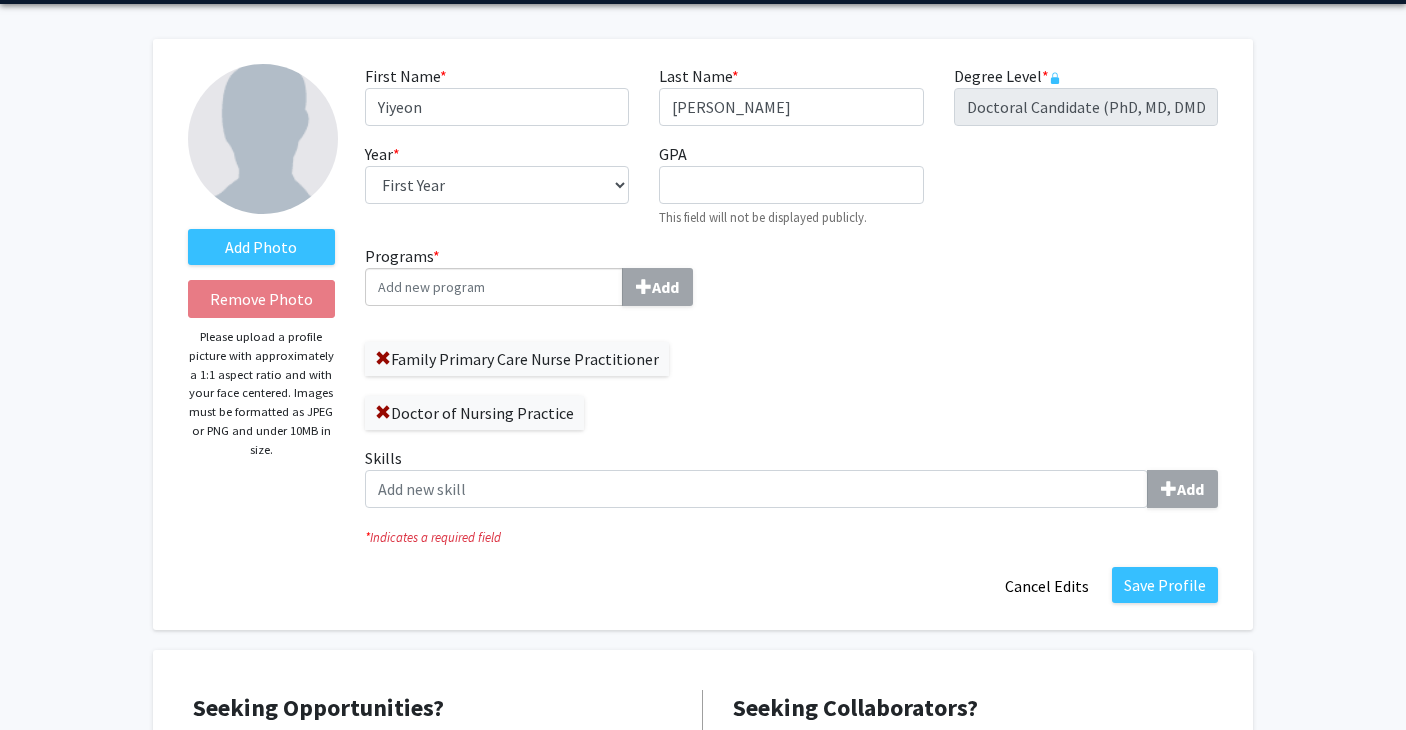 scroll, scrollTop: 78, scrollLeft: 0, axis: vertical 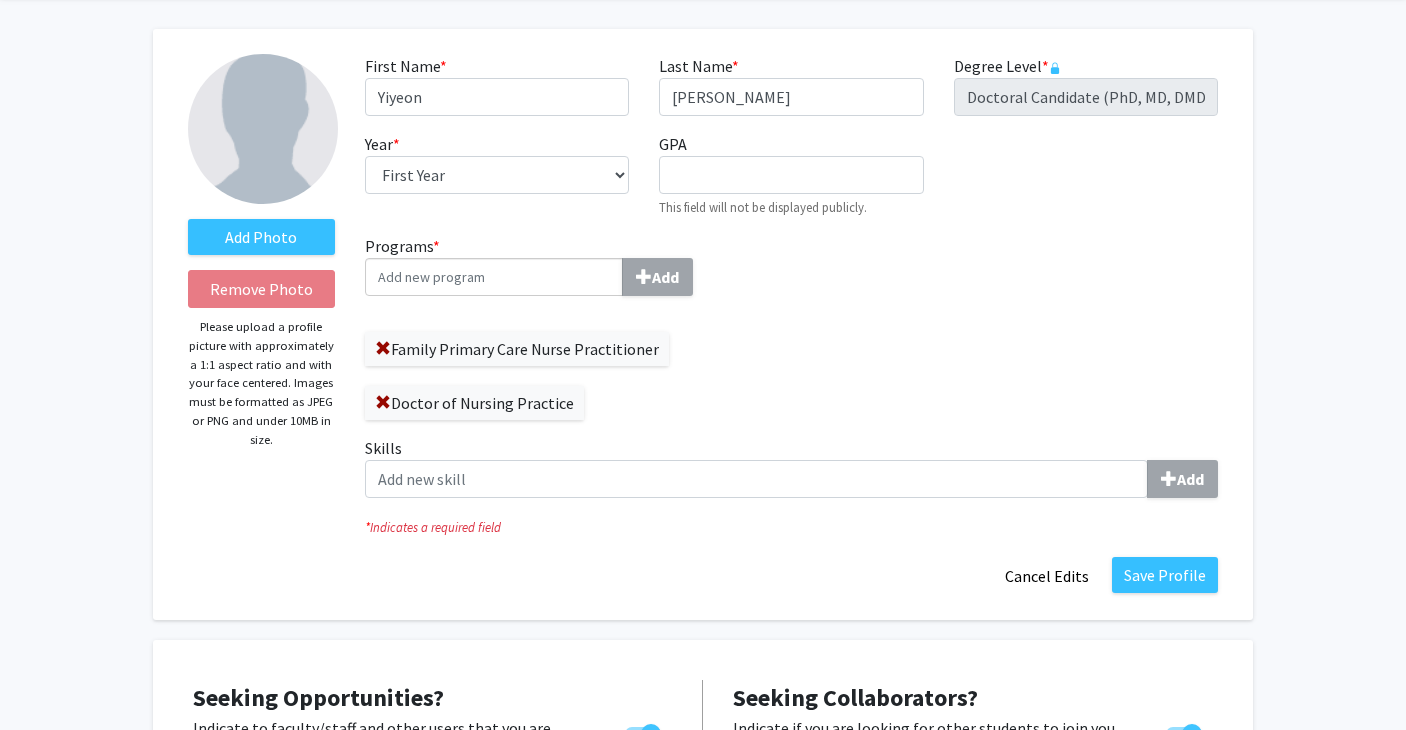 click on "Programs  * Add" at bounding box center [494, 277] 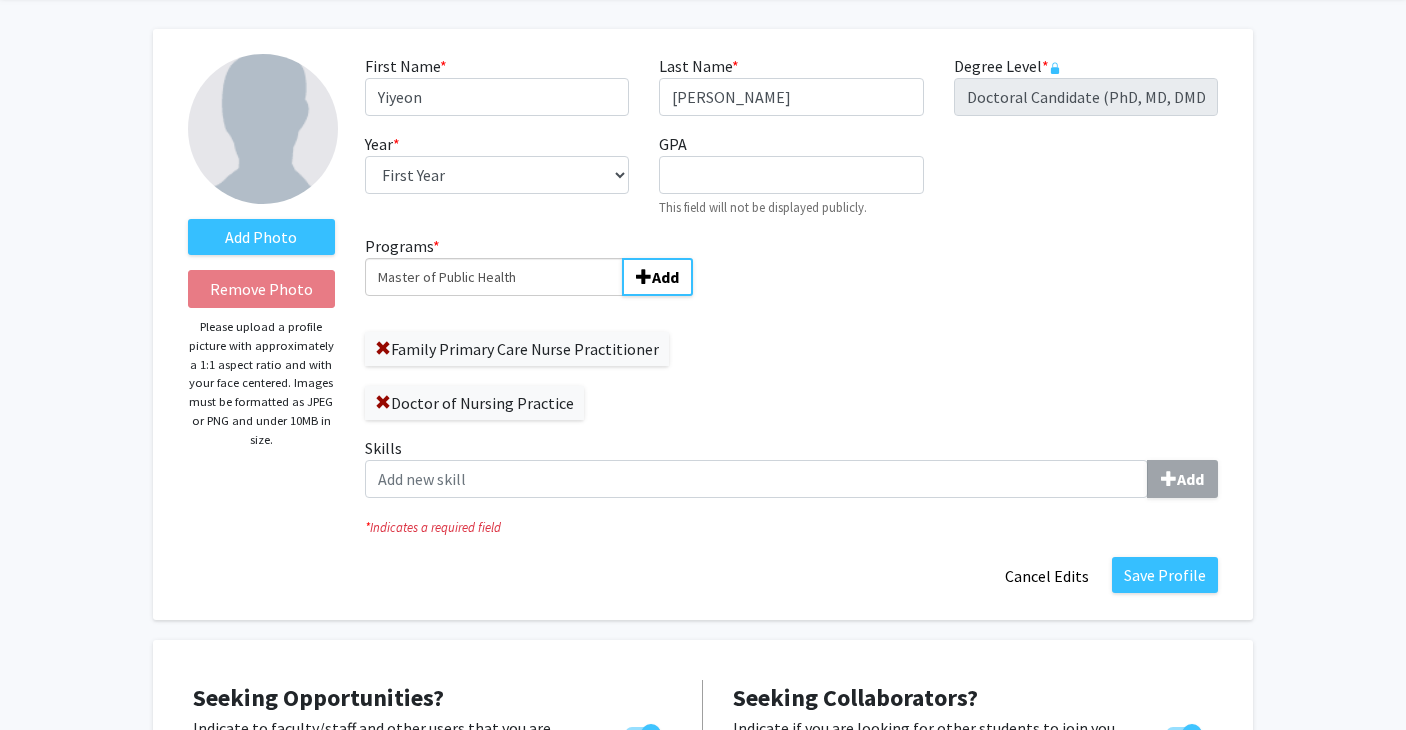 type on "Master of Public Health" 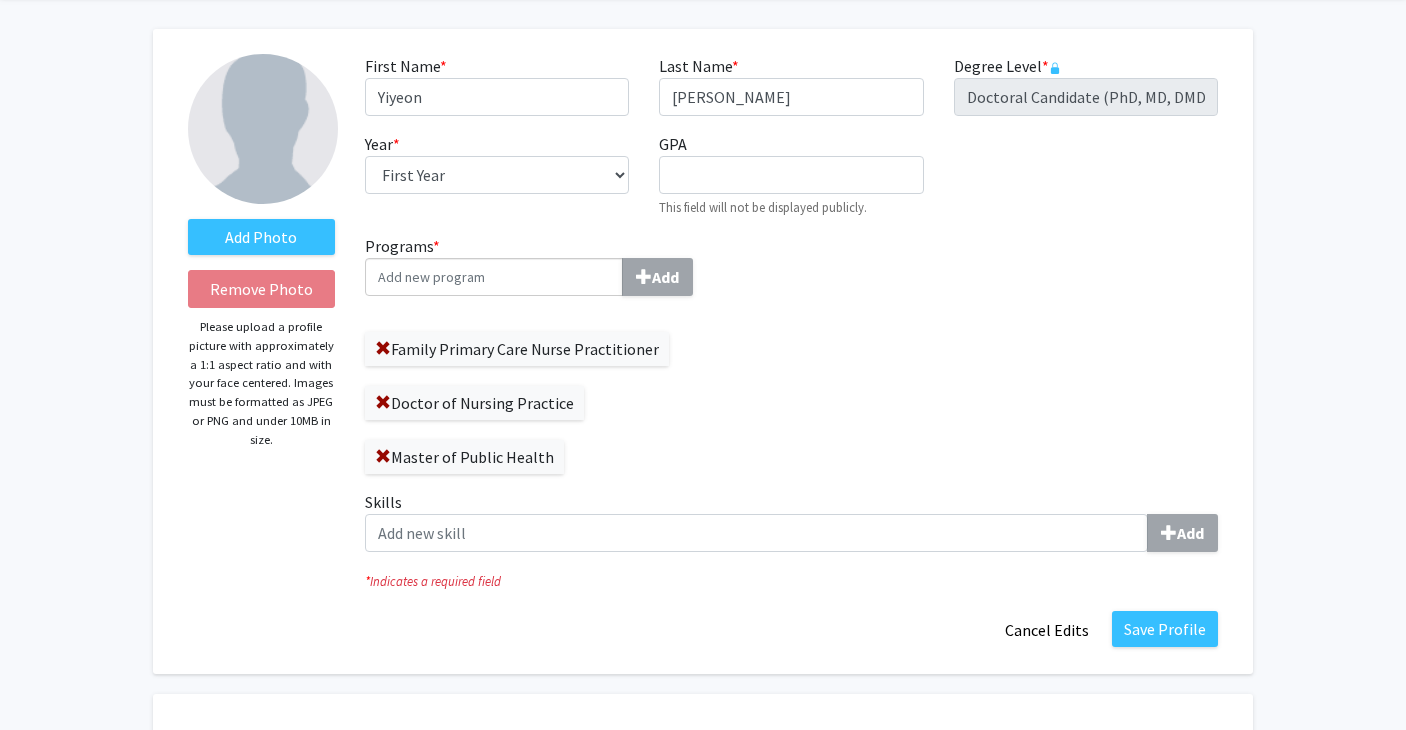 click on "Family Primary Care Nurse Practitioner   Doctor of Nursing Practice   Master of Public Health" 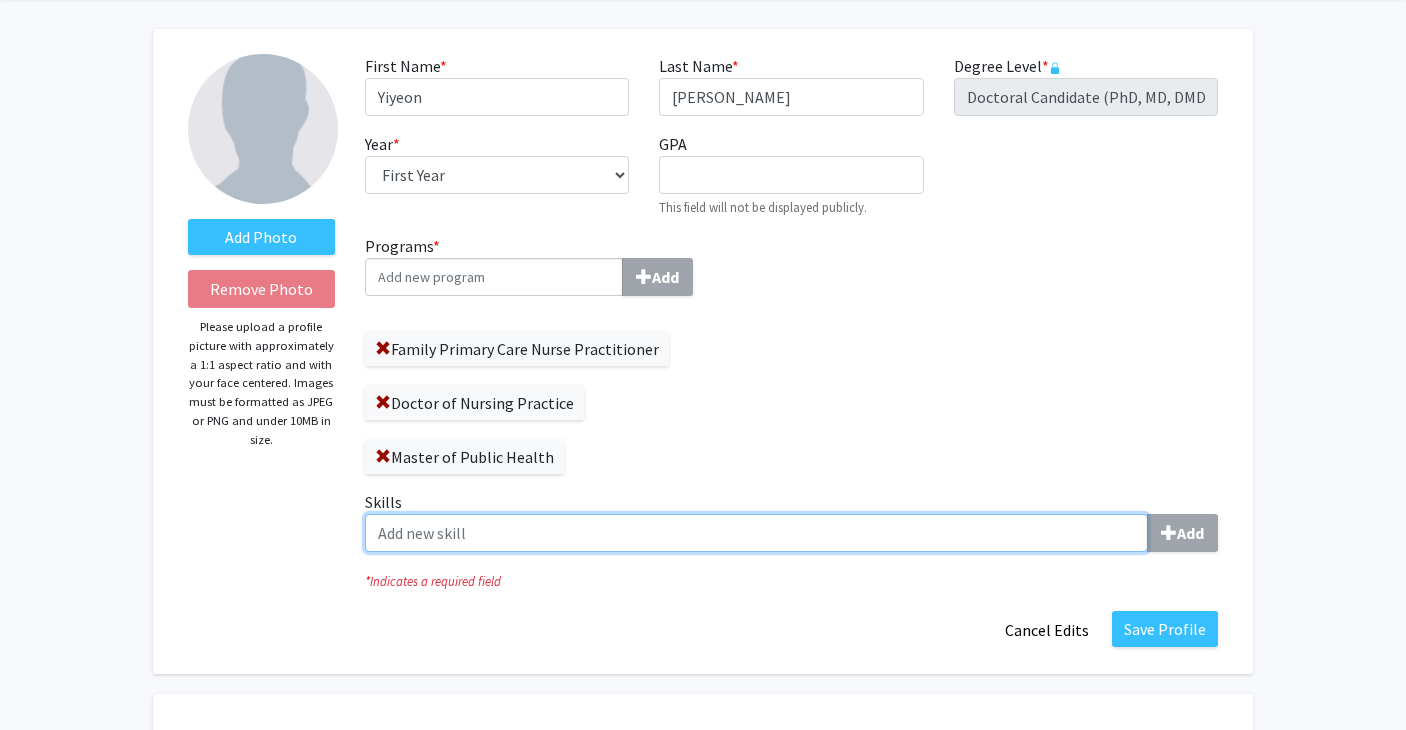 click on "Skills  Add" 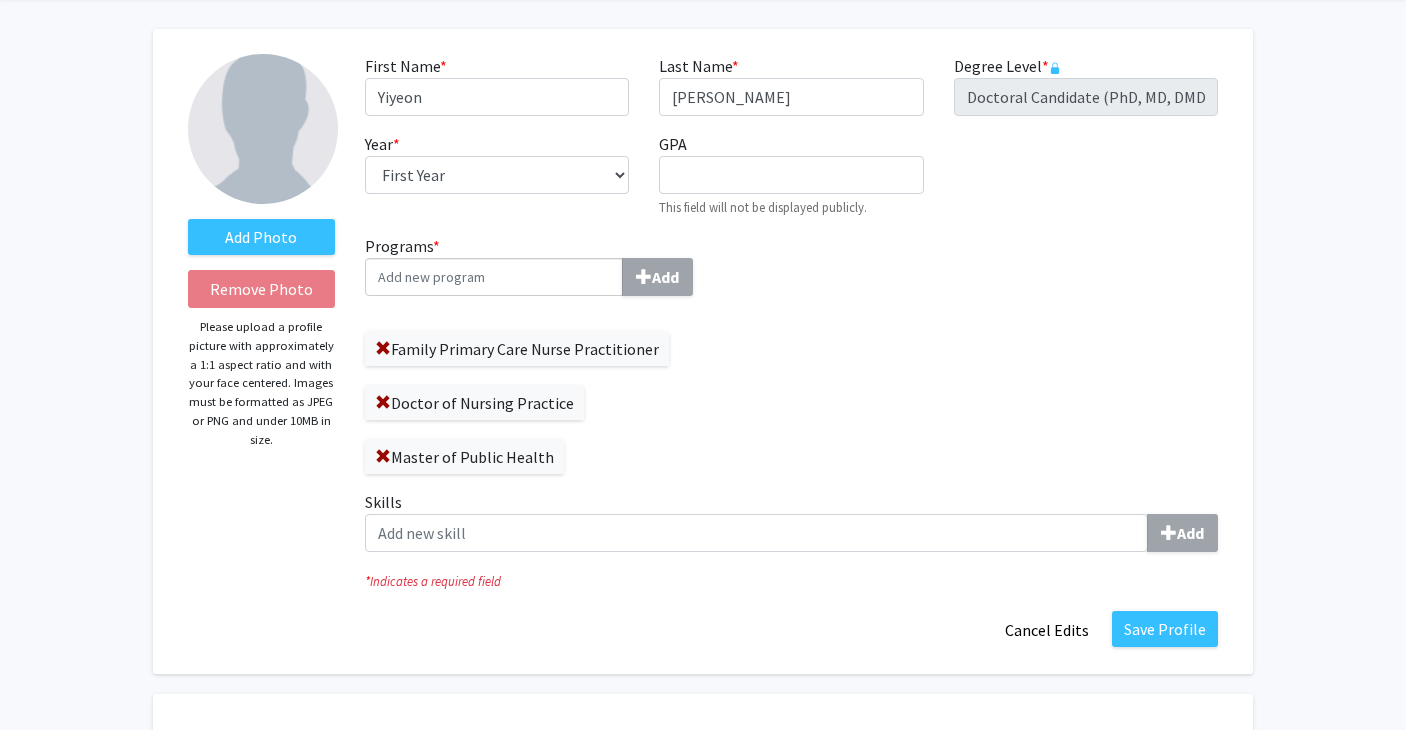 click on "Family Primary Care Nurse Practitioner   Doctor of Nursing Practice   Master of Public Health" 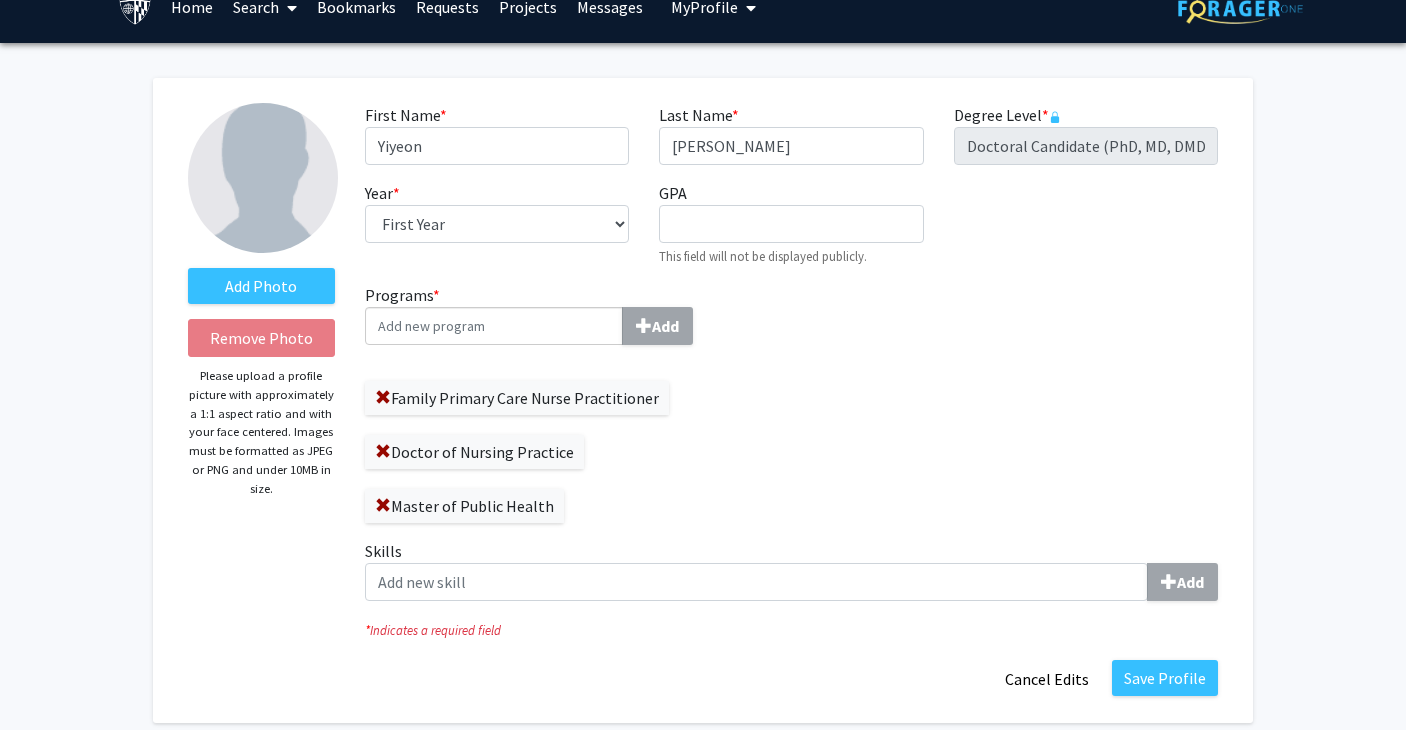scroll, scrollTop: 0, scrollLeft: 0, axis: both 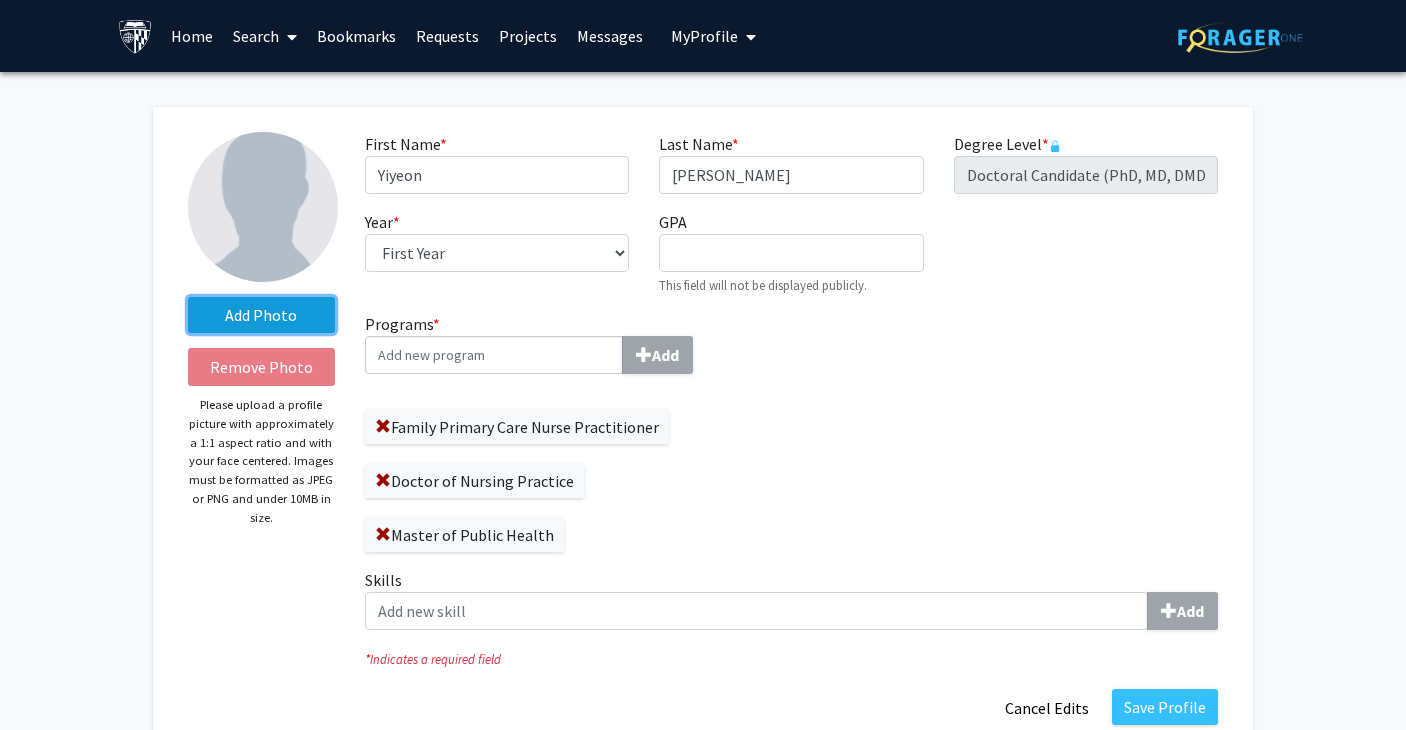 click on "Add Photo" 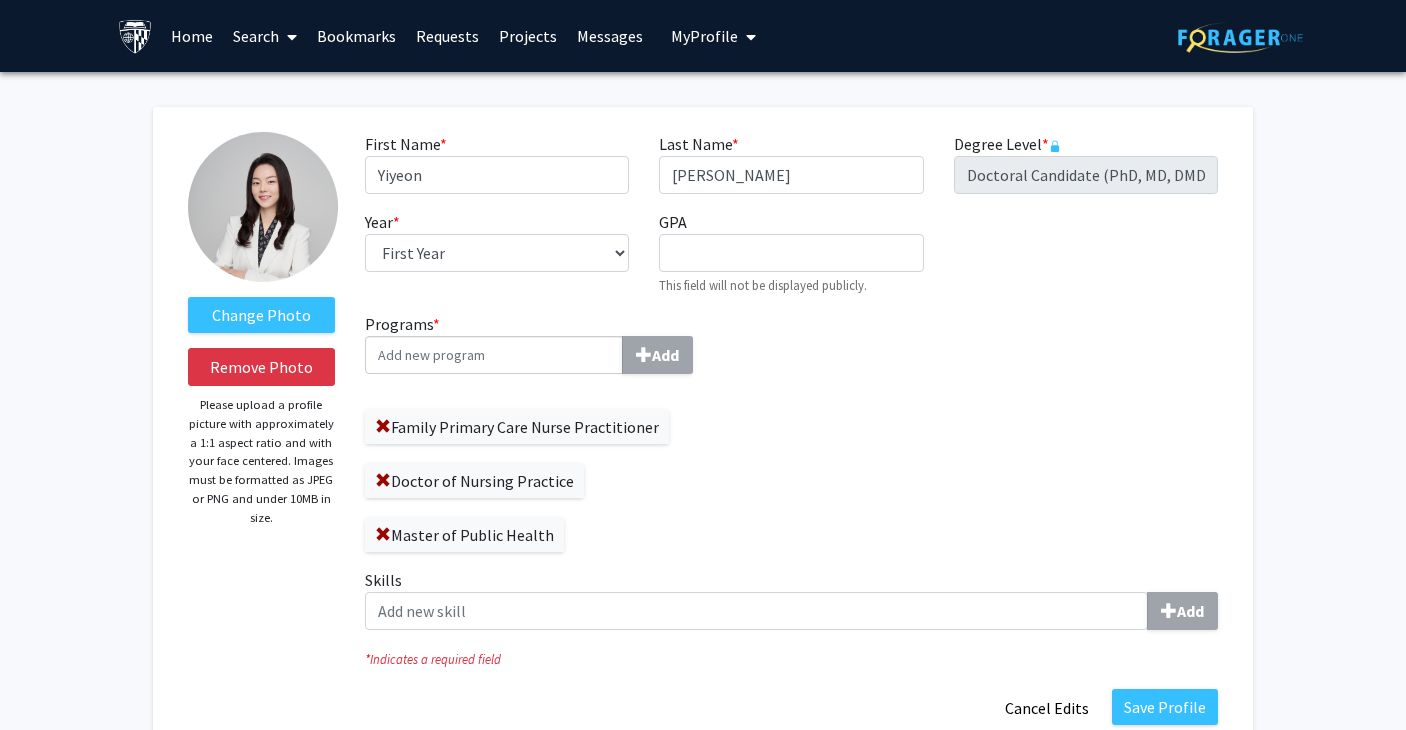 click on "Change Photo   Remove Photo   Please upload a profile picture with approximately a 1:1 aspect ratio and with your face centered. Images must be formatted as JPEG or PNG and under 10MB in size." 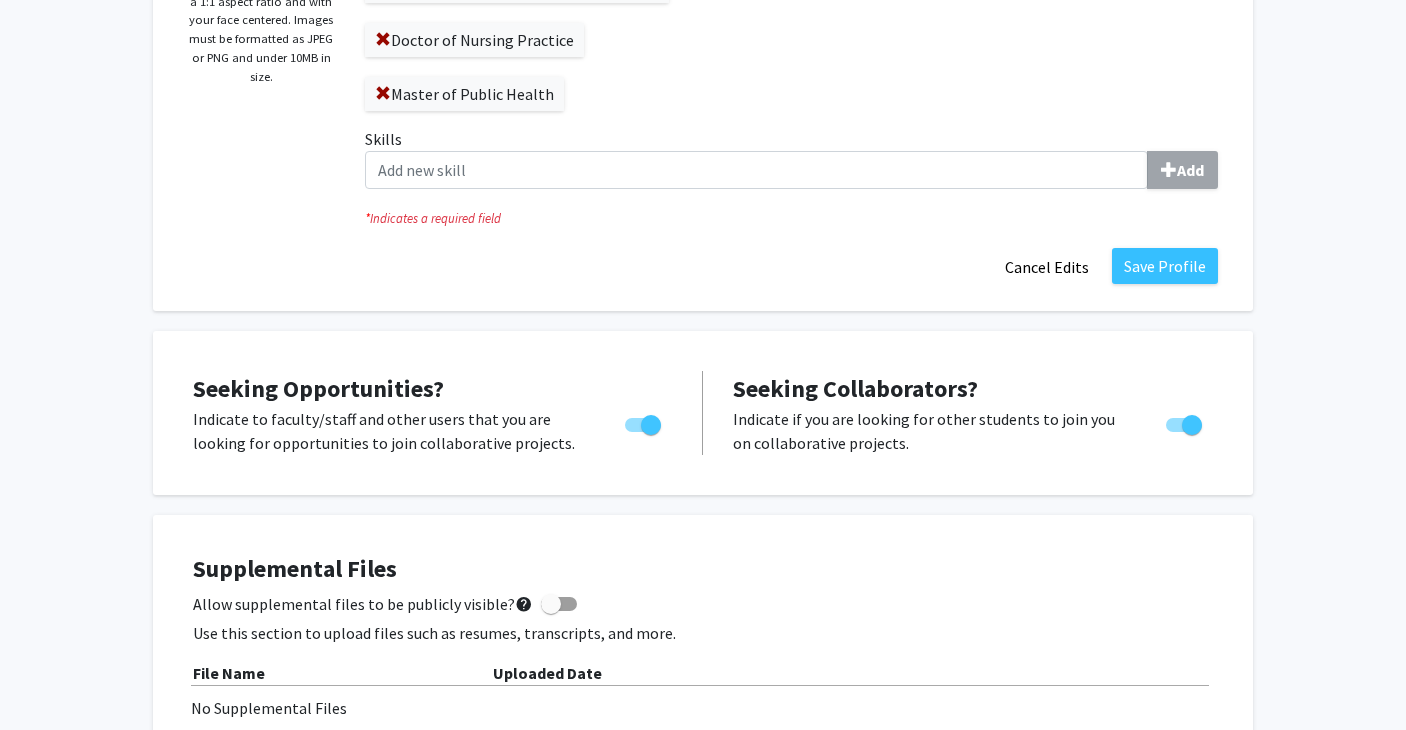 scroll, scrollTop: 484, scrollLeft: 0, axis: vertical 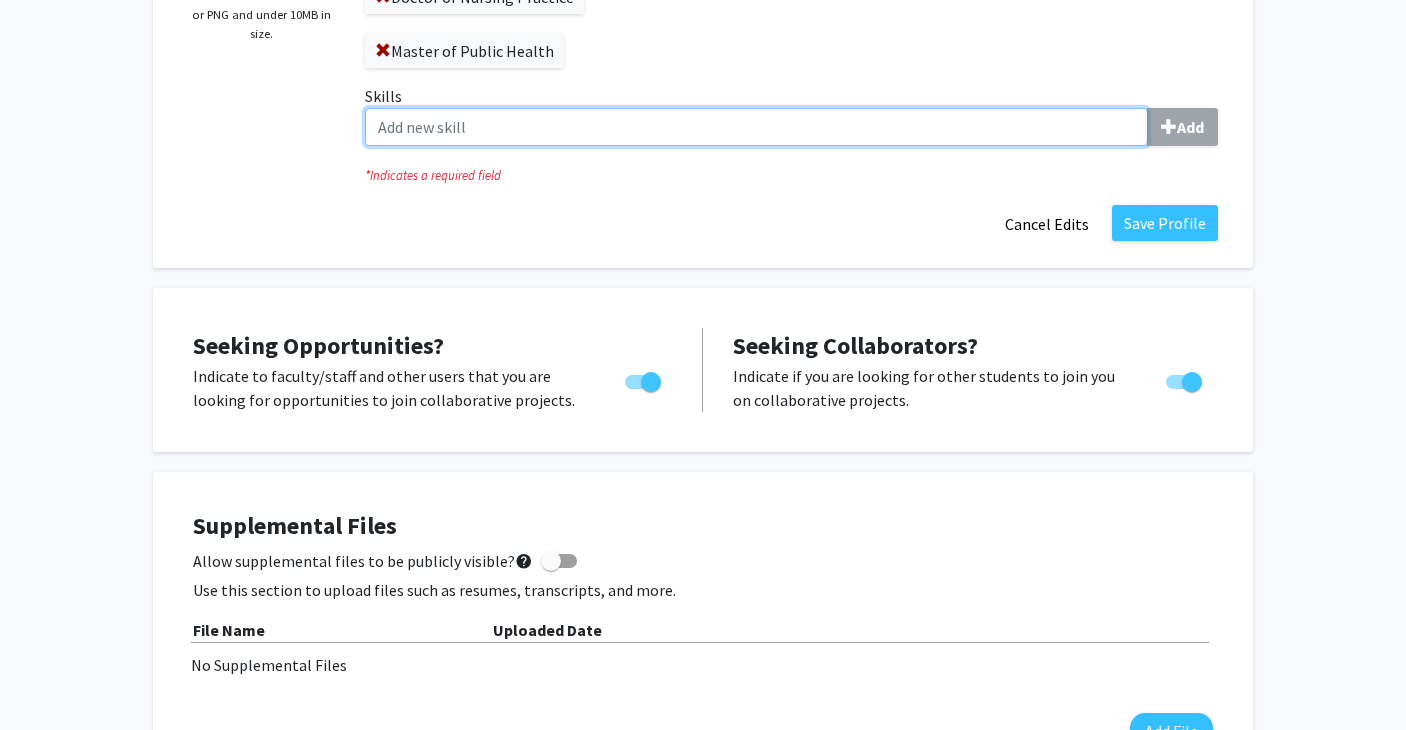 click on "Skills  Add" 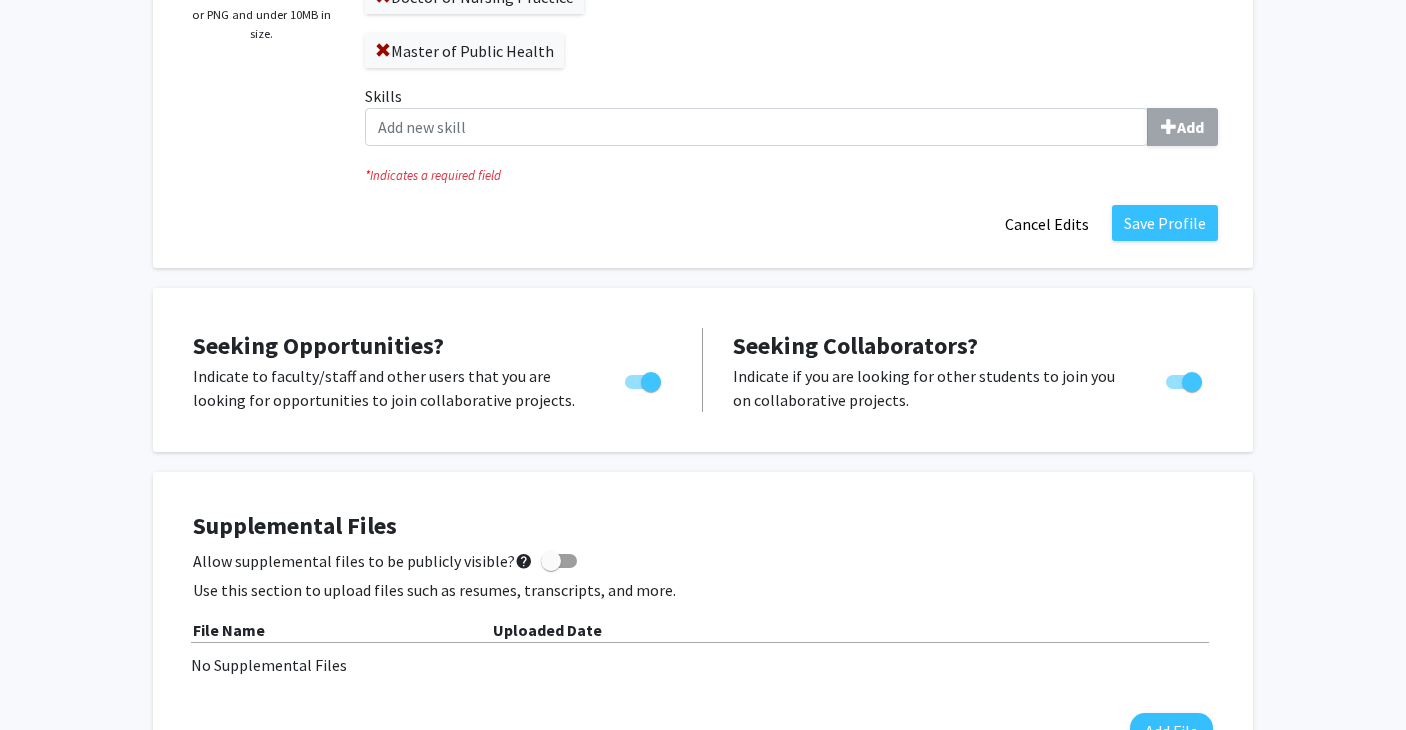 click on "Save Profile   Cancel Edits" 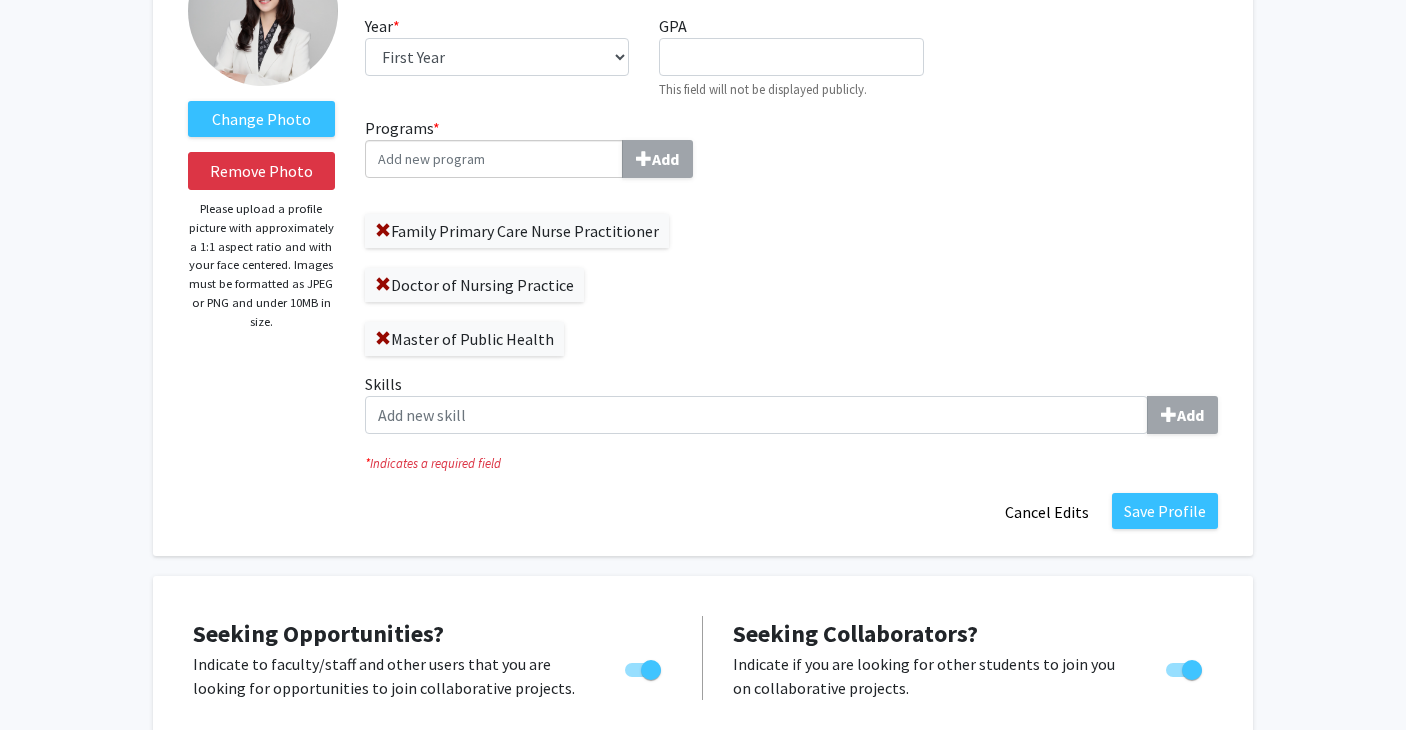scroll, scrollTop: 138, scrollLeft: 0, axis: vertical 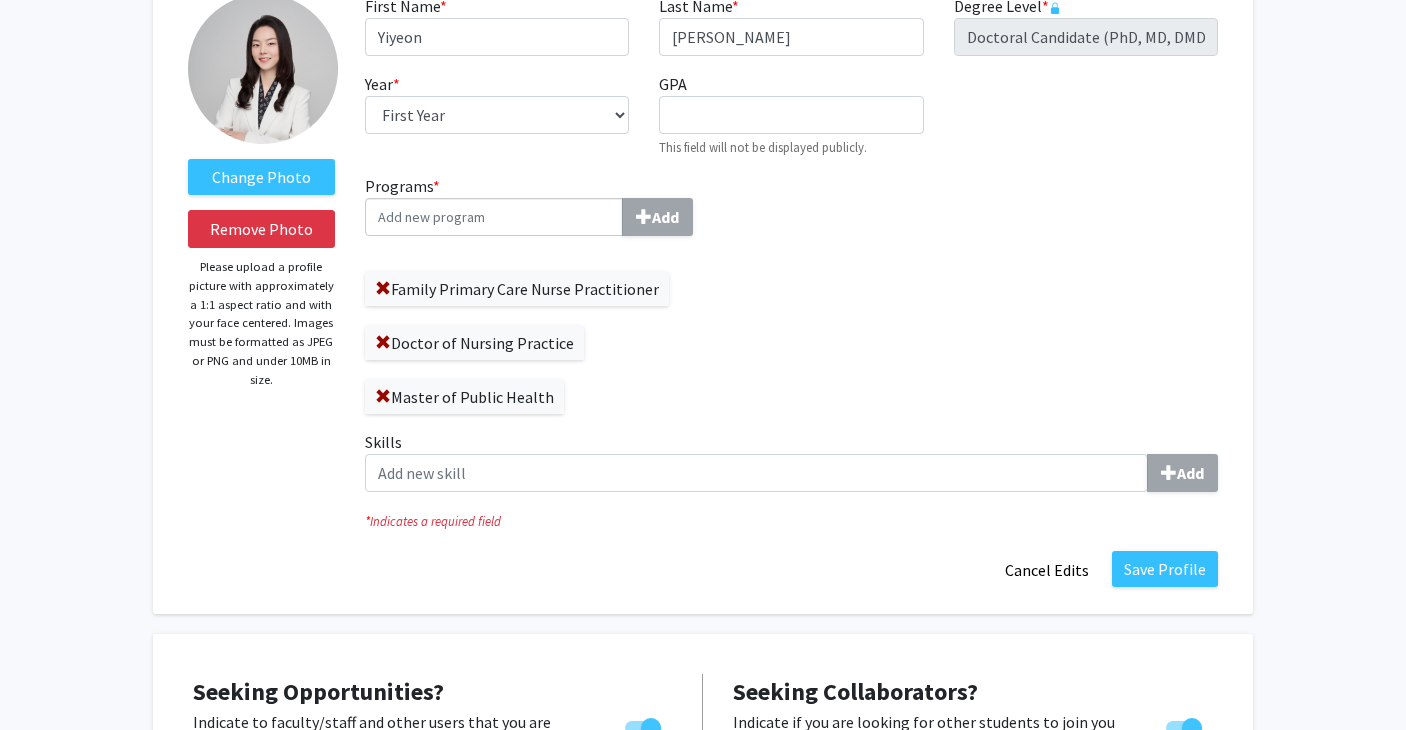 click on "Family Primary Care Nurse Practitioner   Doctor of Nursing Practice   Master of Public Health" 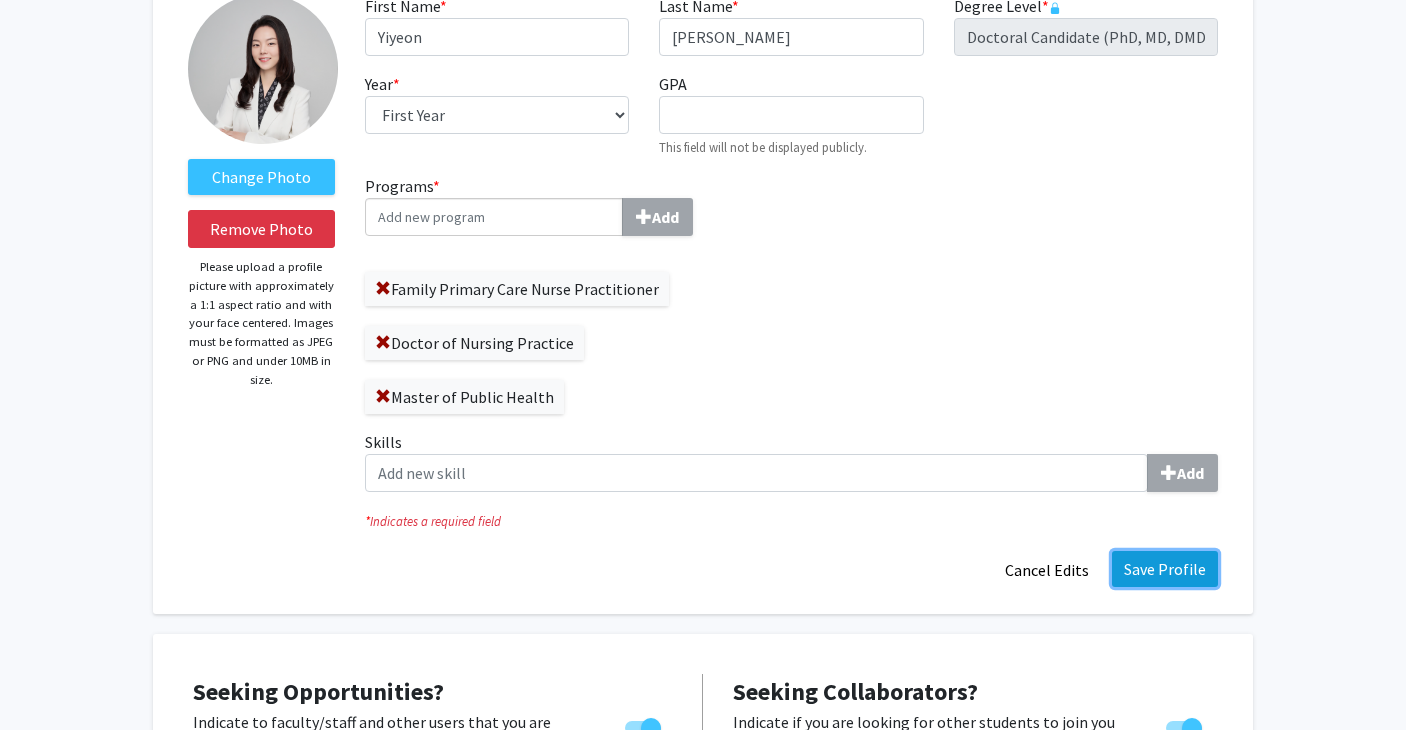 click on "Save Profile" 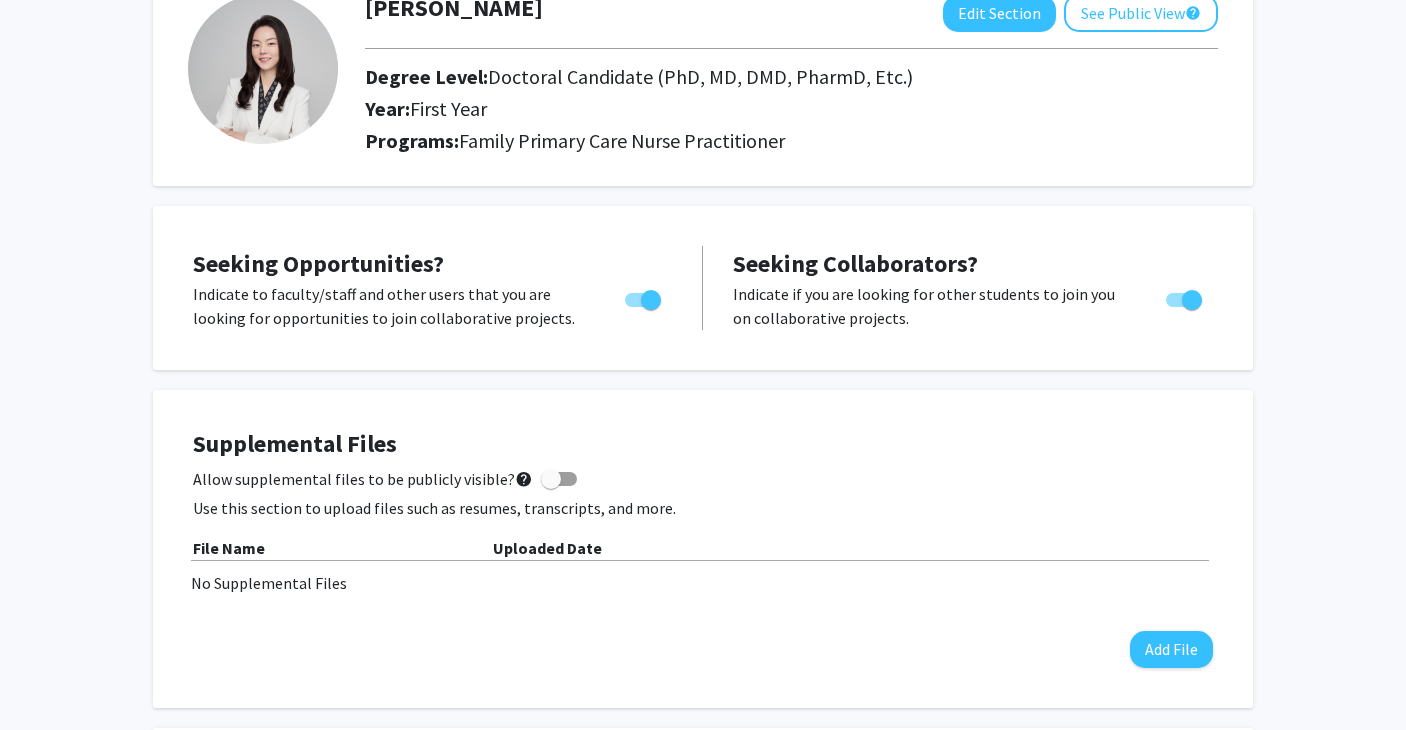 scroll, scrollTop: 0, scrollLeft: 0, axis: both 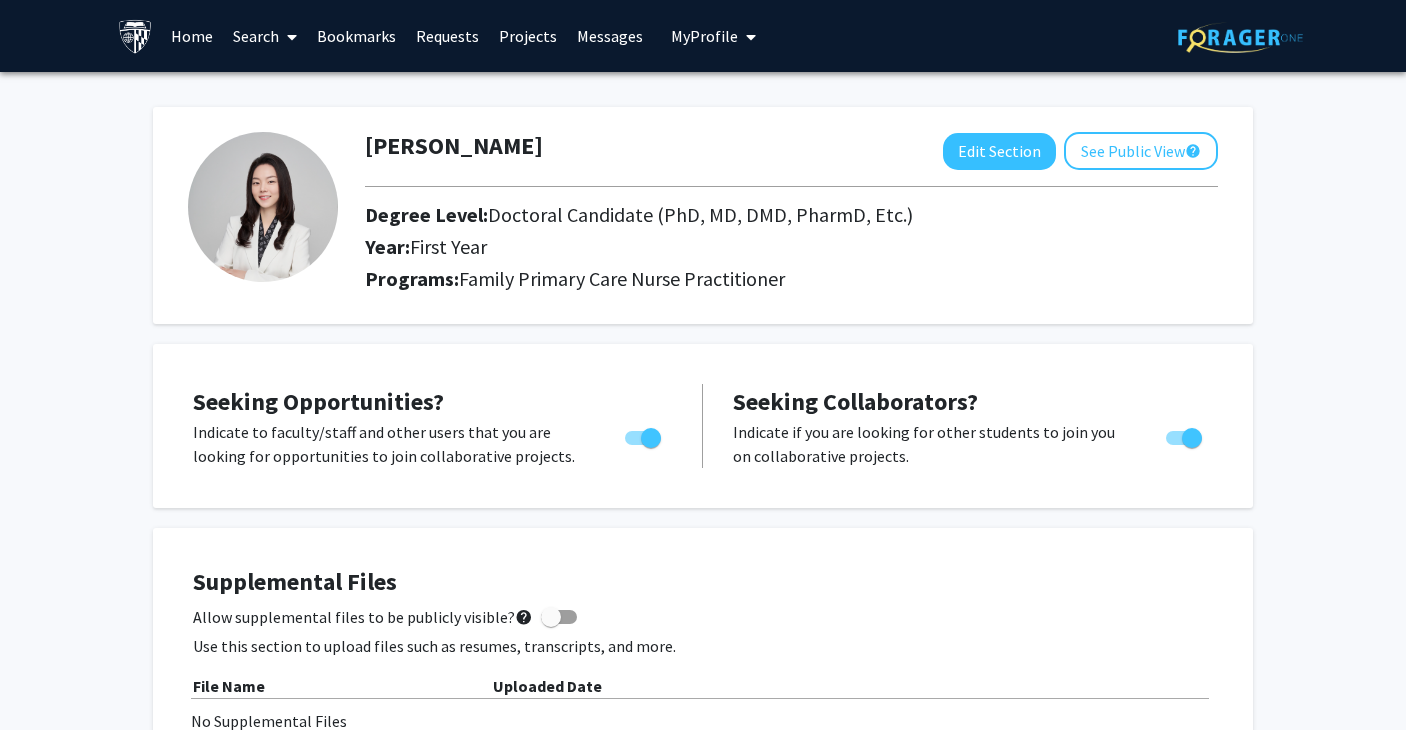 click on "Yiyeon Jin  Edit Section  See Public View  help  Degree Level:   Doctoral Candidate (PhD, MD, DMD, PharmD, Etc.)   Year:   First Year   Programs:  Family Primary Care Nurse Practitioner" 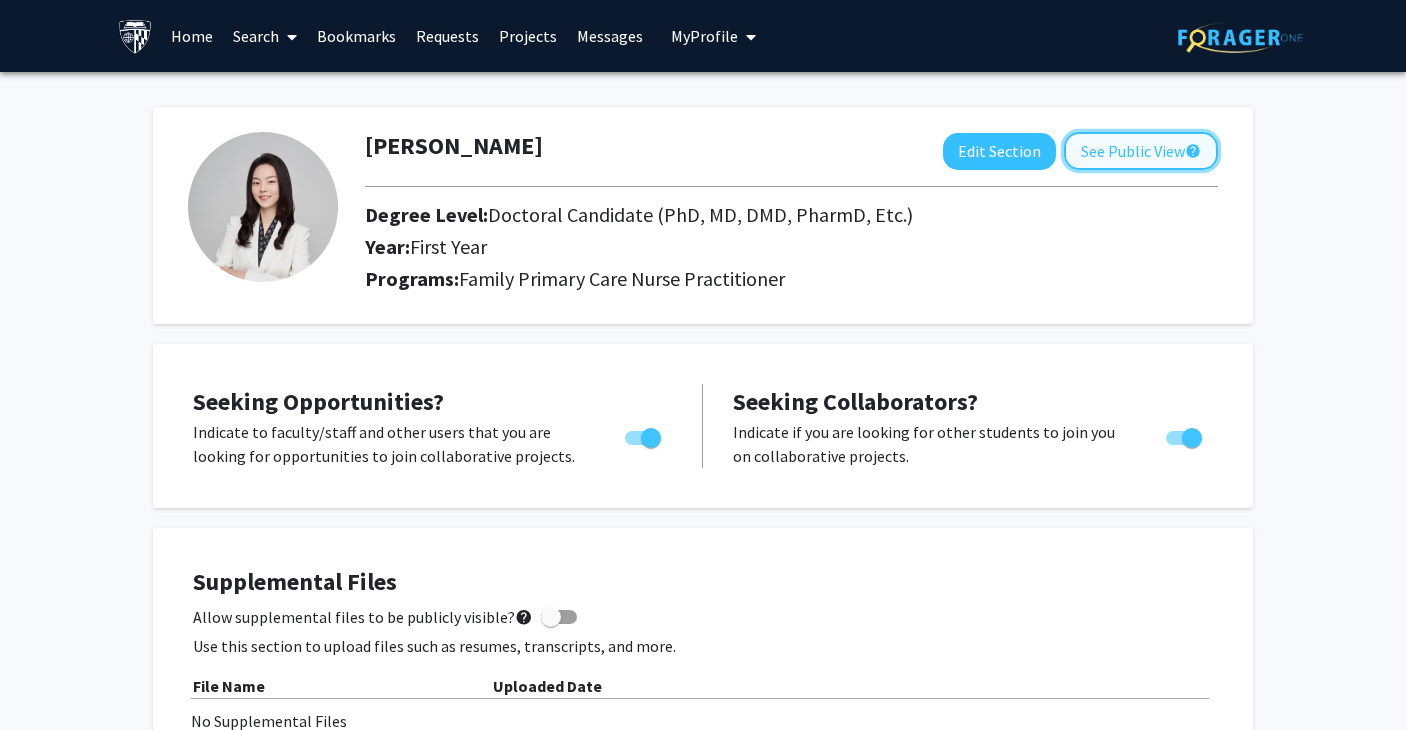 click on "See Public View  help" 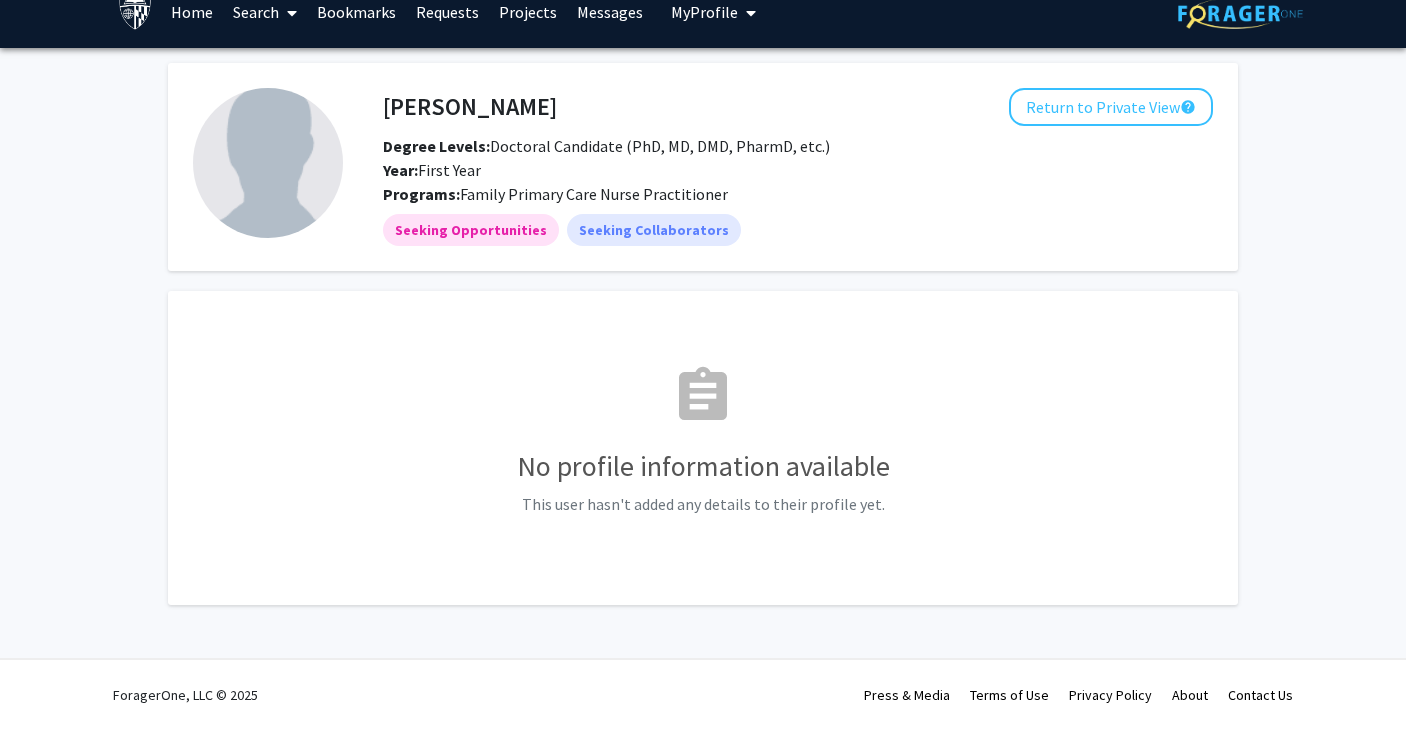 scroll, scrollTop: 0, scrollLeft: 0, axis: both 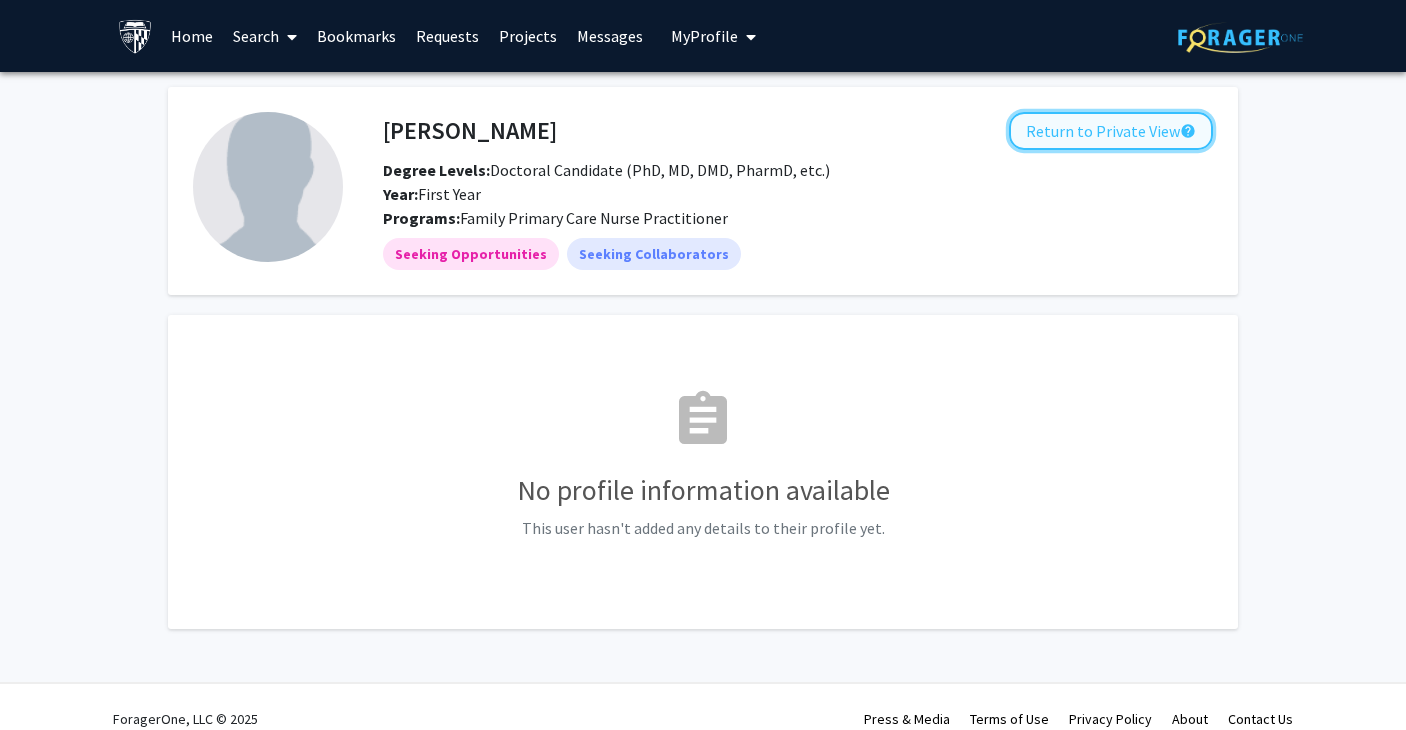 click on "Return to Private View  help" 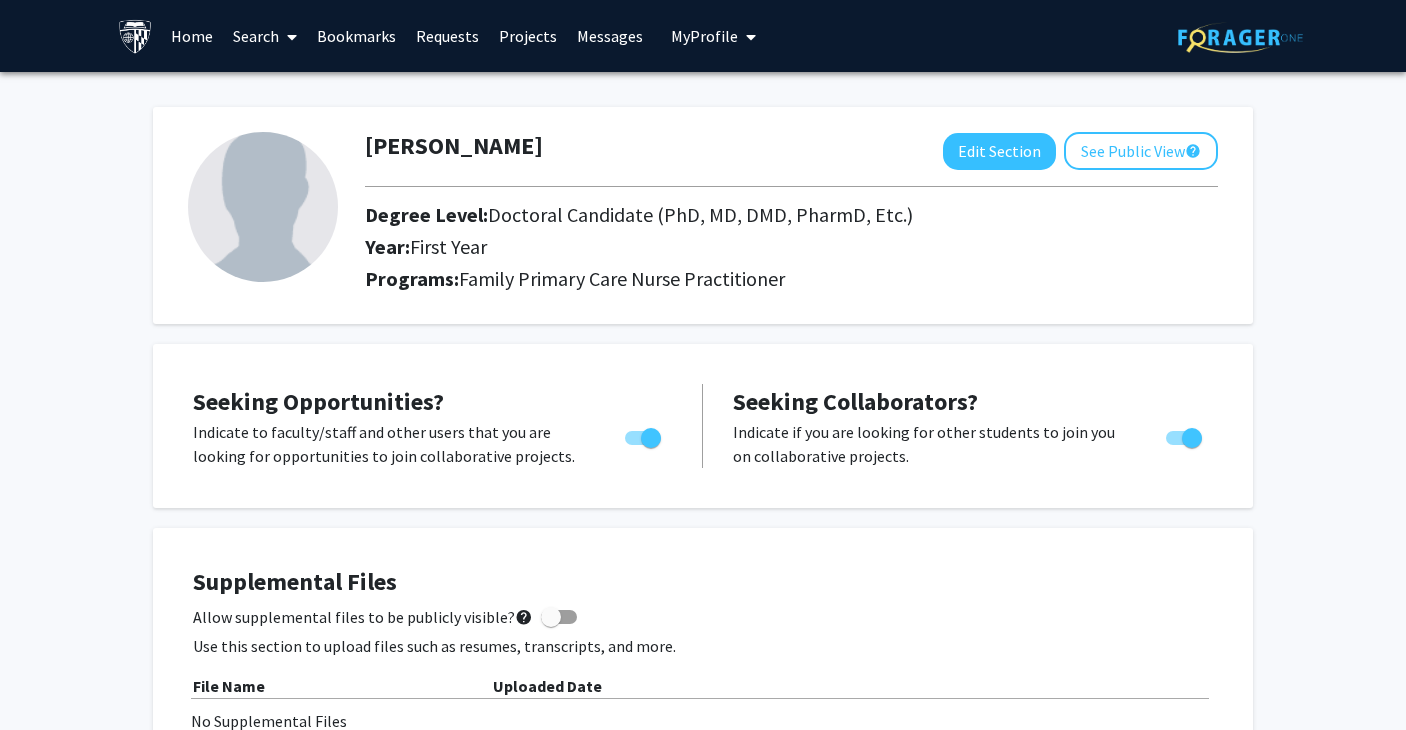 click on "Year:   First Year" 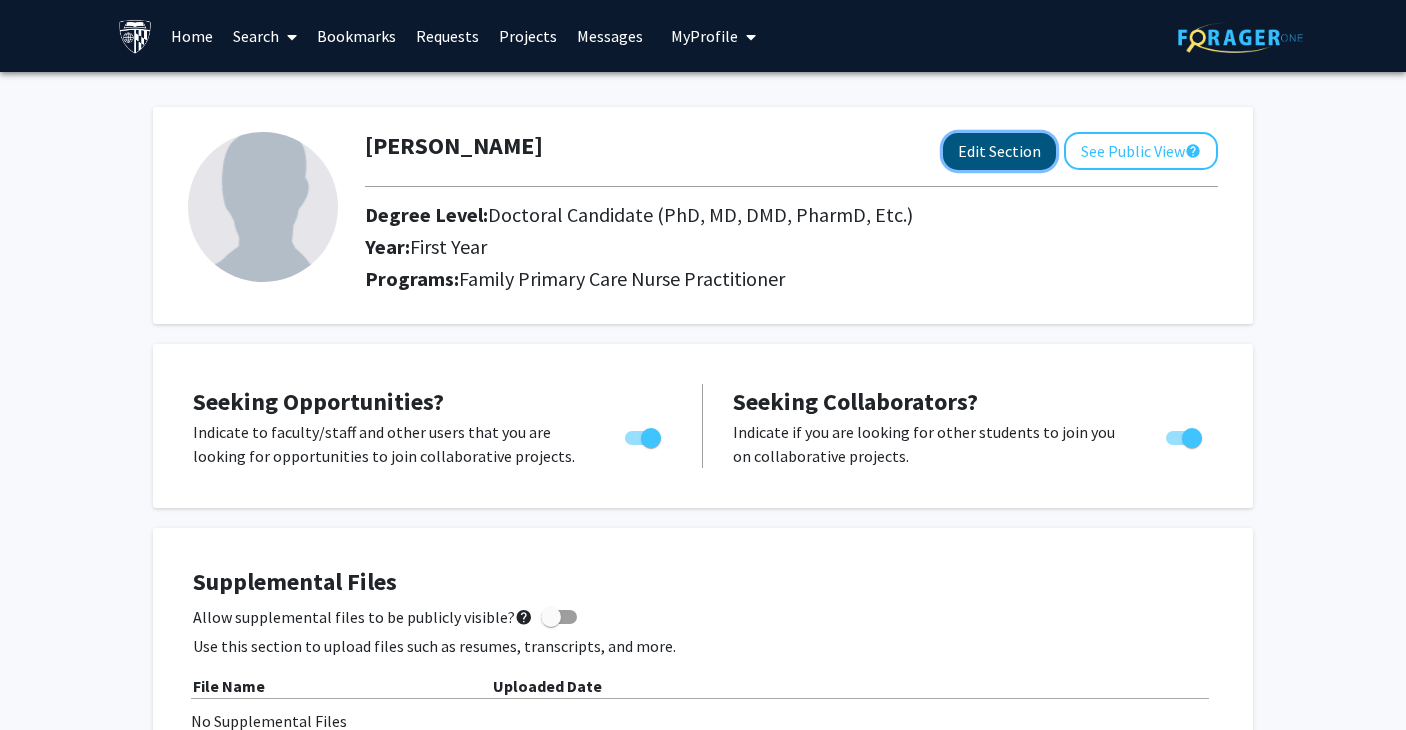 click on "Edit Section" 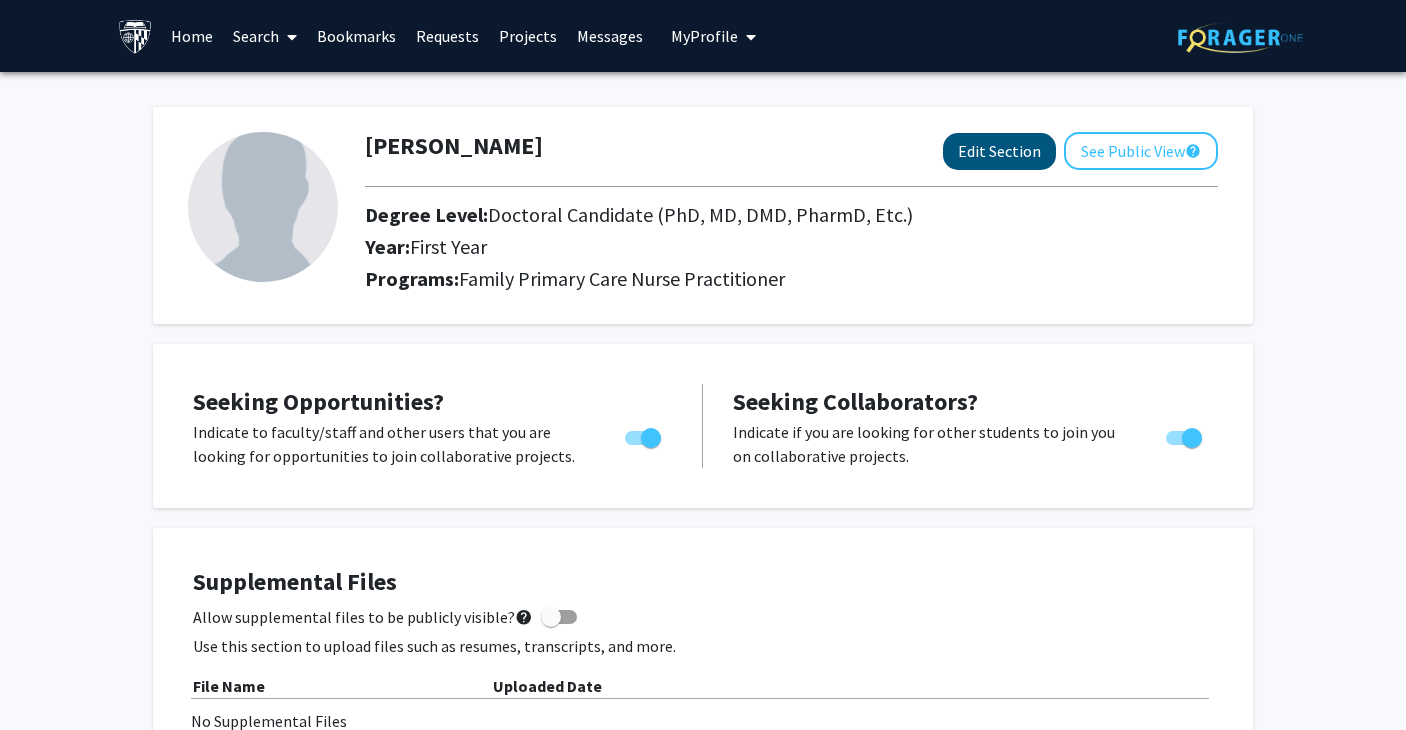 select on "first_year" 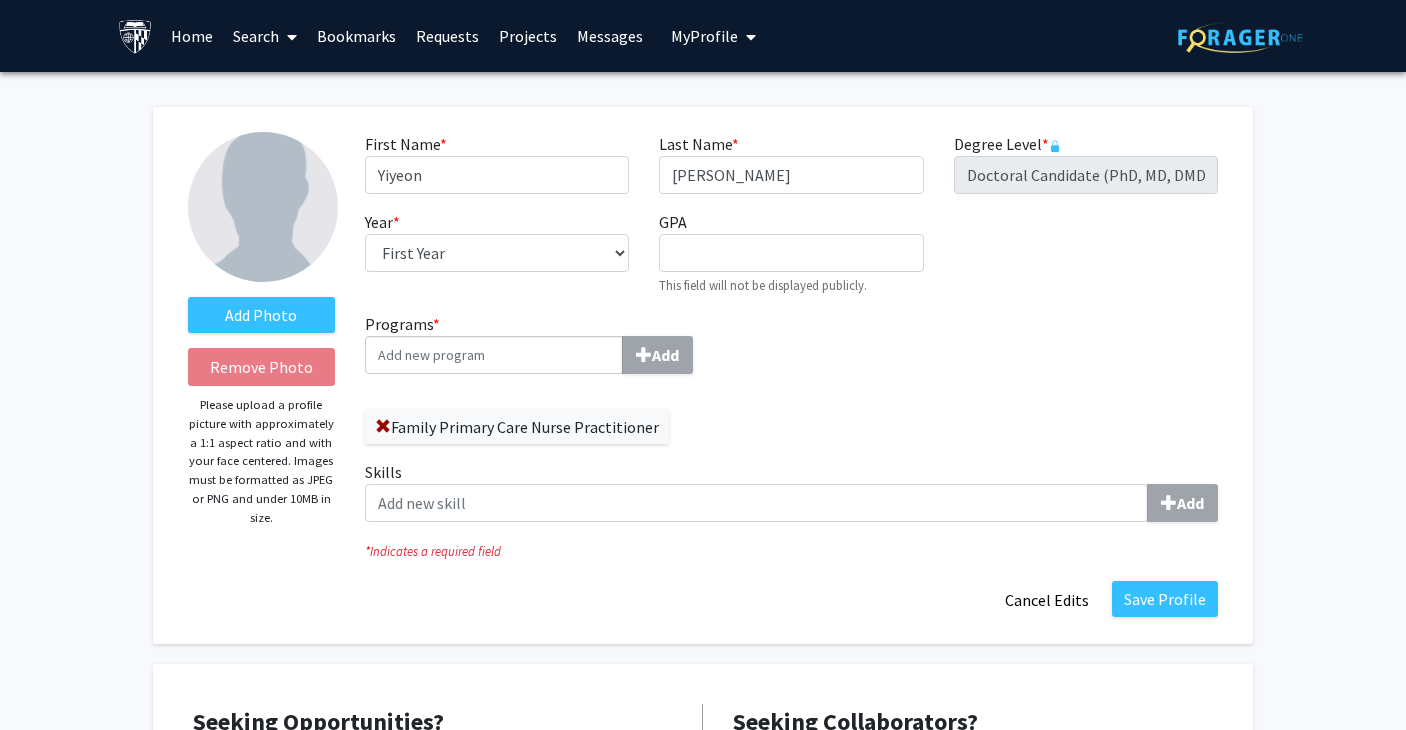 click on "Programs  * Add" at bounding box center [494, 355] 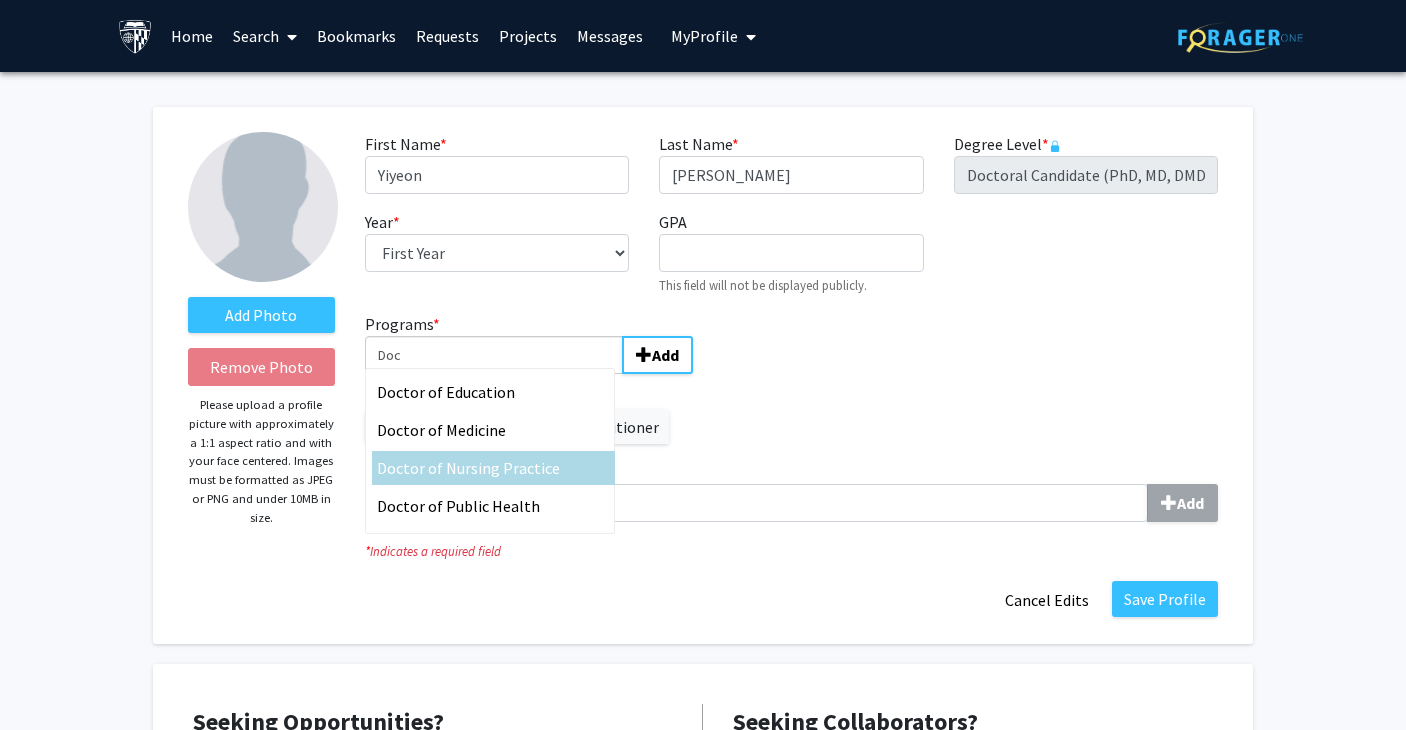 type on "Doc" 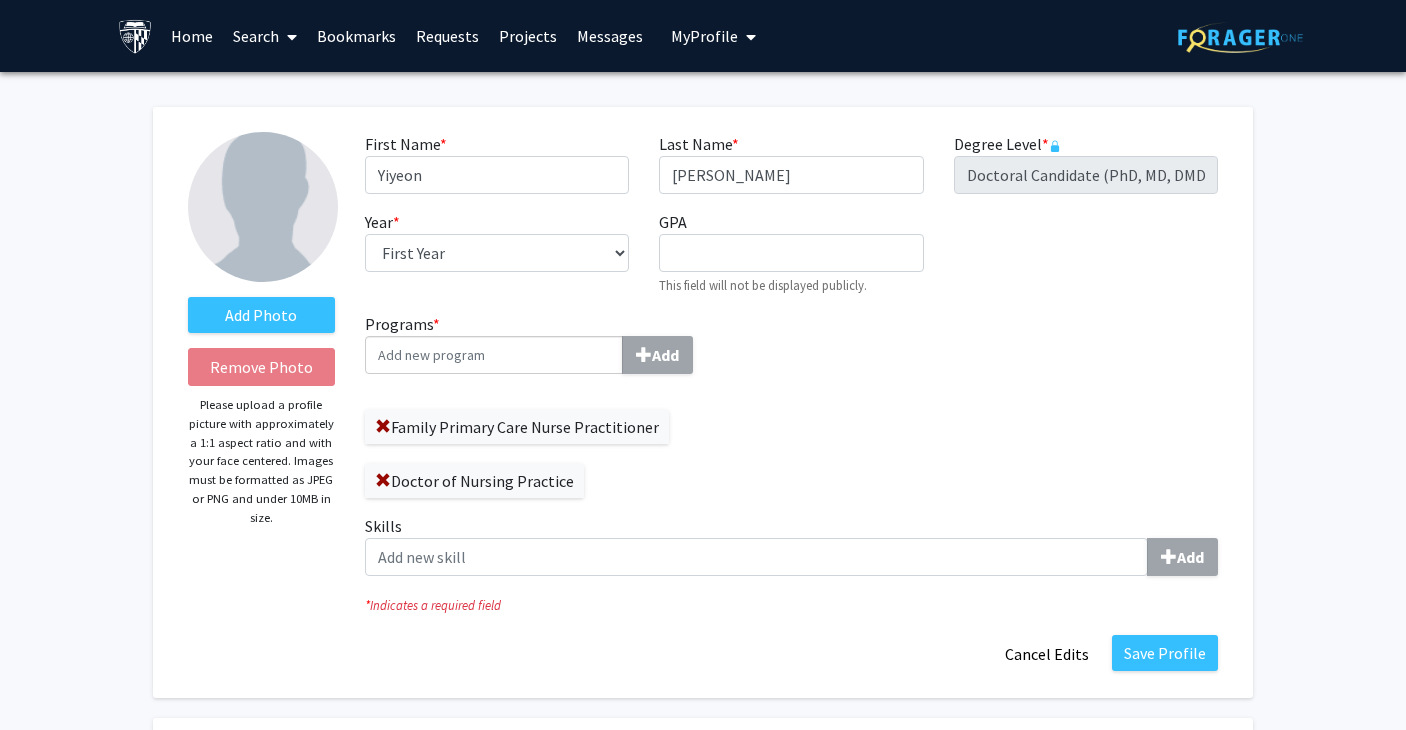 click on "Programs  * Add" at bounding box center [494, 355] 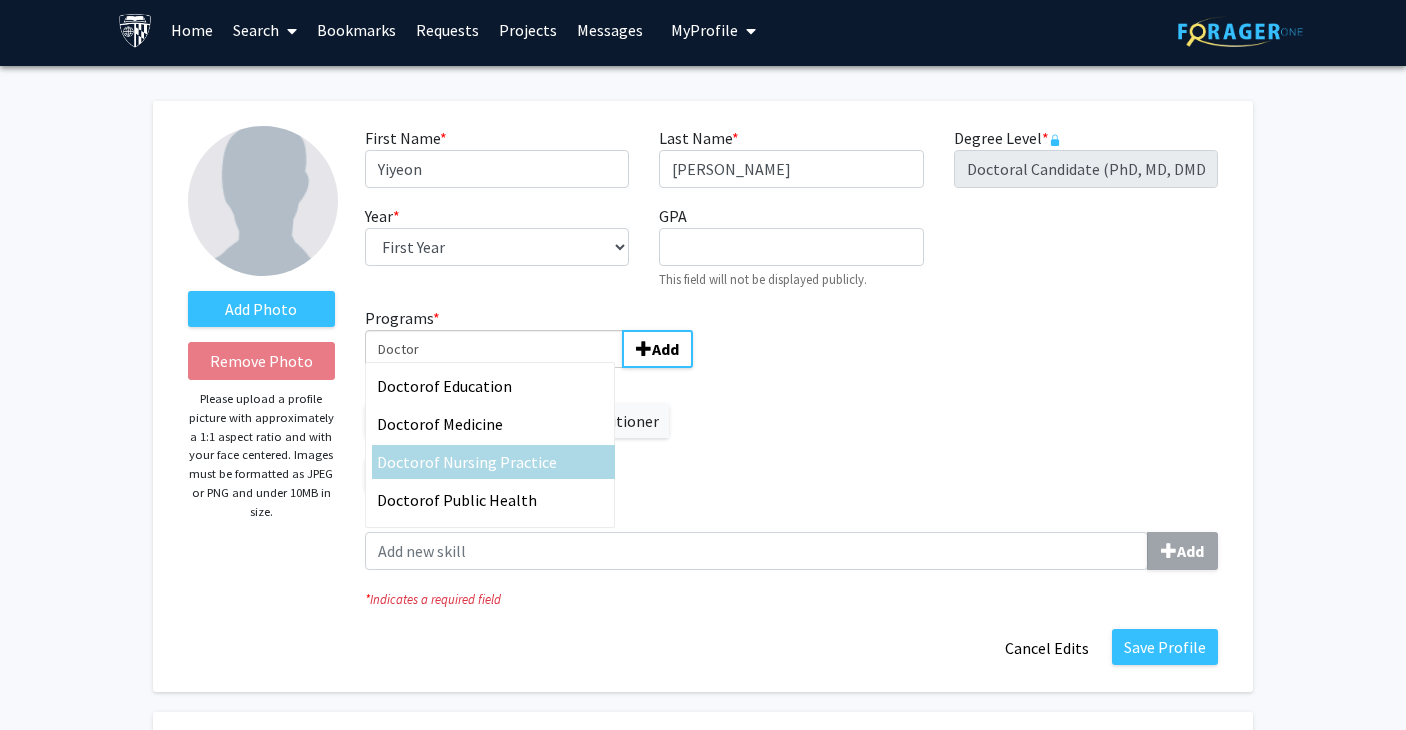 scroll, scrollTop: 0, scrollLeft: 0, axis: both 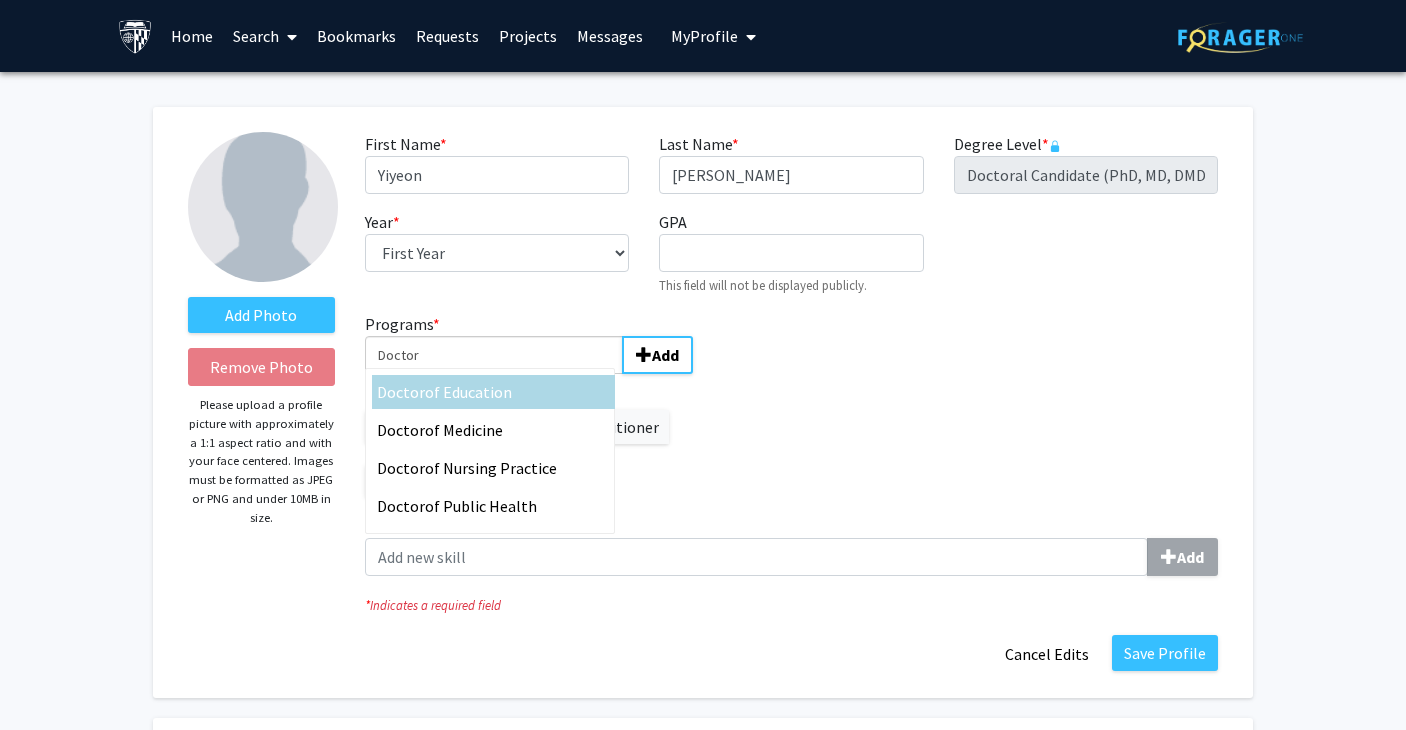 click on "Doctor" at bounding box center (494, 355) 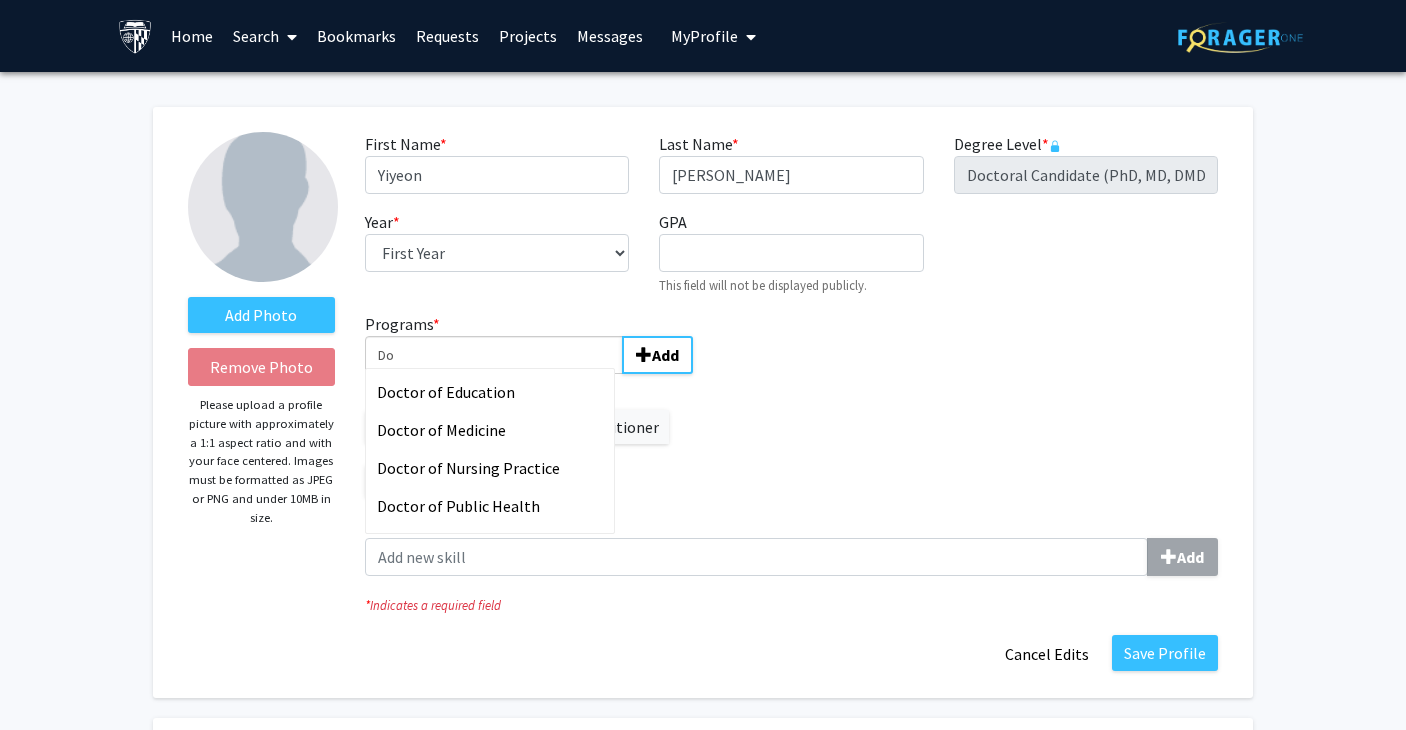 type on "D" 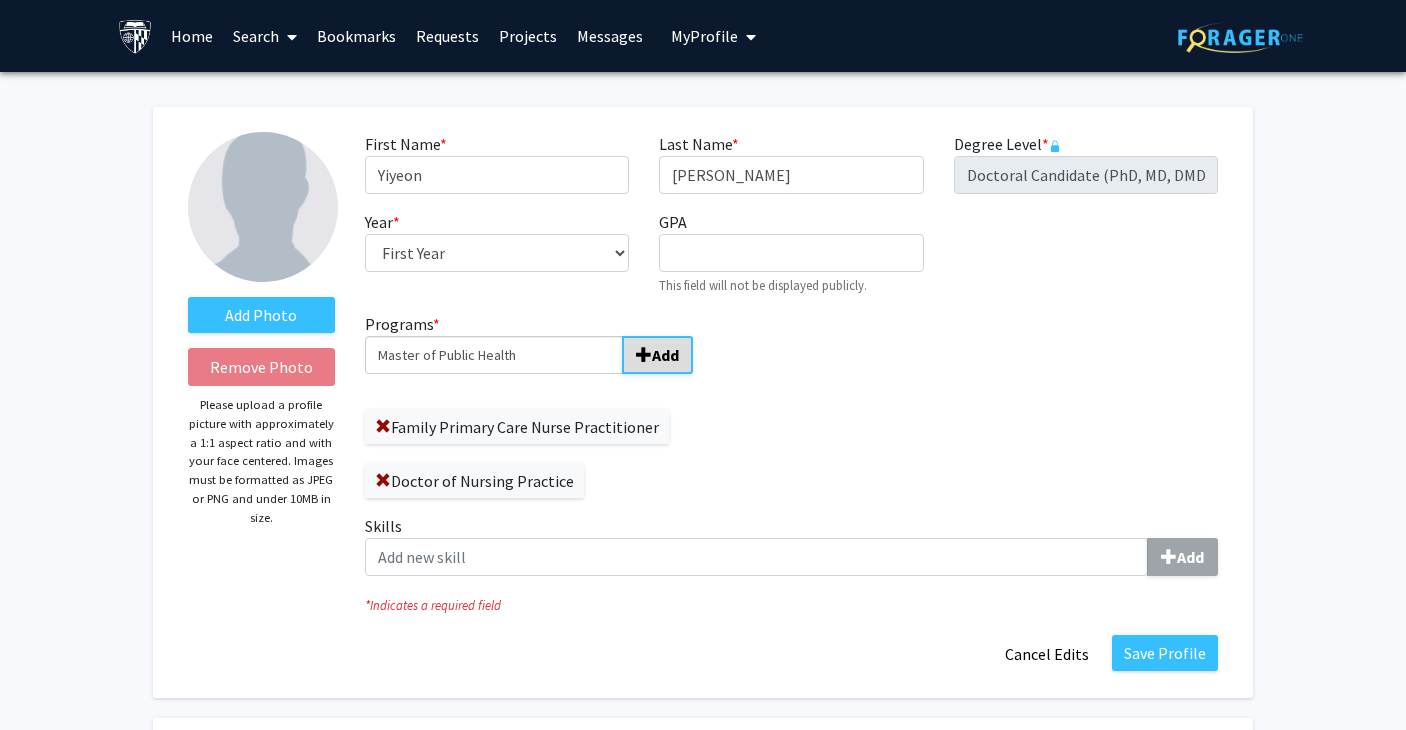 type on "Master of Public Health" 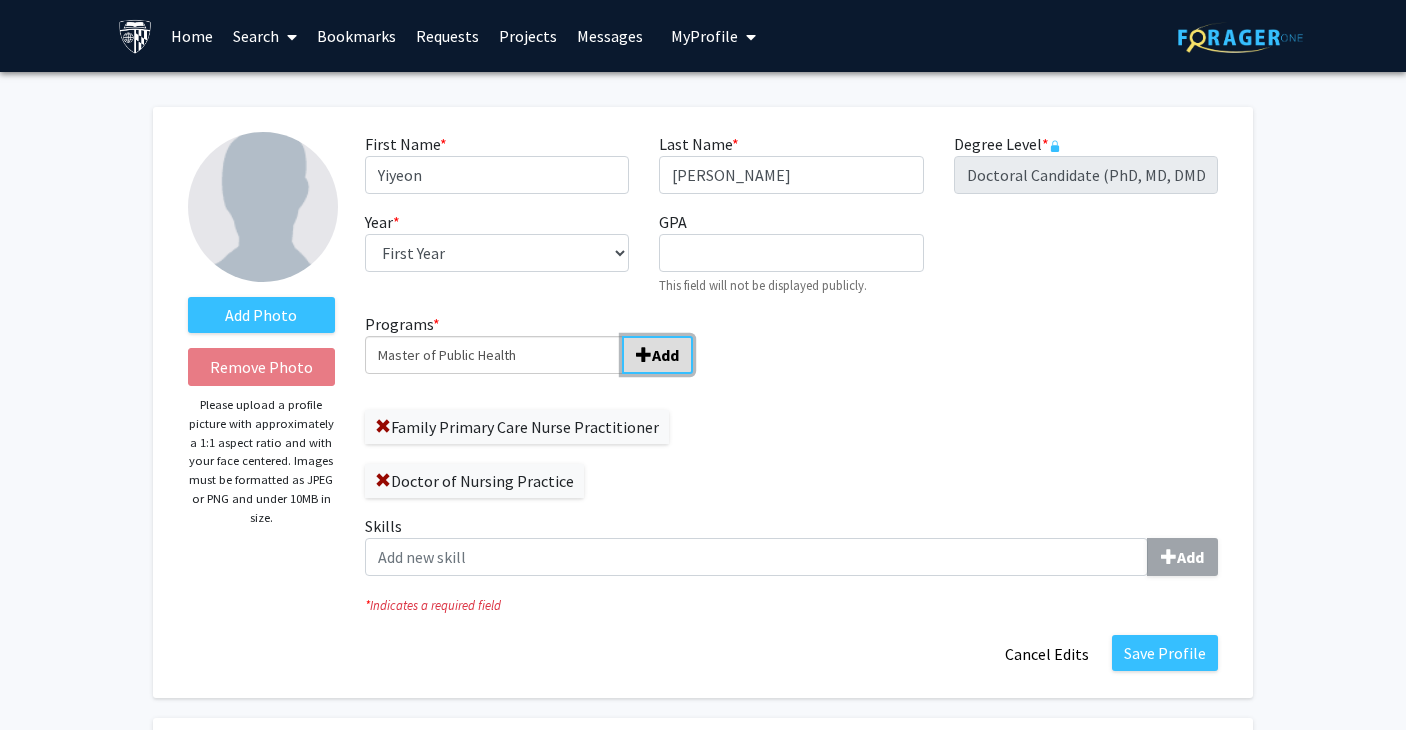 click 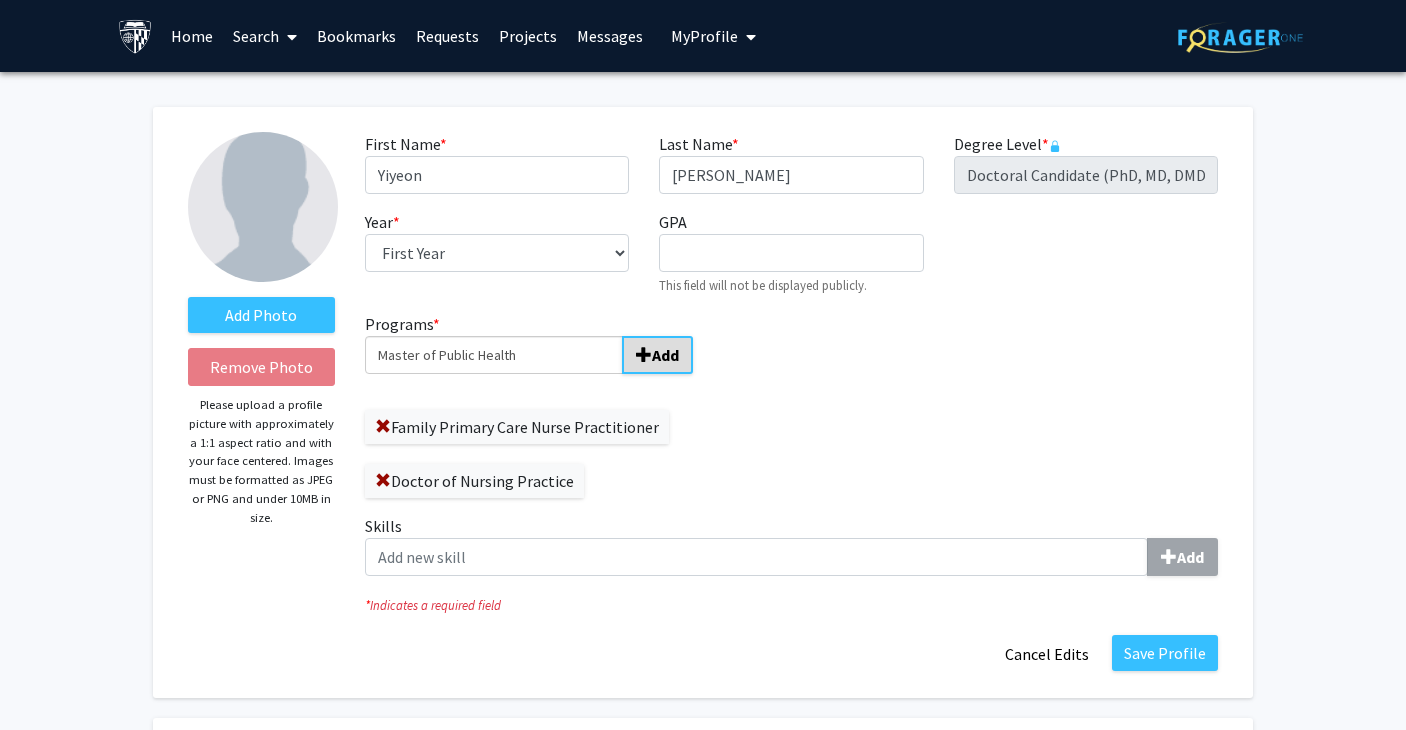 type 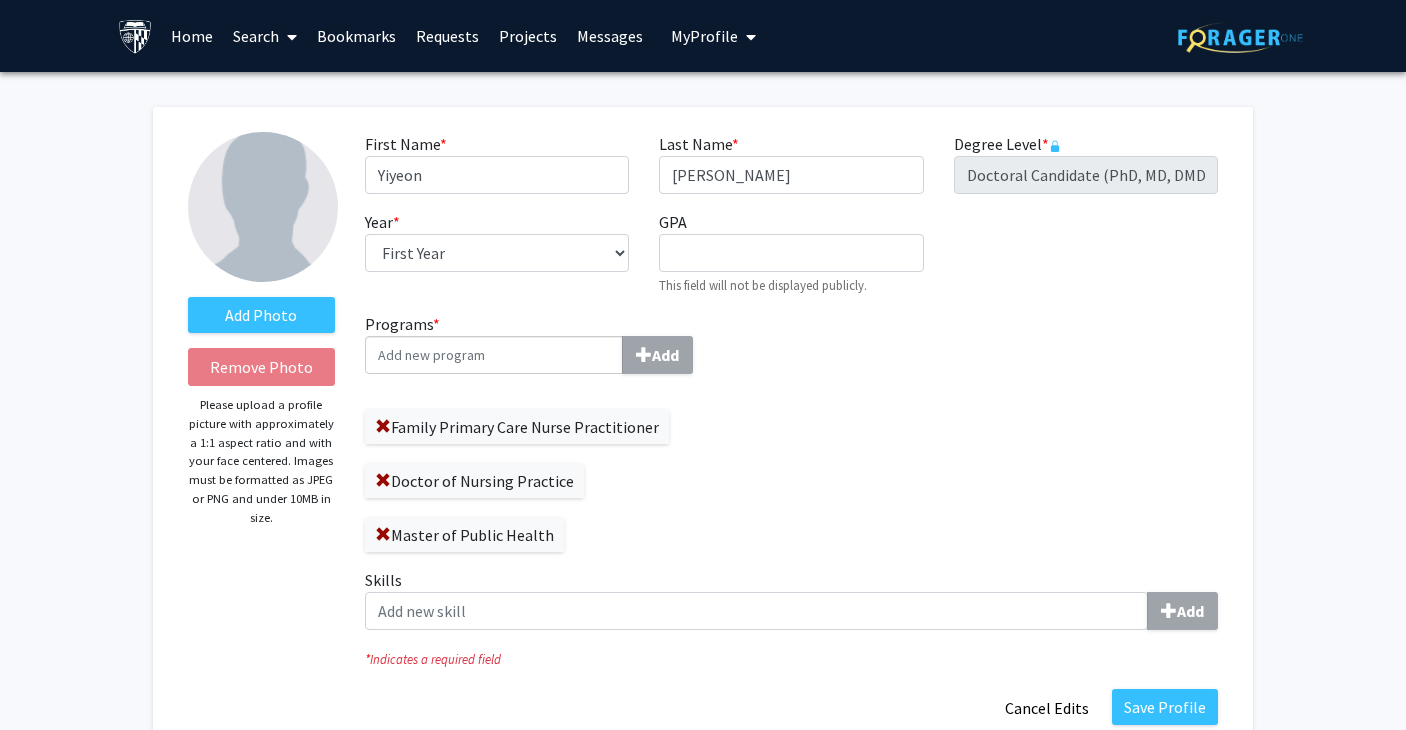 click on "Family Primary Care Nurse Practitioner   Doctor of Nursing Practice   Master of Public Health" 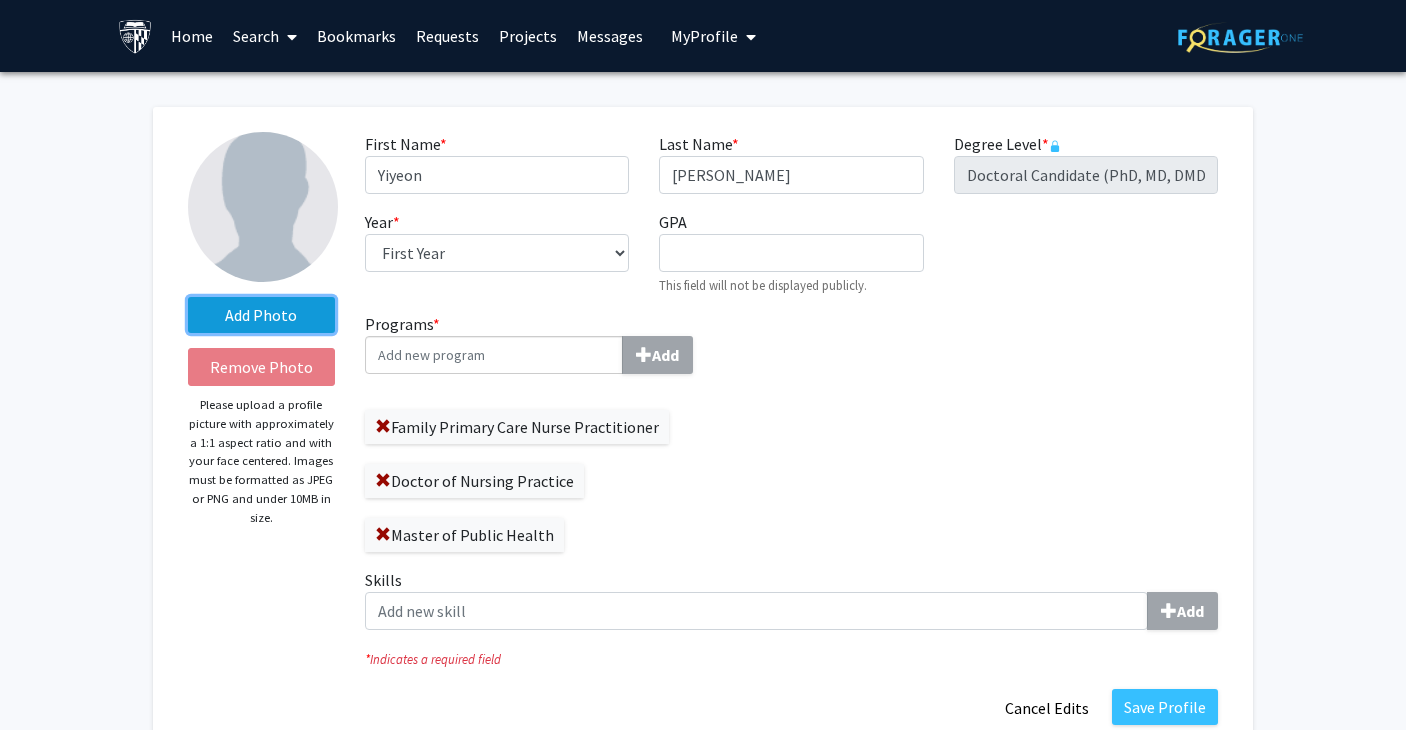 click on "Add Photo" 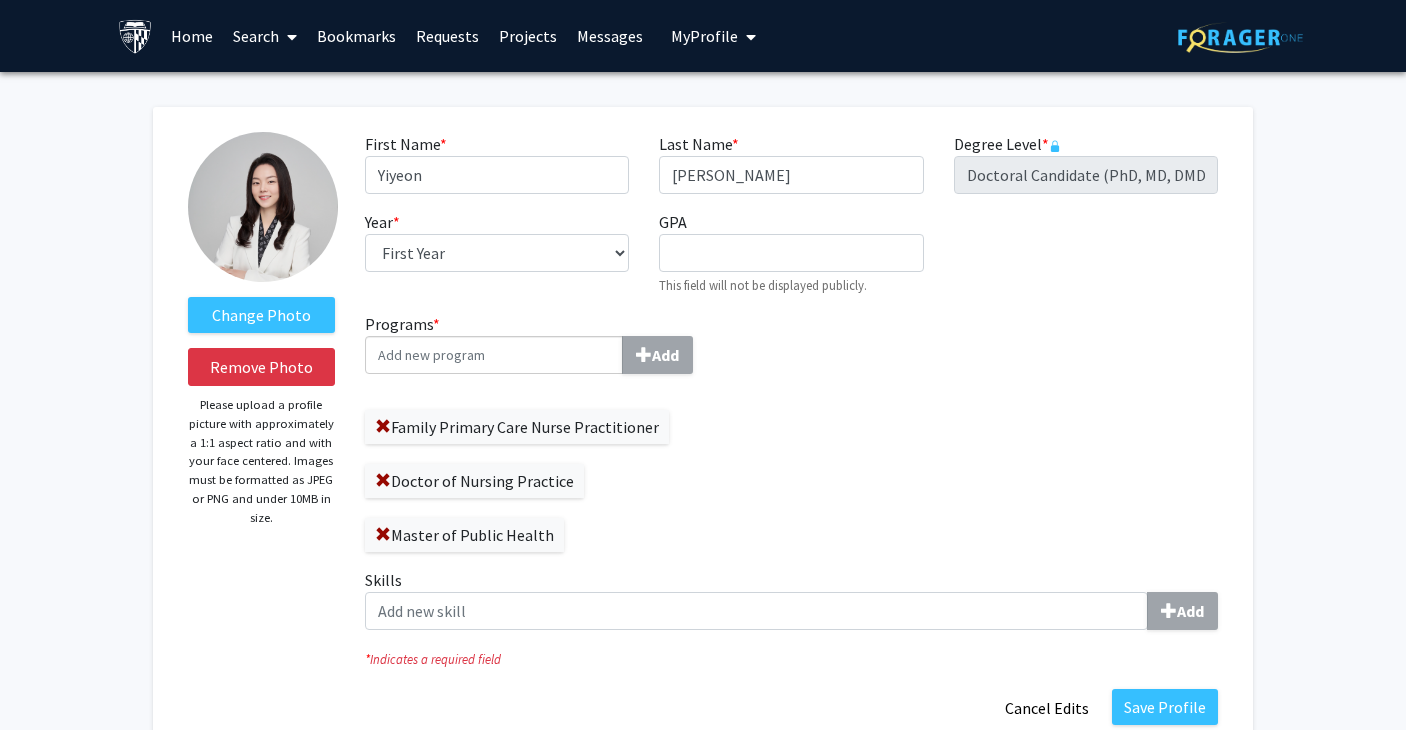 click on "Programs  * Add  Family Primary Care Nurse Practitioner   Doctor of Nursing Practice   Master of Public Health   Skills  Add" 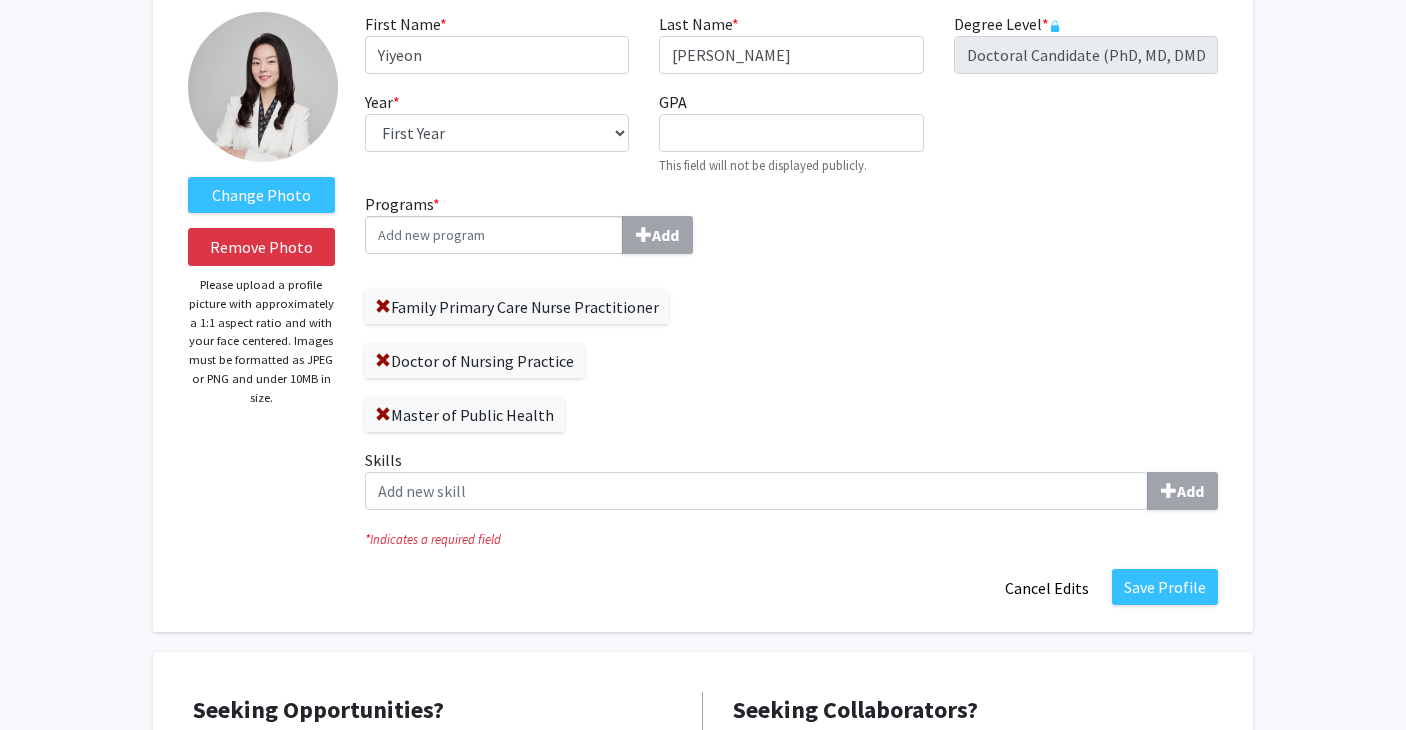 scroll, scrollTop: 196, scrollLeft: 0, axis: vertical 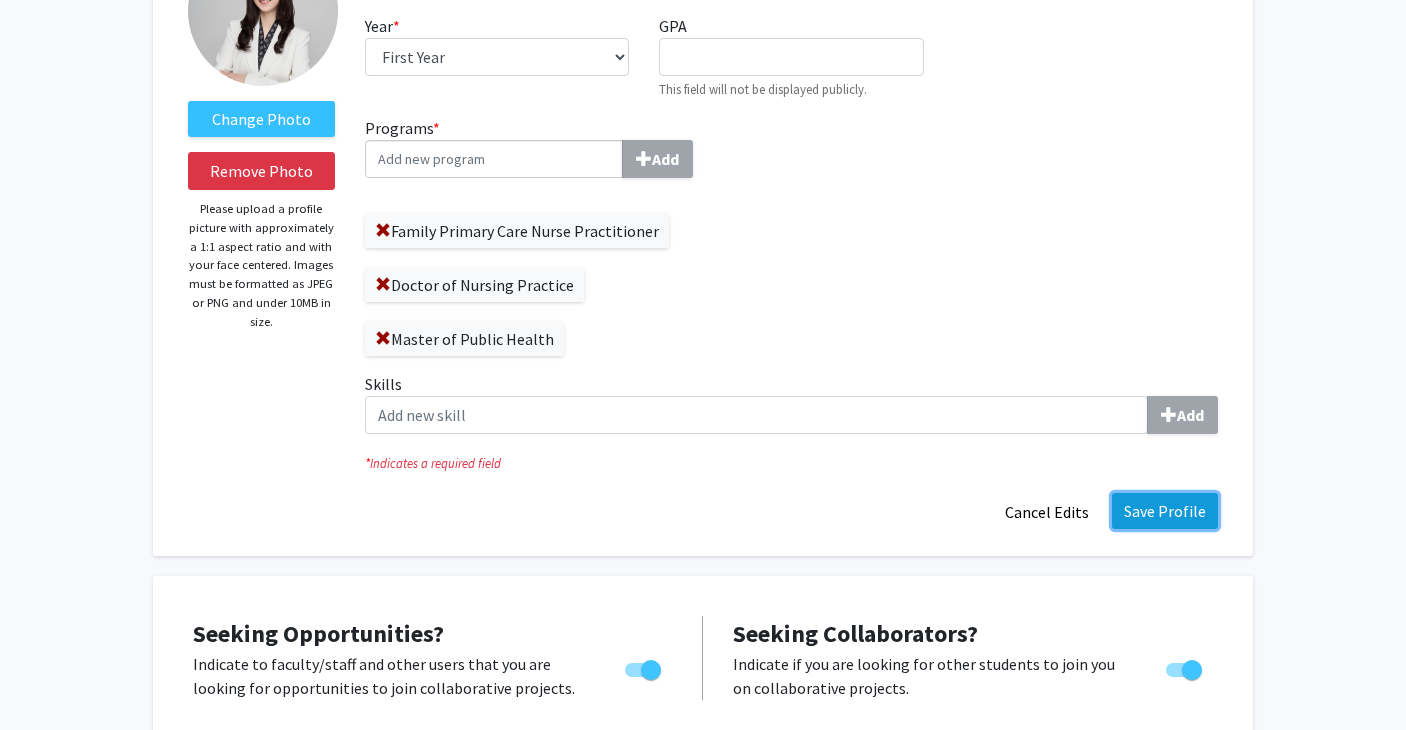 click on "Save Profile" 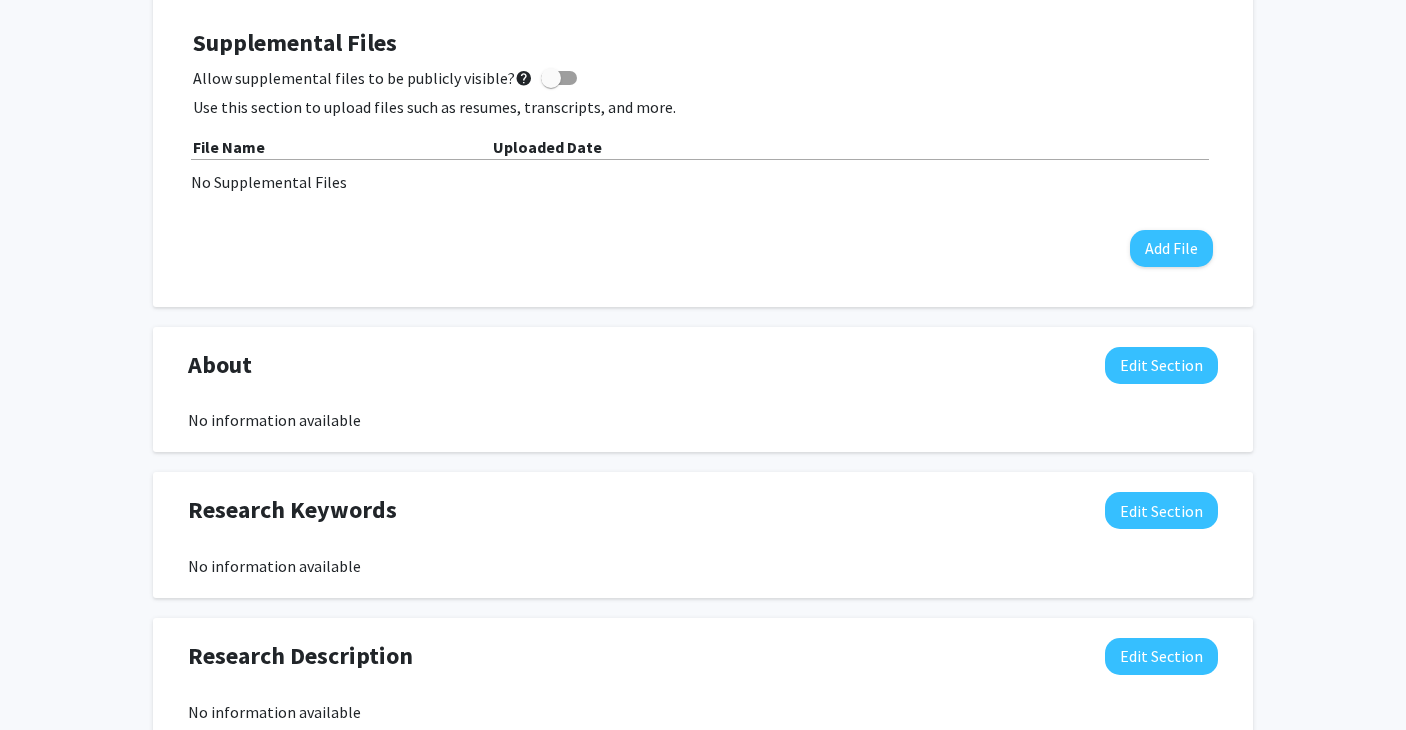 scroll, scrollTop: 605, scrollLeft: 0, axis: vertical 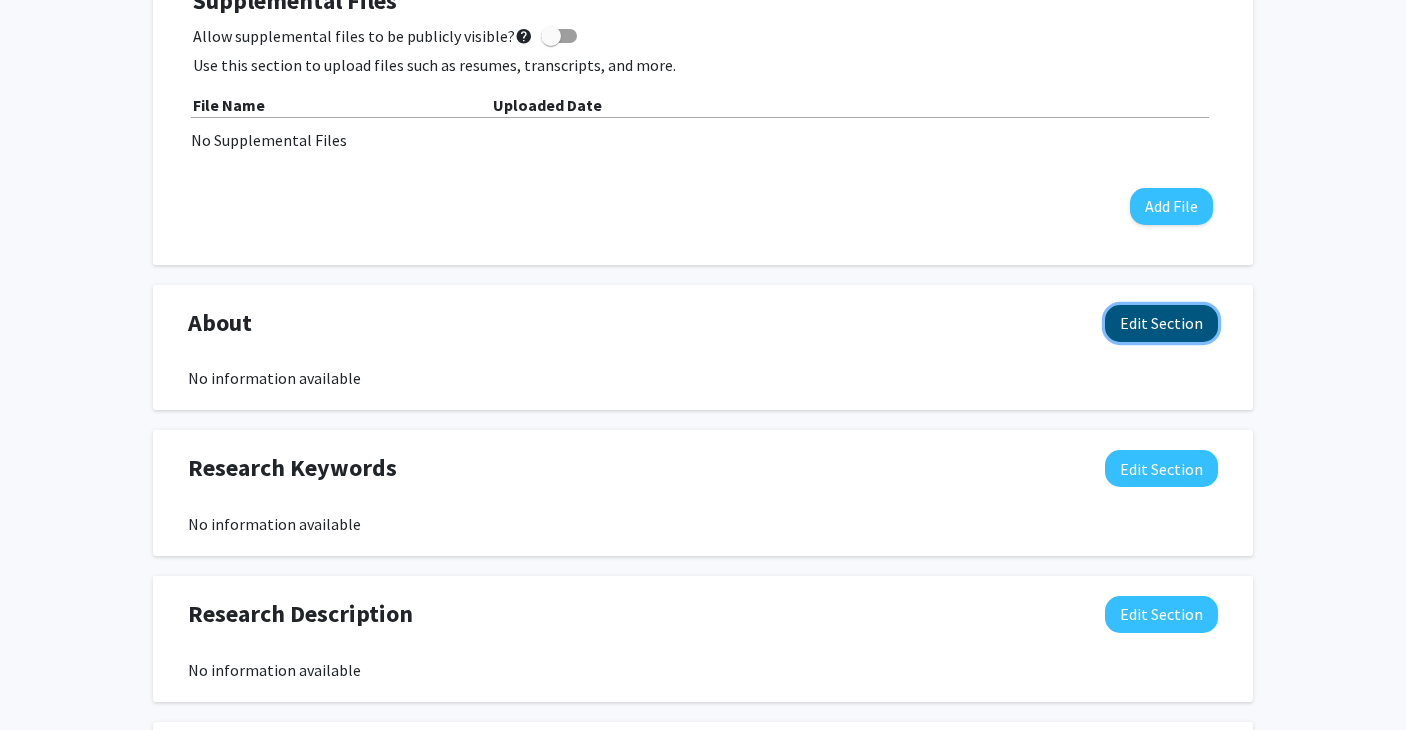 click on "Edit Section" 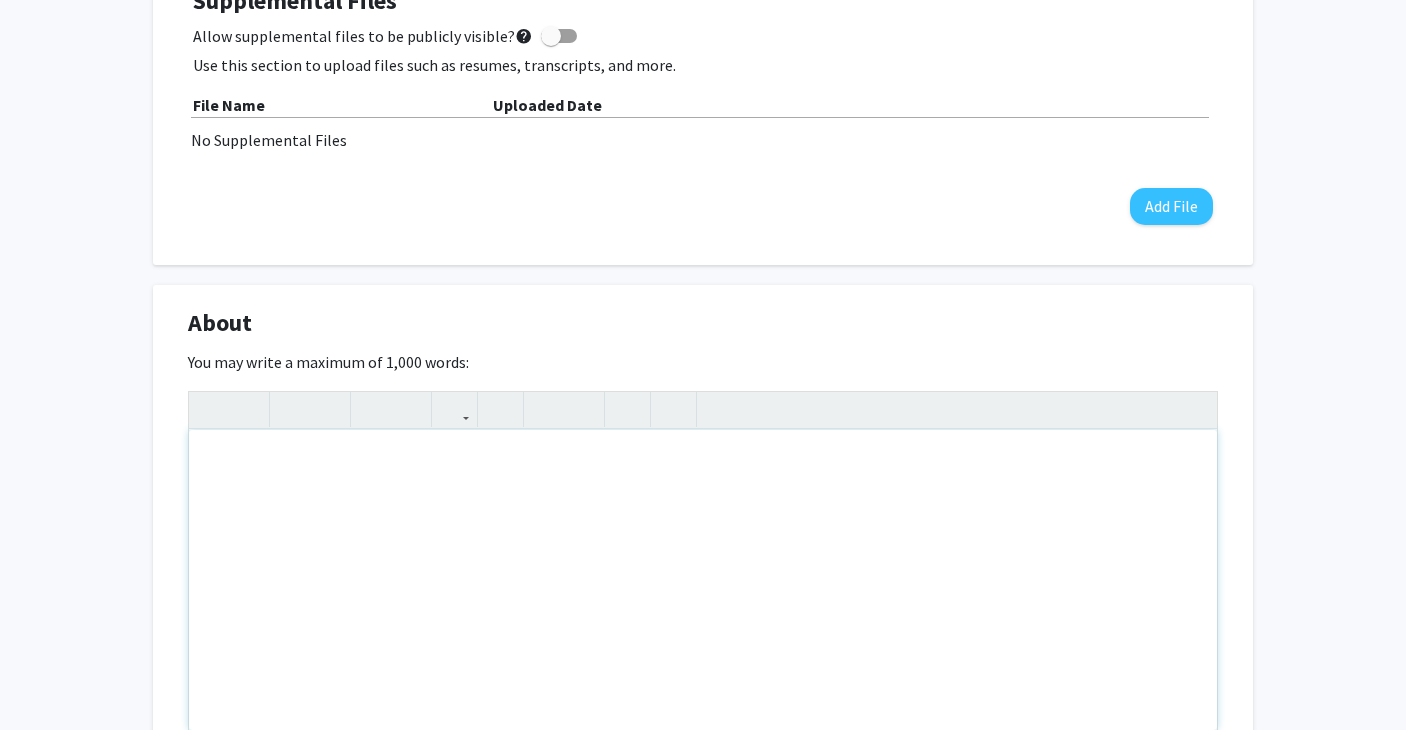 click at bounding box center [703, 580] 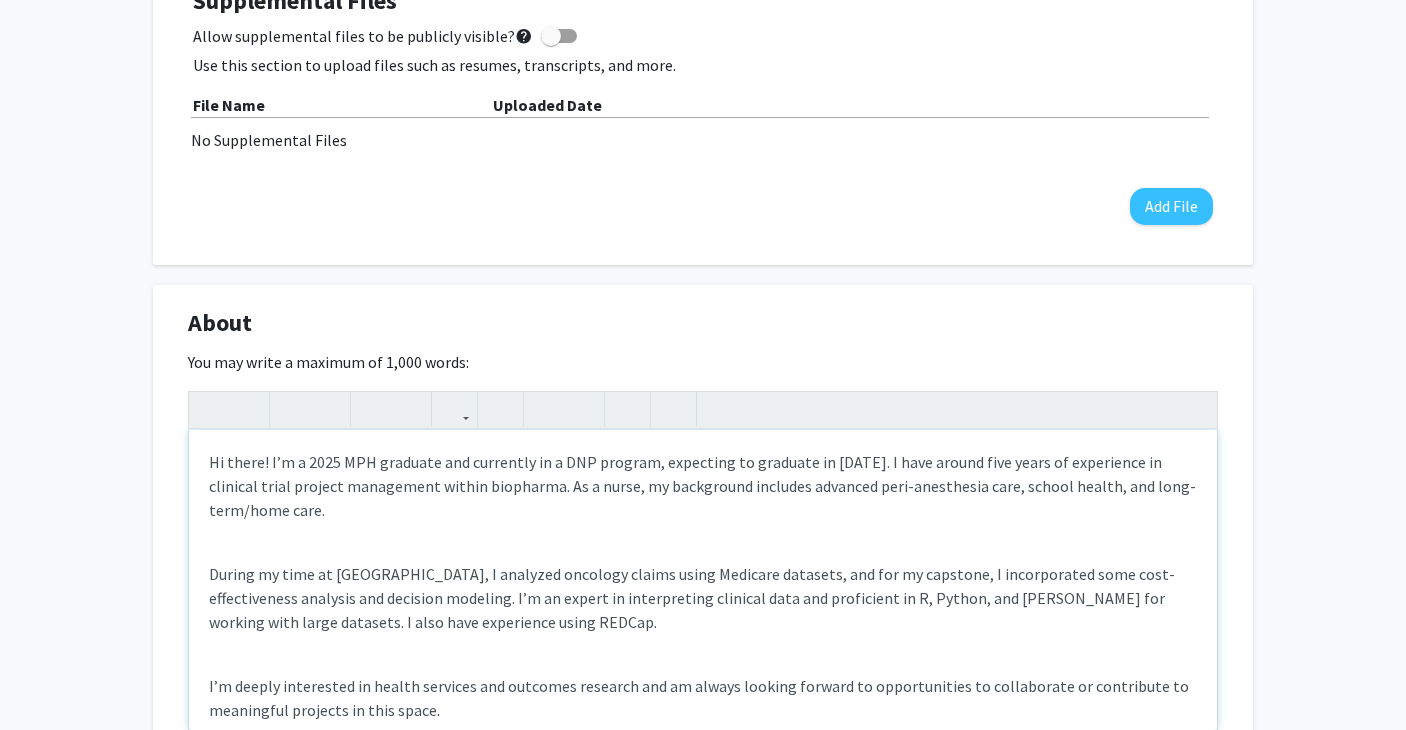click on "Hi there! I’m a 2025 MPH graduate and currently in a DNP program, expecting to graduate in May 2028. I have around five years of experience in clinical trial project management within biopharma. As a nurse, my background includes advanced peri-anesthesia care, school health, and long-term/home care." at bounding box center (703, 486) 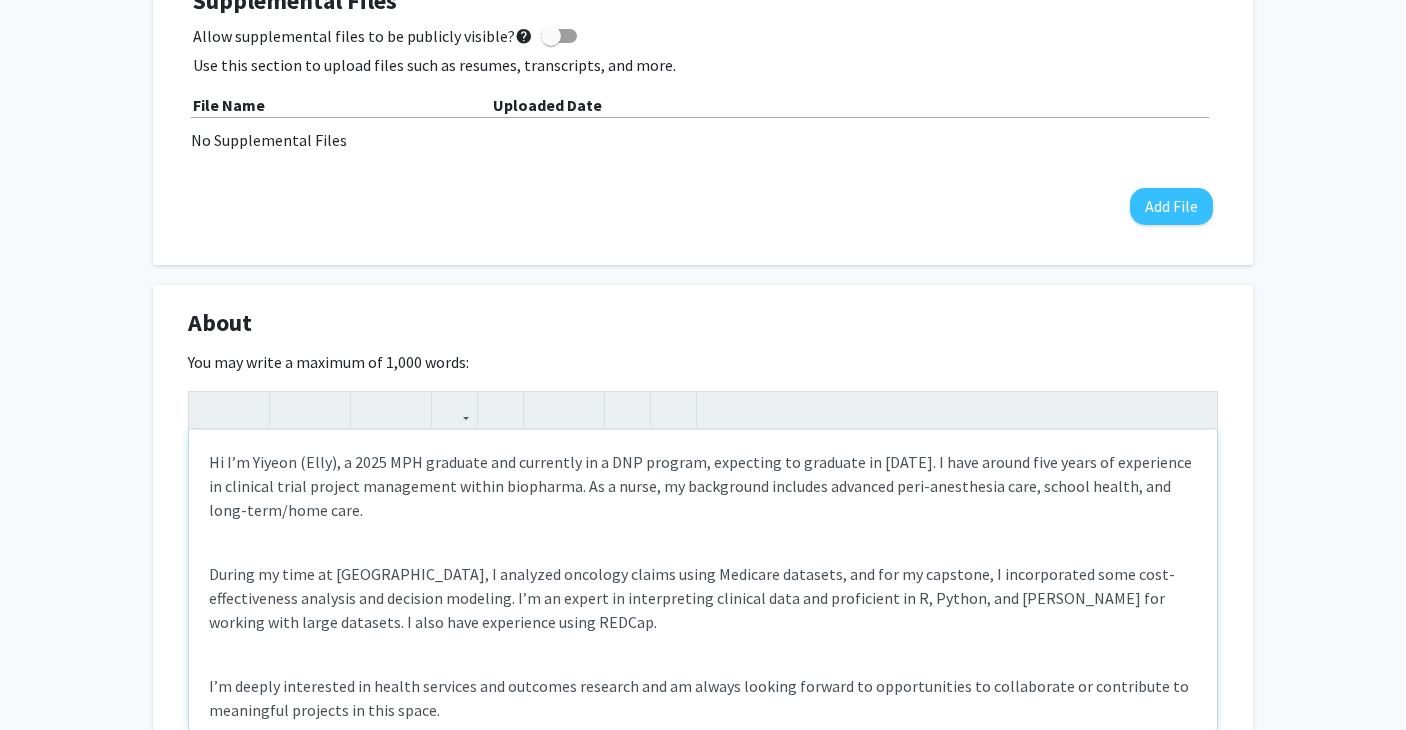 click on "Hi I’m Yiyeon (Elly), a 2025 MPH graduate and currently in a DNP program, expecting to graduate in May 2028. I have around five years of experience in clinical trial project management within biopharma. As a nurse, my background includes advanced peri-anesthesia care, school health, and long-term/home care." at bounding box center [703, 486] 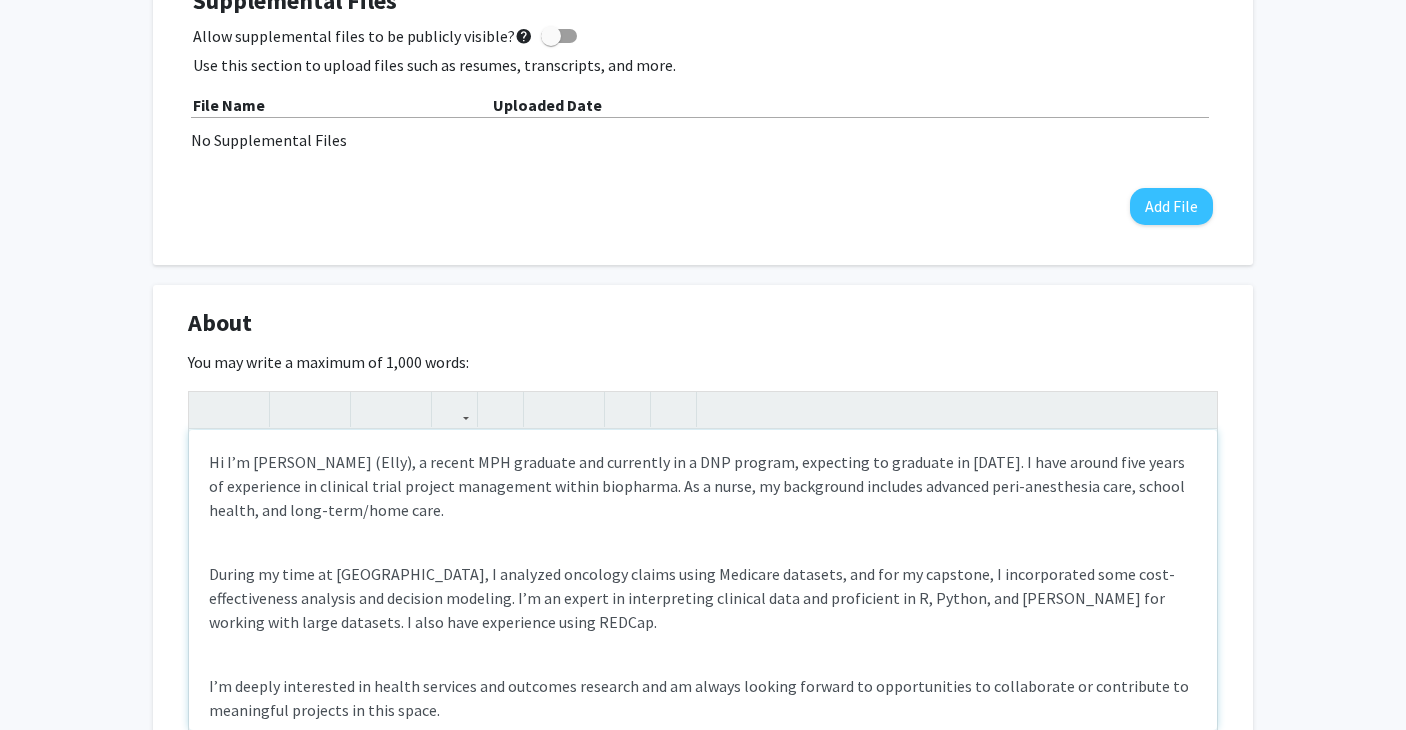 click on "Hi I’m Yiyeon (Elly), a recent MPH graduate and currently in a DNP program, expecting to graduate in May 2028. I have around five years of experience in clinical trial project management within biopharma. As a nurse, my background includes advanced peri-anesthesia care, school health, and long-term/home care." at bounding box center [703, 486] 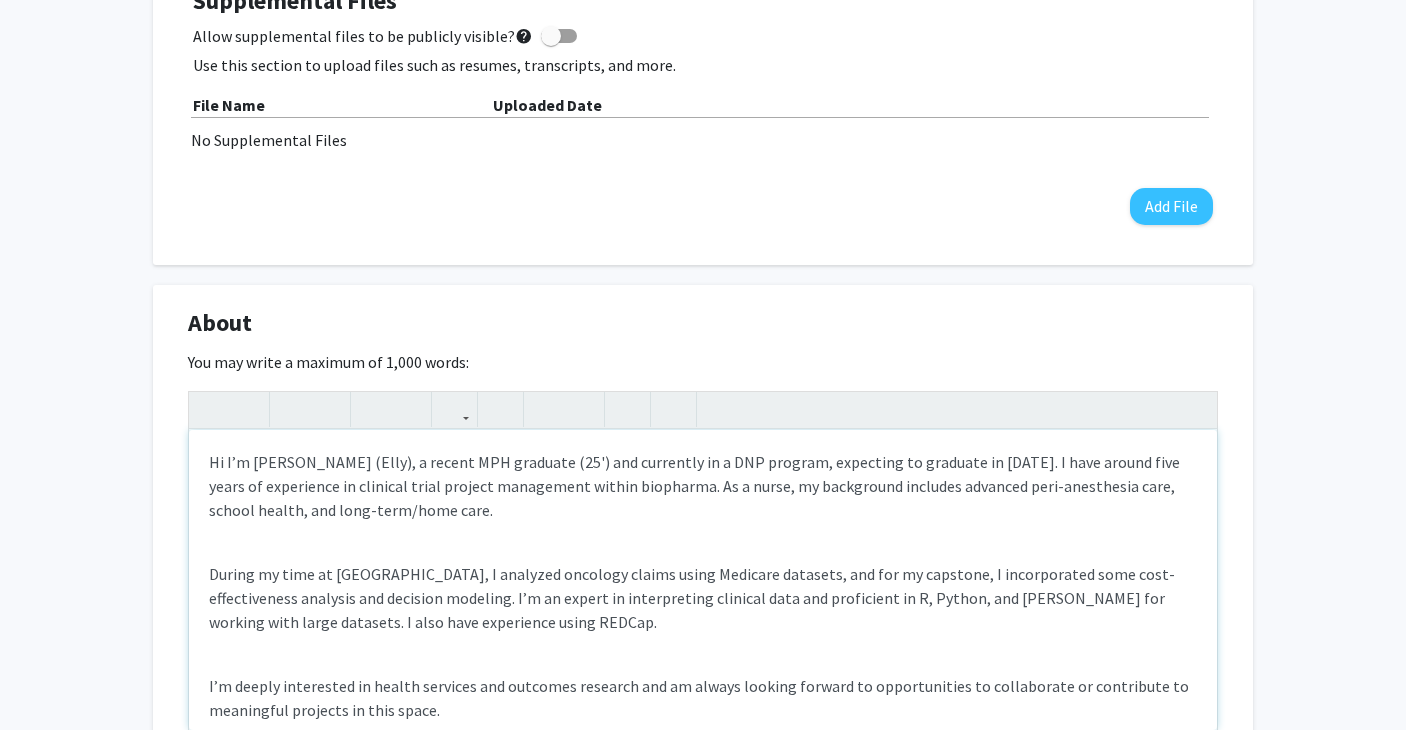 click on "Hi I’m Yiyeon (Elly), a recent MPH graduate (25') and currently in a DNP program, expecting to graduate in May 2028. I have around five years of experience in clinical trial project management within biopharma. As a nurse, my background includes advanced peri-anesthesia care, school health, and long-term/home care." at bounding box center (703, 486) 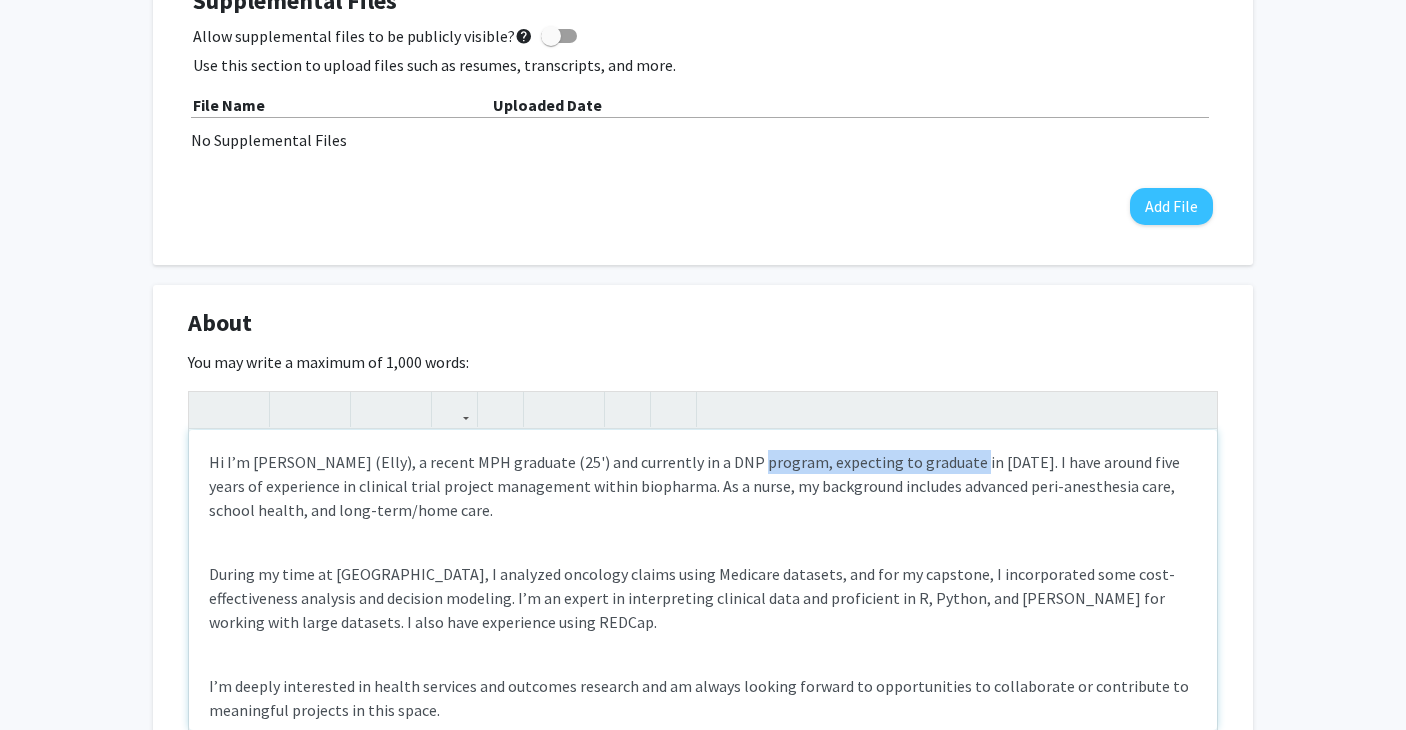 drag, startPoint x: 941, startPoint y: 438, endPoint x: 736, endPoint y: 444, distance: 205.08778 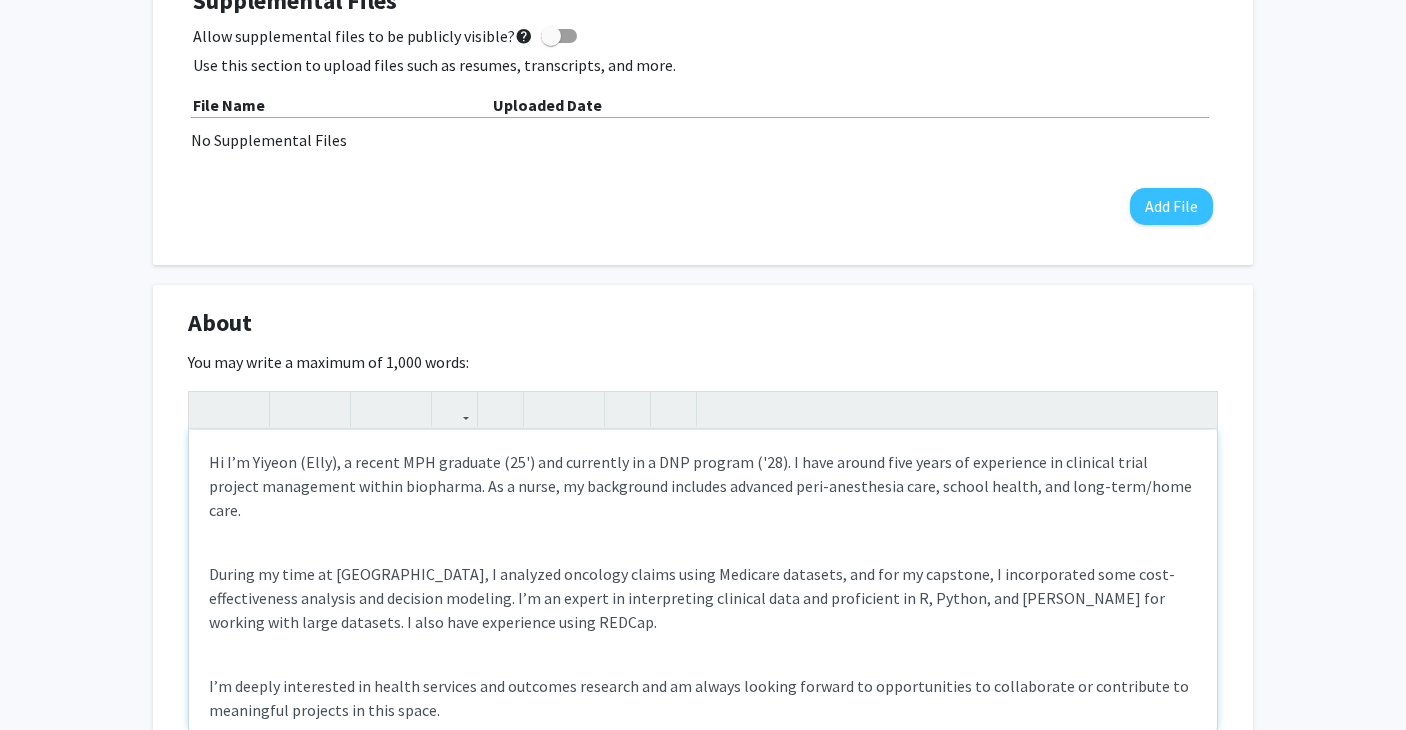 click on "Hi I’m Yiyeon (Elly), a recent MPH graduate (25') and currently in a DNP program ('28). I have around five years of experience in clinical trial project management within biopharma. As a nurse, my background includes advanced peri-anesthesia care, school health, and long-term/home care." at bounding box center (703, 486) 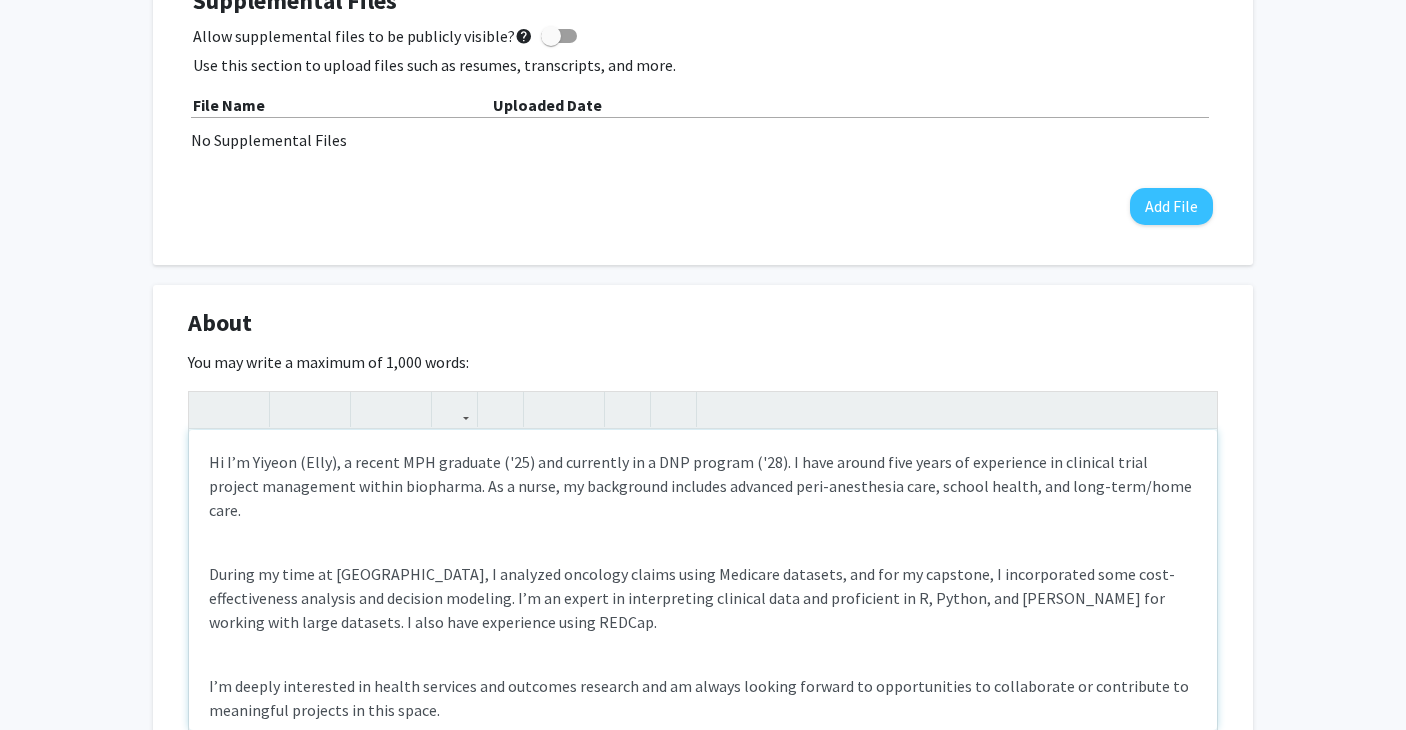click on "Hi I’m Yiyeon (Elly), a recent MPH graduate ('25) and currently in a DNP program ('28). I have around five years of experience in clinical trial project management within biopharma. As a nurse, my background includes advanced peri-anesthesia care, school health, and long-term/home care." at bounding box center (703, 486) 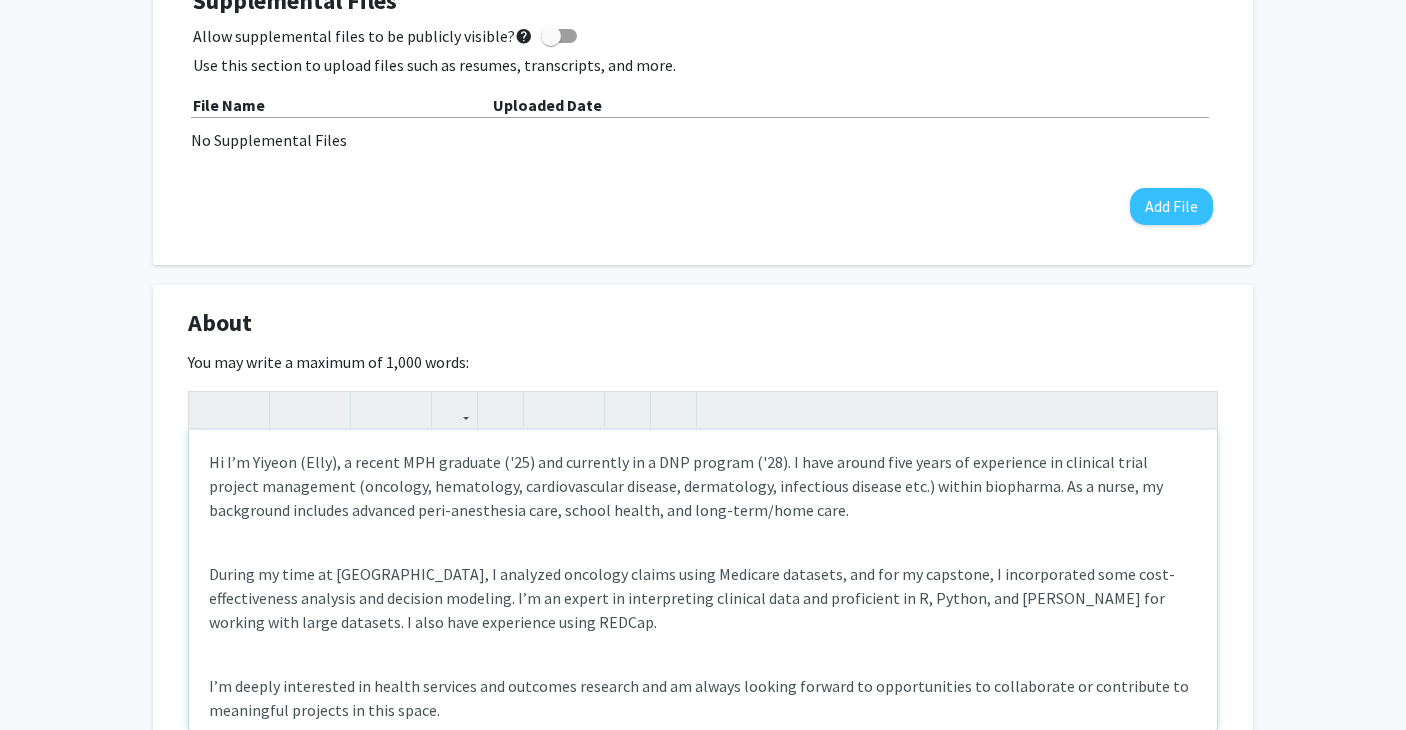 click on "Hi I’m Yiyeon (Elly), a recent MPH graduate ('25) and currently in a DNP program ('28). I have around five years of experience in clinical trial project management (oncology, hematology, cardiovascular disease, dermatology, infectious disease etc.) within biopharma. As a nurse, my background includes advanced peri-anesthesia care, school health, and long-term/home care." at bounding box center (703, 486) 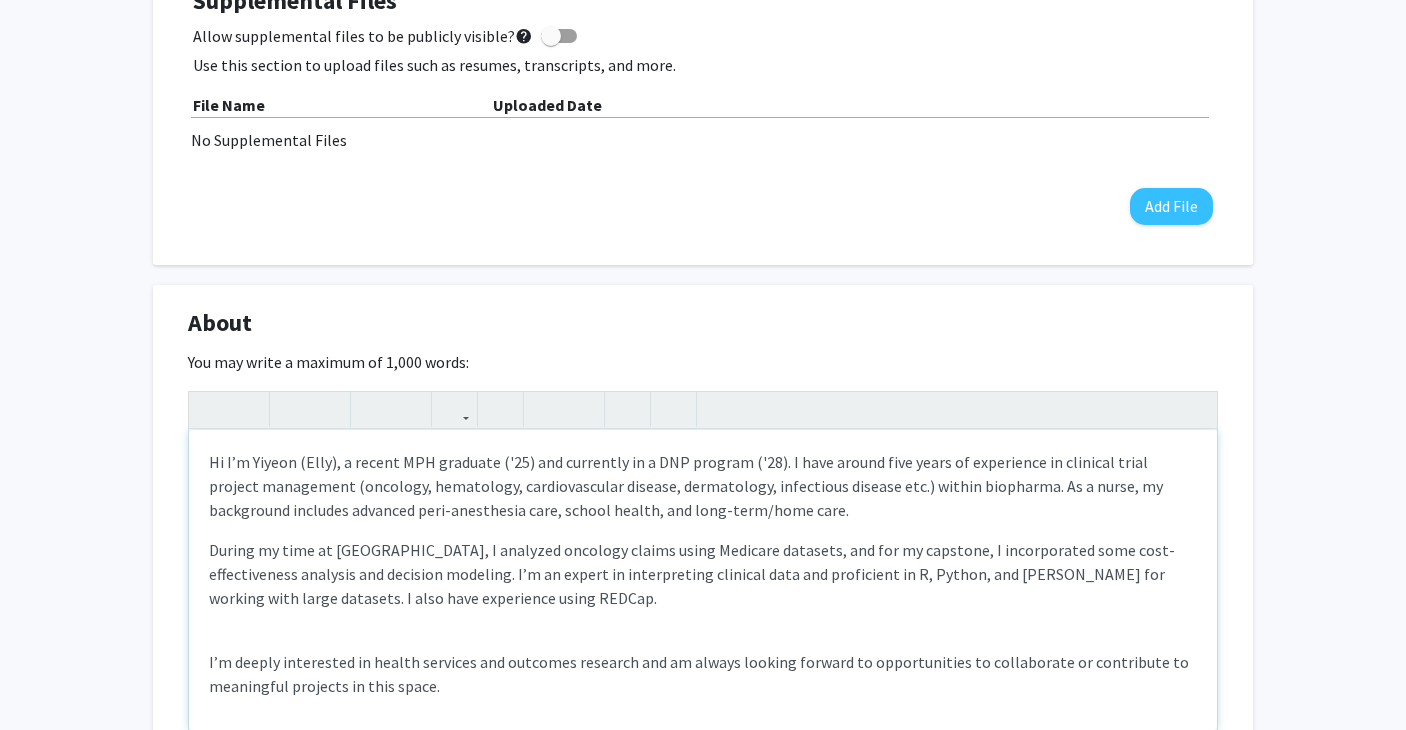click on "During my time at Hopkins, I analyzed oncology claims using Medicare datasets, and for my capstone, I incorporated some cost-effectiveness analysis and decision modeling. I’m an expert in interpreting clinical data and proficient in R, Python, and Stata for working with large datasets. I also have experience using REDCap." at bounding box center [703, 574] 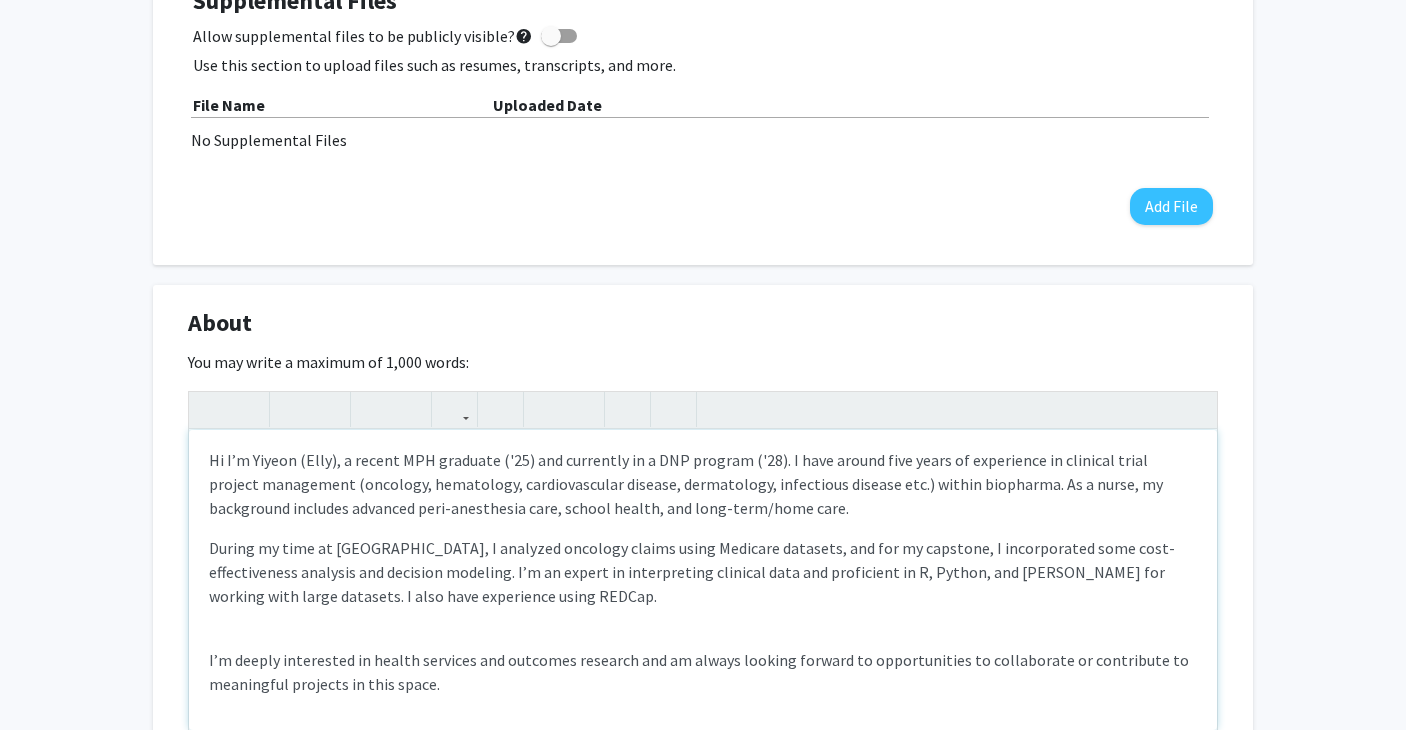 scroll, scrollTop: 4, scrollLeft: 0, axis: vertical 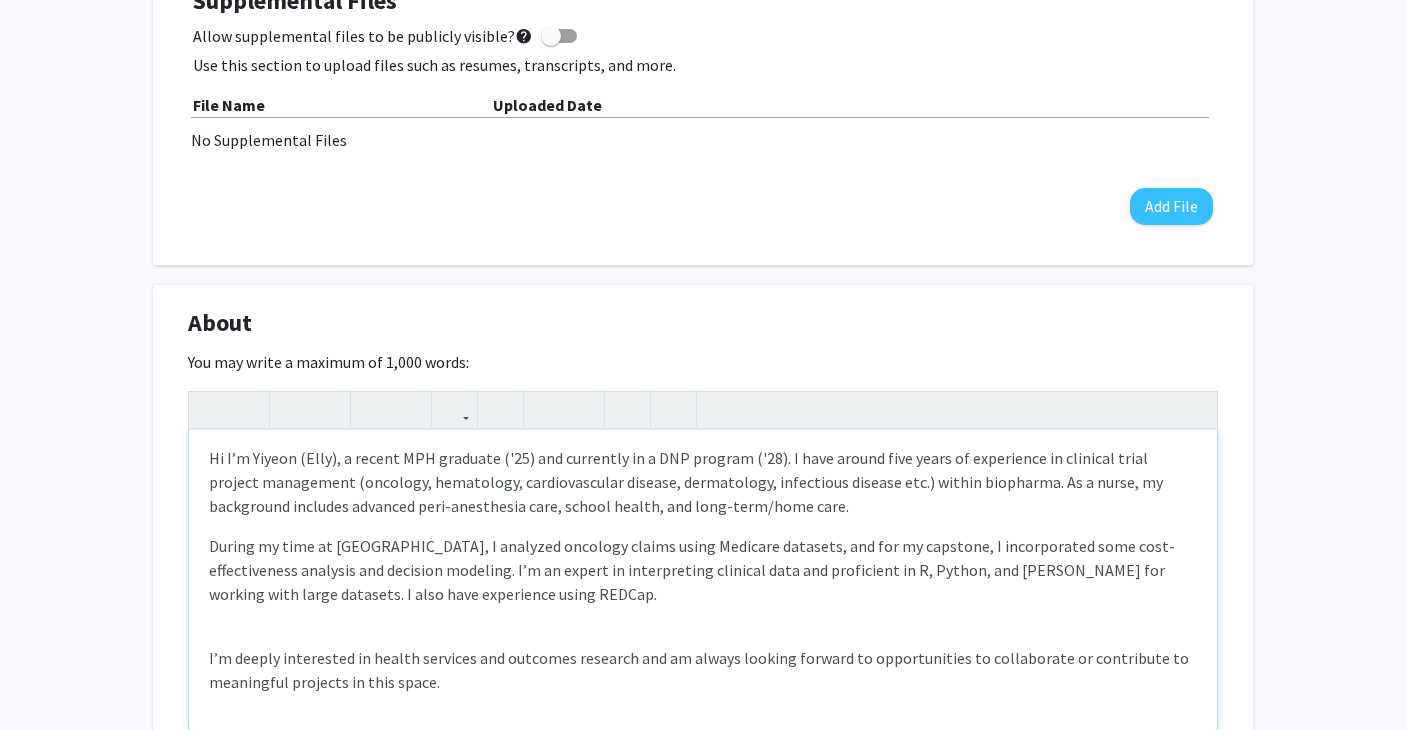 click on "During my time at Hopkins, I analyzed oncology claims using Medicare datasets, and for my capstone, I incorporated some cost-effectiveness analysis and decision modeling. I’m an expert in interpreting clinical data and proficient in R, Python, and Stata for working with large datasets. I also have experience using REDCap." at bounding box center [703, 570] 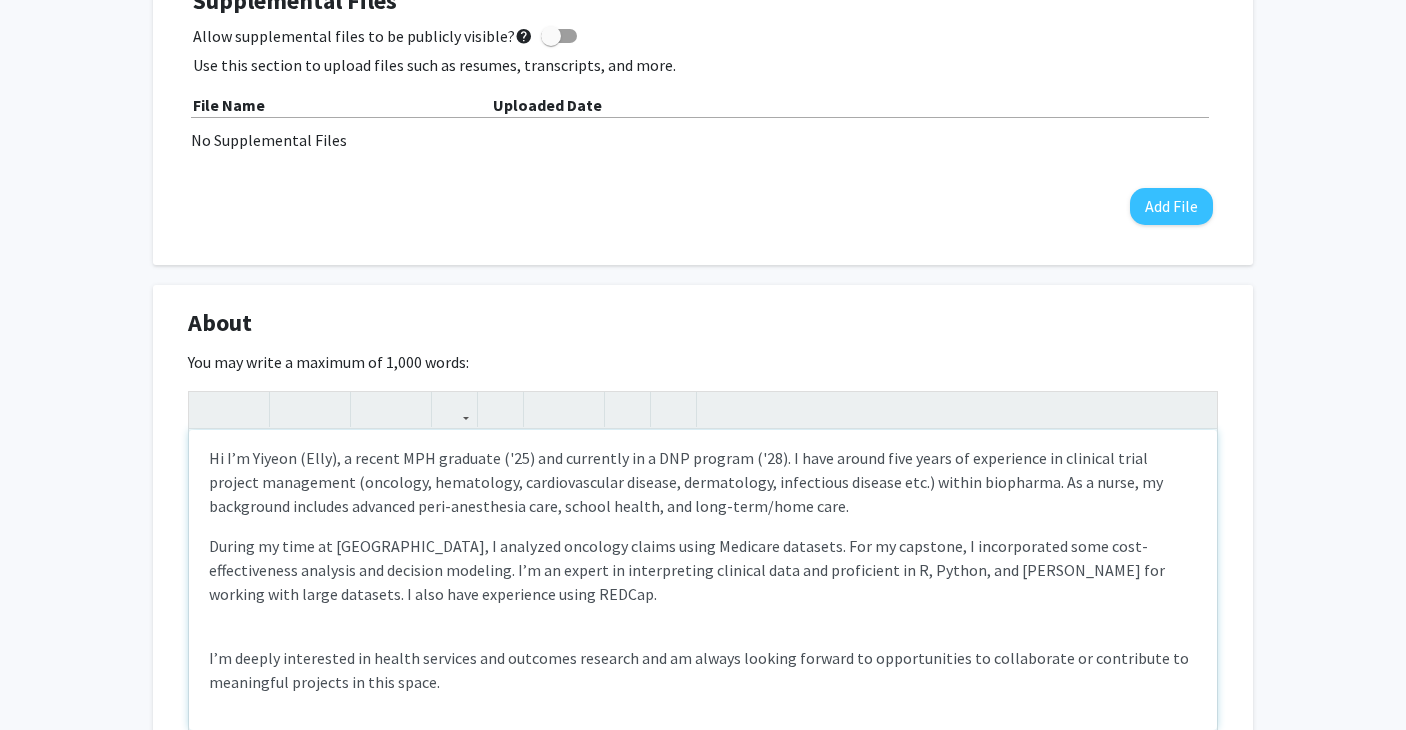 click on "During my time at Hopkins, I analyzed oncology claims using Medicare datasets. For my capstone, I incorporated some cost-effectiveness analysis and decision modeling. I’m an expert in interpreting clinical data and proficient in R, Python, and Stata for working with large datasets. I also have experience using REDCap." at bounding box center [703, 570] 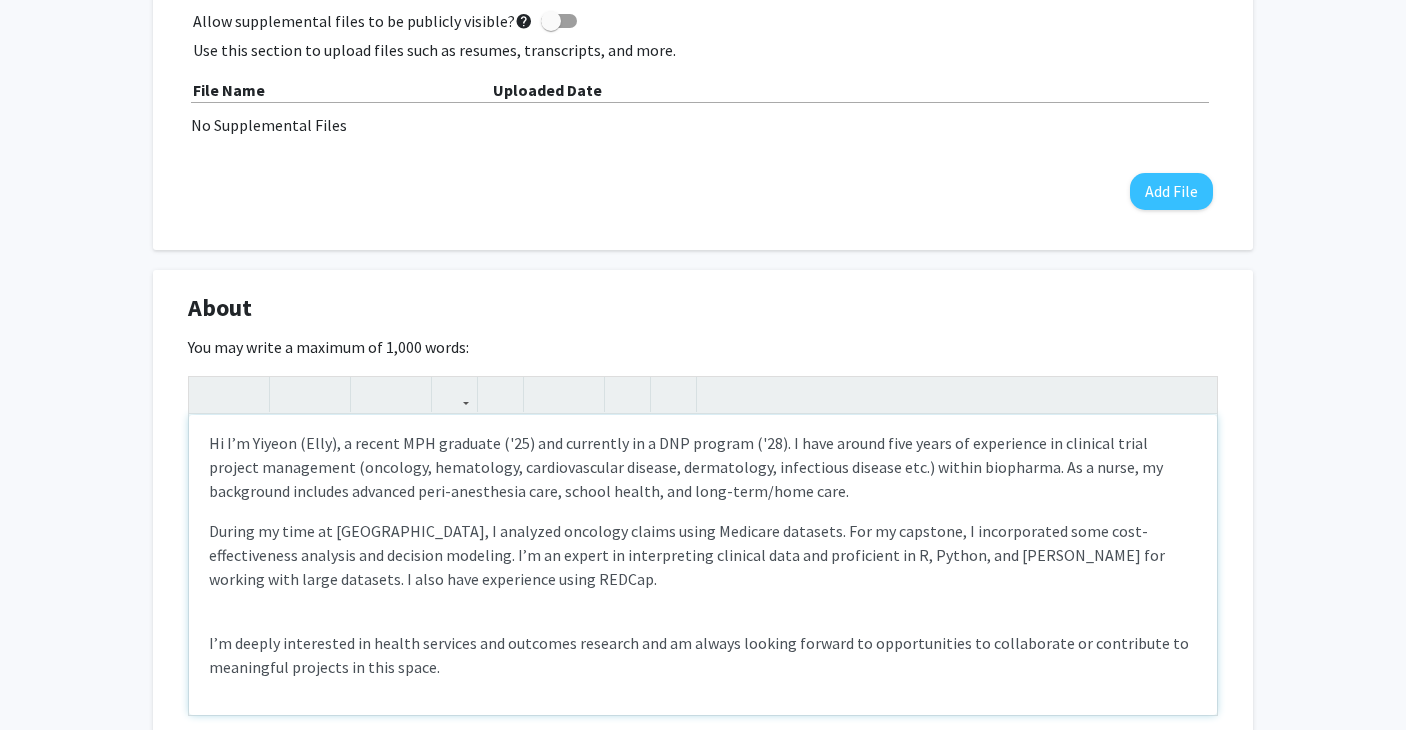 click on "Hi I’m Yiyeon (Elly), a recent MPH graduate ('25) and currently in a DNP program ('28). I have around five years of experience in clinical trial project management (oncology, hematology, cardiovascular disease, dermatology, infectious disease etc.) within biopharma. As a nurse, my background includes advanced peri-anesthesia care, school health, and long-term/home care. During my time at Hopkins, I analyzed oncology claims using Medicare datasets. For my capstone, I incorporated some cost-effectiveness analysis and decision modeling. I’m an expert in interpreting clinical data and proficient in R, Python, and Stata for working with large datasets. I also have experience using REDCap. I’m deeply interested in health services and outcomes research and am always looking forward to opportunities to collaborate or contribute to meaningful projects in this space." at bounding box center (703, 565) 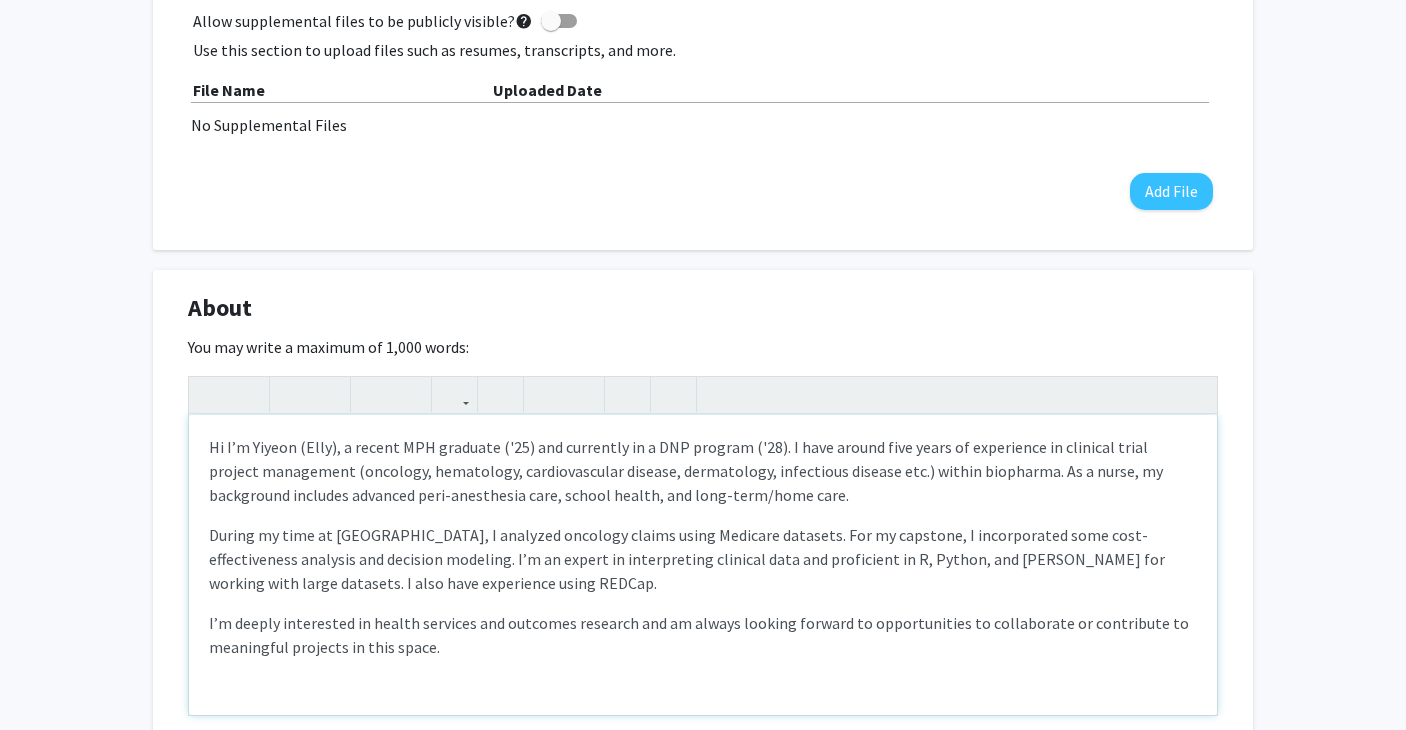 scroll, scrollTop: 0, scrollLeft: 0, axis: both 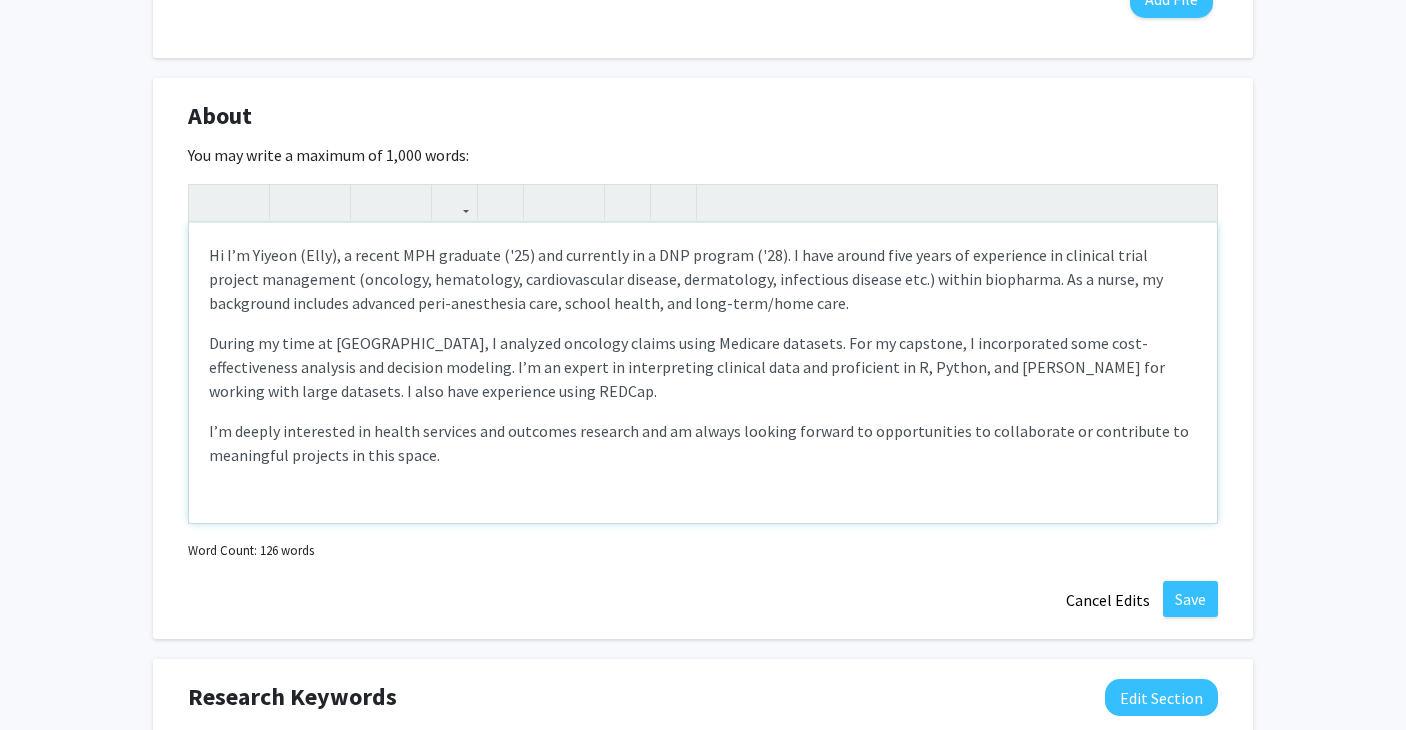 click on "I’m deeply interested in health services and outcomes research and am always looking forward to opportunities to collaborate or contribute to meaningful projects in this space." at bounding box center [703, 443] 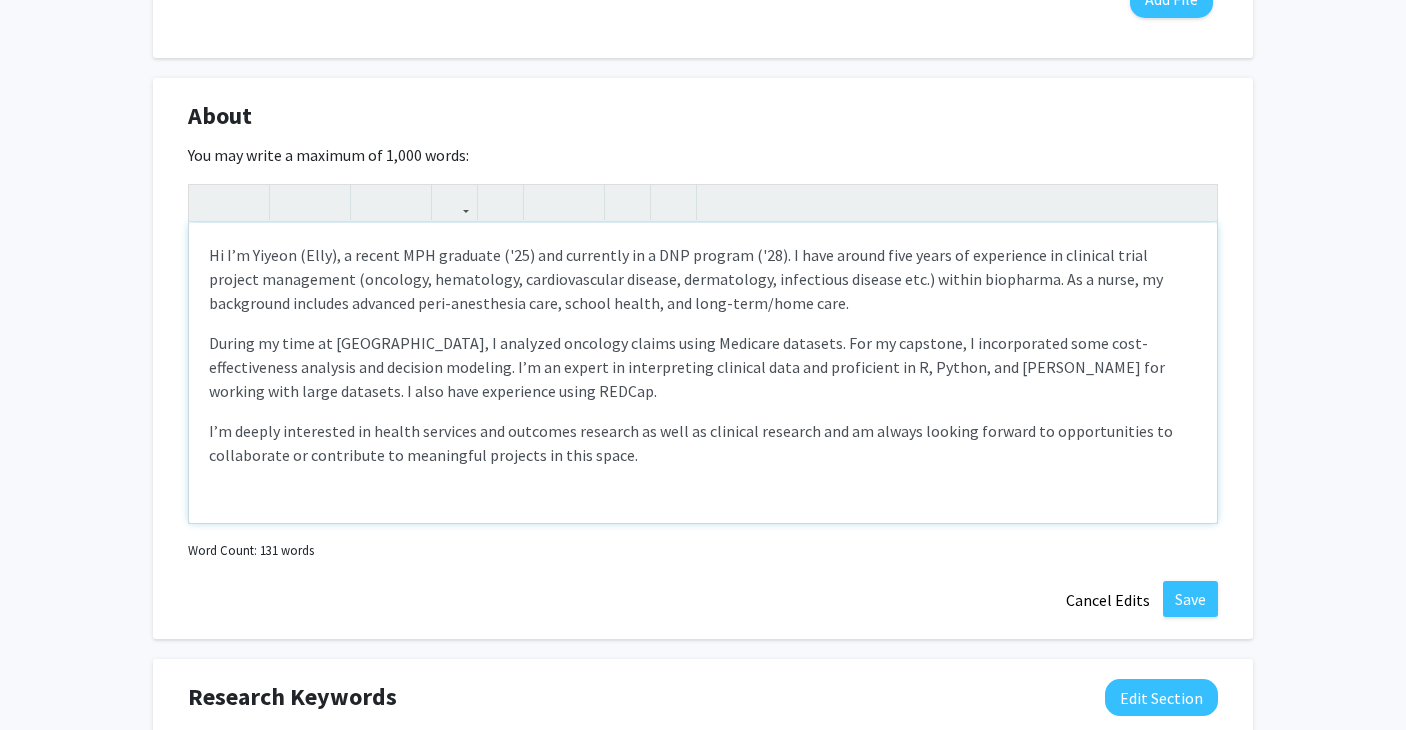 click on "Hi I’m Yiyeon (Elly), a recent MPH graduate ('25) and currently in a DNP program ('28). I have around five years of experience in clinical trial project management (oncology, hematology, cardiovascular disease, dermatology, infectious disease etc.) within biopharma. As a nurse, my background includes advanced peri-anesthesia care, school health, and long-term/home care. During my time at Hopkins, I analyzed oncology claims using Medicare datasets. For my capstone, I incorporated some cost-effectiveness analysis and decision modeling. I’m an expert in interpreting clinical data and proficient in R, Python, and Stata for working with large datasets. I also have experience using REDCap. I’m deeply interested in health services and outcomes research as well as clinical research and am always looking forward to opportunities to collaborate or contribute to meaningful projects in this space." at bounding box center (703, 373) 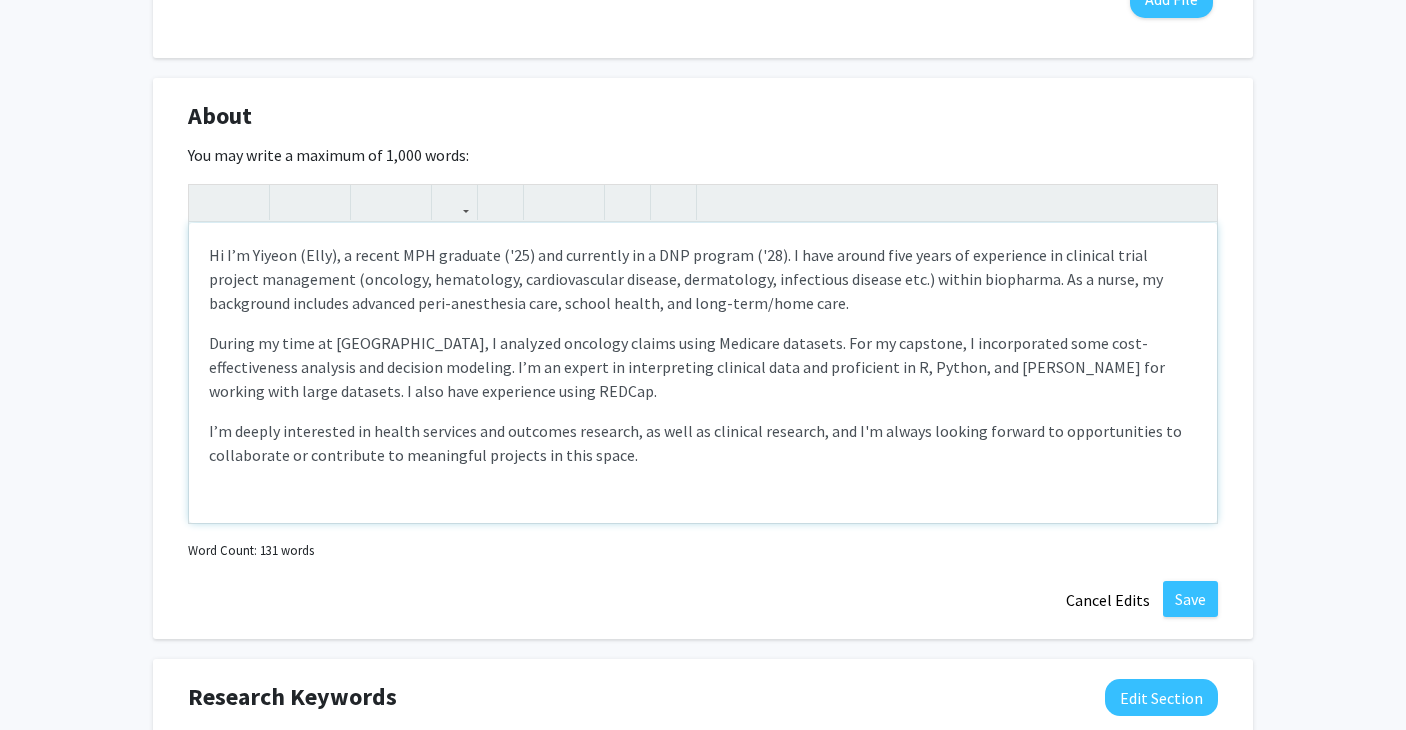 click on "Hi I’m Yiyeon (Elly), a recent MPH graduate ('25) and currently in a DNP program ('28). I have around five years of experience in clinical trial project management (oncology, hematology, cardiovascular disease, dermatology, infectious disease etc.) within biopharma. As a nurse, my background includes advanced peri-anesthesia care, school health, and long-term/home care. During my time at Hopkins, I analyzed oncology claims using Medicare datasets. For my capstone, I incorporated some cost-effectiveness analysis and decision modeling. I’m an expert in interpreting clinical data and proficient in R, Python, and Stata for working with large datasets. I also have experience using REDCap. I’m deeply interested in health services and outcomes research, as well as clinical research, and I'm always looking forward to opportunities to collaborate or contribute to meaningful projects in this space." at bounding box center [703, 373] 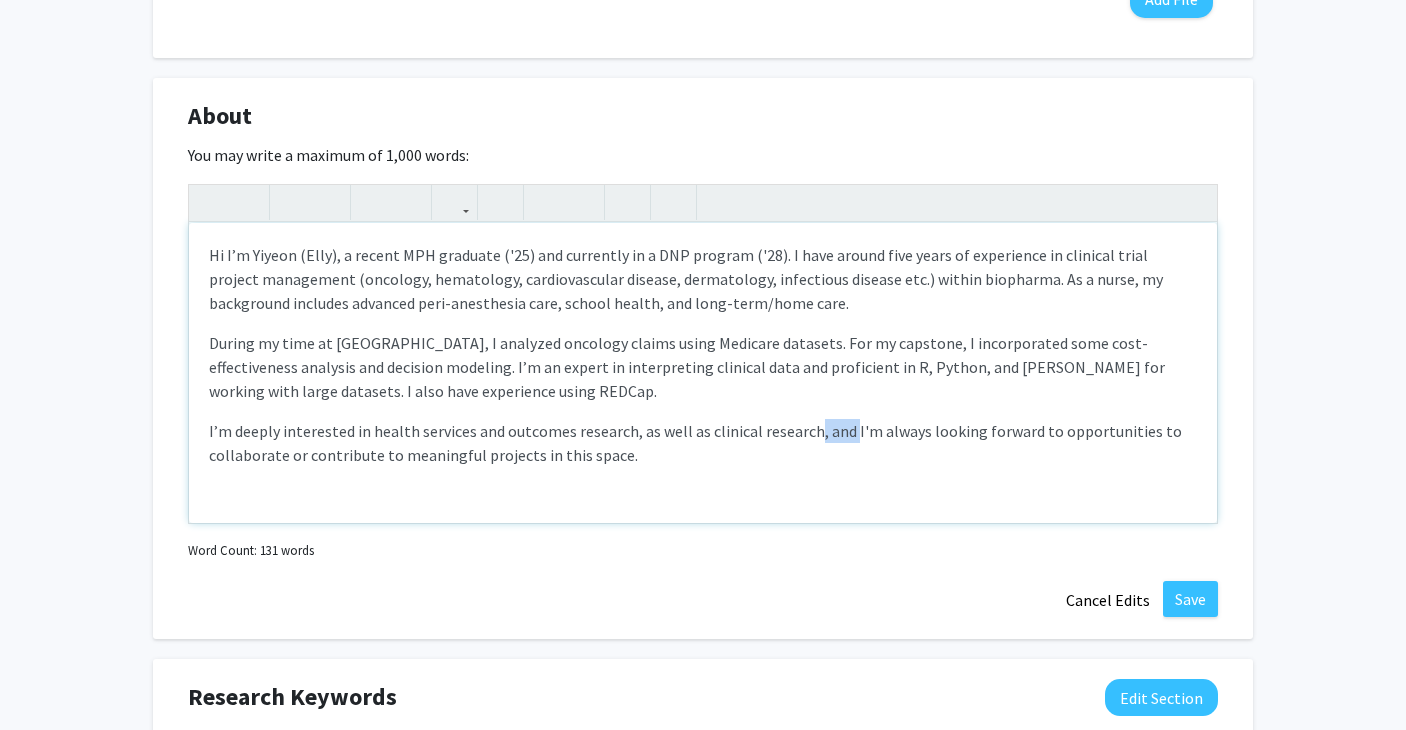 drag, startPoint x: 843, startPoint y: 409, endPoint x: 809, endPoint y: 407, distance: 34.058773 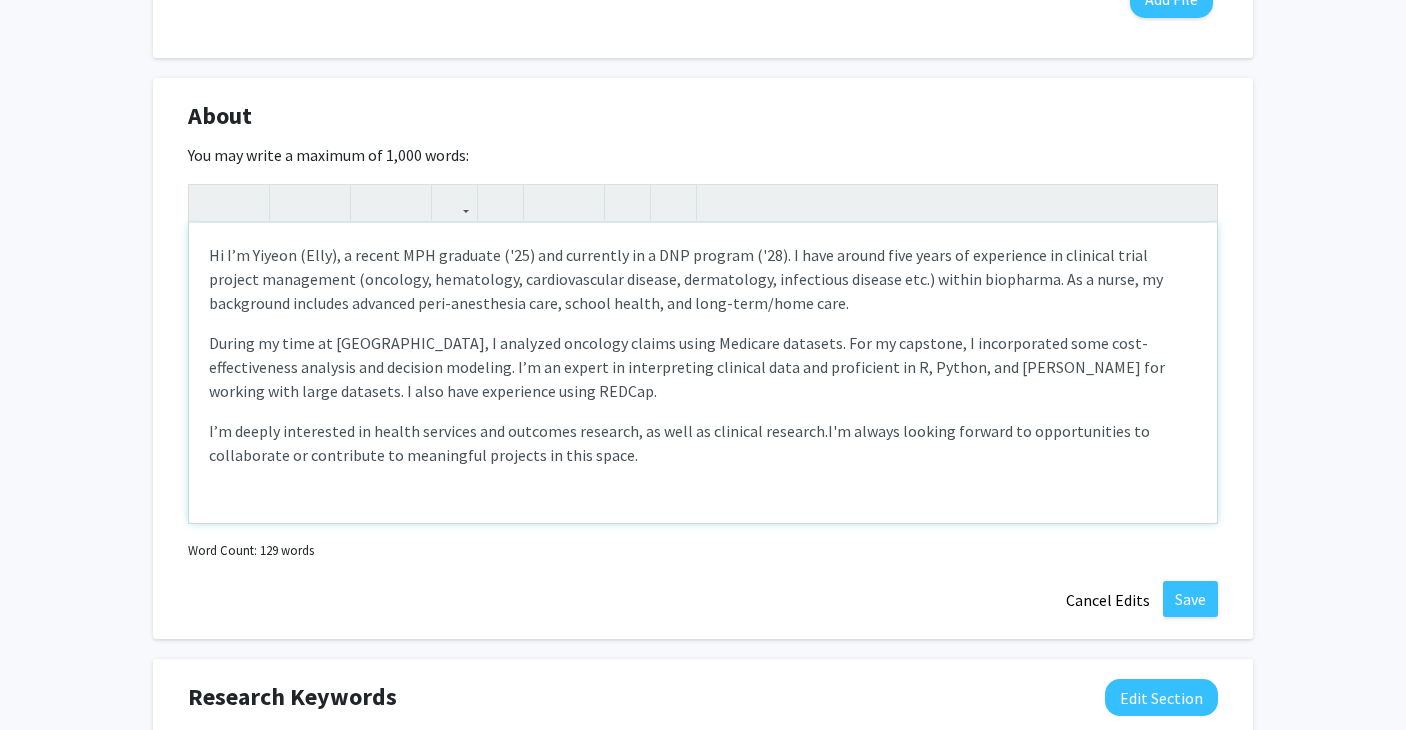 type on "<p>Hi I’m Yiyeon (Elly), a recent MPH graduate ('25) and currently in a DNP program ('28). I have around five years of experience in clinical trial project management (oncology, hematology, cardiovascular disease, dermatology, infectious disease etc.) within biopharma. As a nurse, my background includes advanced peri-anesthesia care, school health, and long-term/home care.</p><p>During my time at Hopkins, I analyzed oncology claims using Medicare datasets. For my capstone, I incorporated some cost-effectiveness analysis and decision modeling. I’m an expert in interpreting clinical data and proficient in R, Python, and Stata for working with large datasets. I also have experience using REDCap.</p><p>I’m deeply interested in health services and outcomes research, as well as clinical research. I'm always looking forward to opportunities to collaborate or contribute to meaningful projects in this space.</p>" 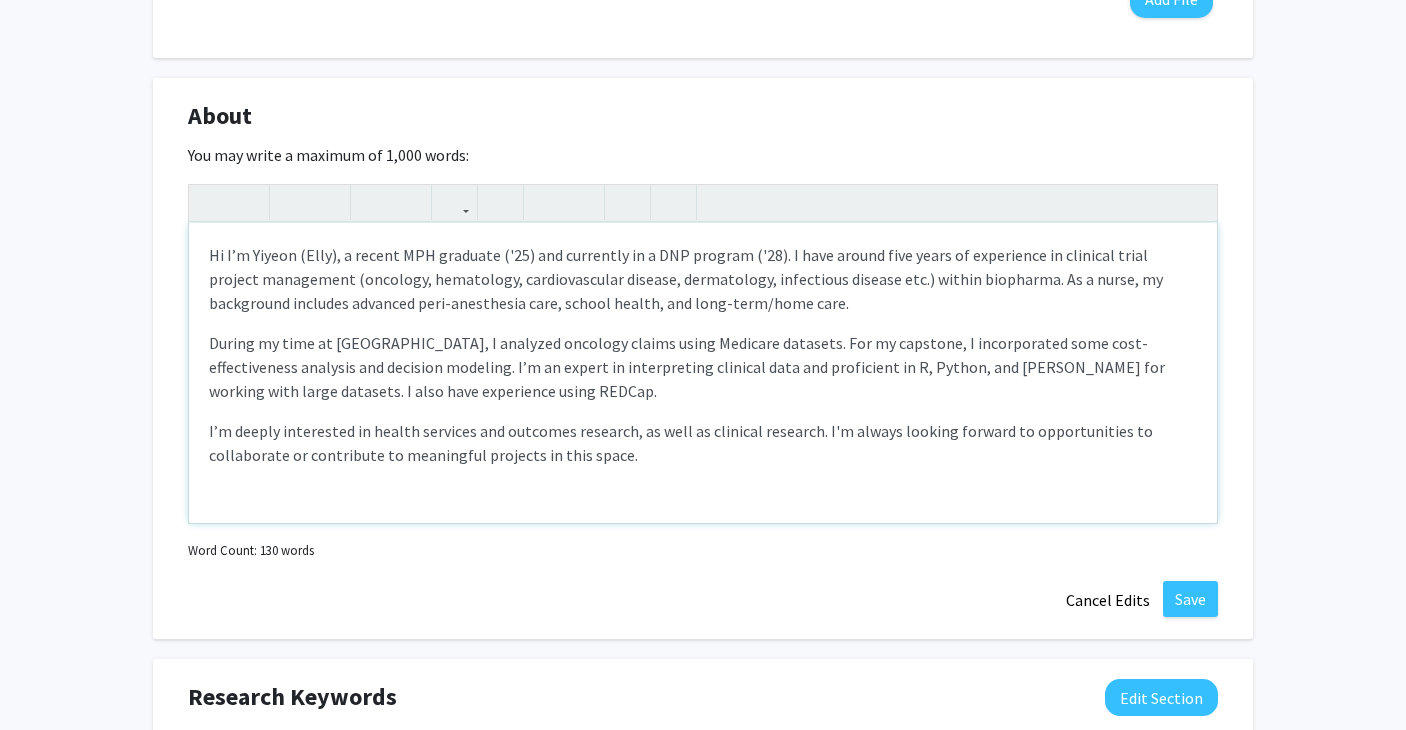 click on "I’m deeply interested in health services and outcomes research, as well as clinical research. I'm always looking forward to opportunities to collaborate or contribute to meaningful projects in this space." at bounding box center (703, 443) 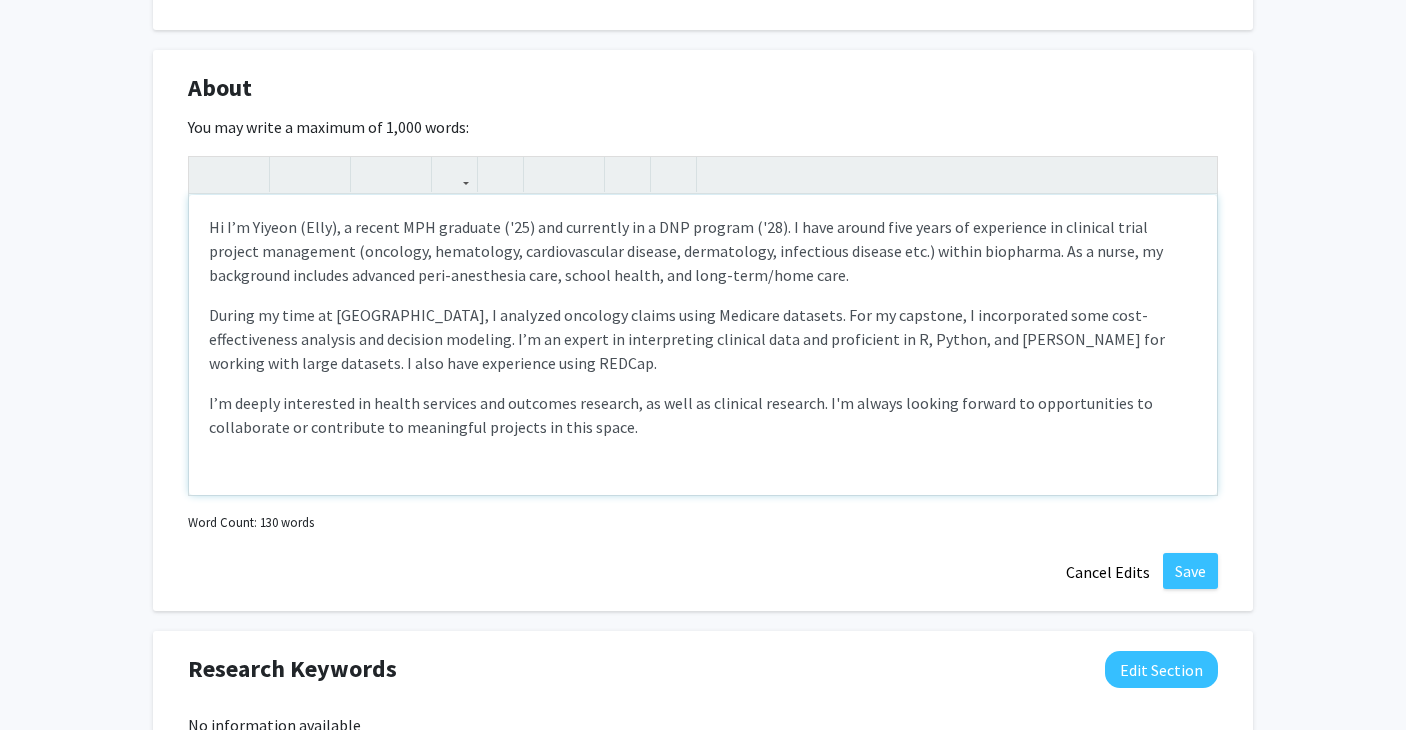 scroll, scrollTop: 844, scrollLeft: 0, axis: vertical 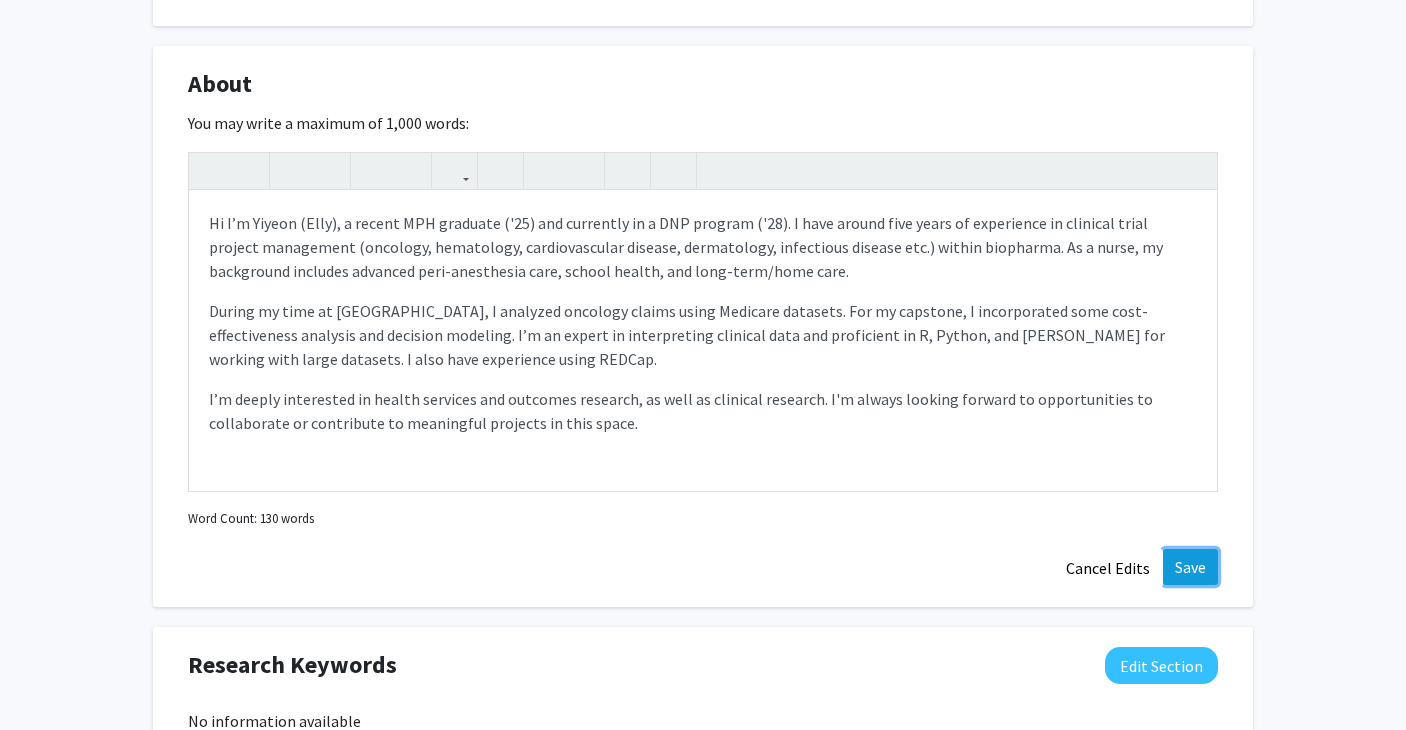 click on "Save" 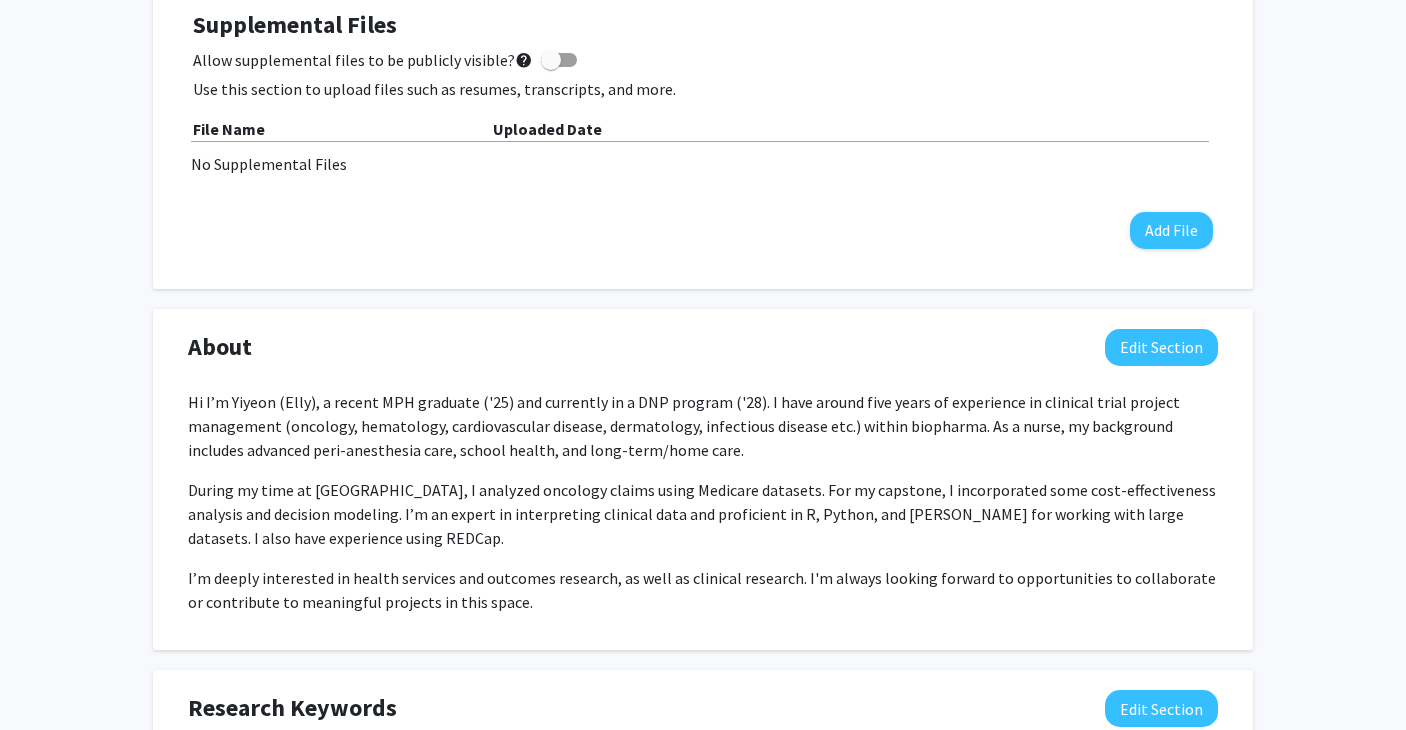 scroll, scrollTop: 482, scrollLeft: 0, axis: vertical 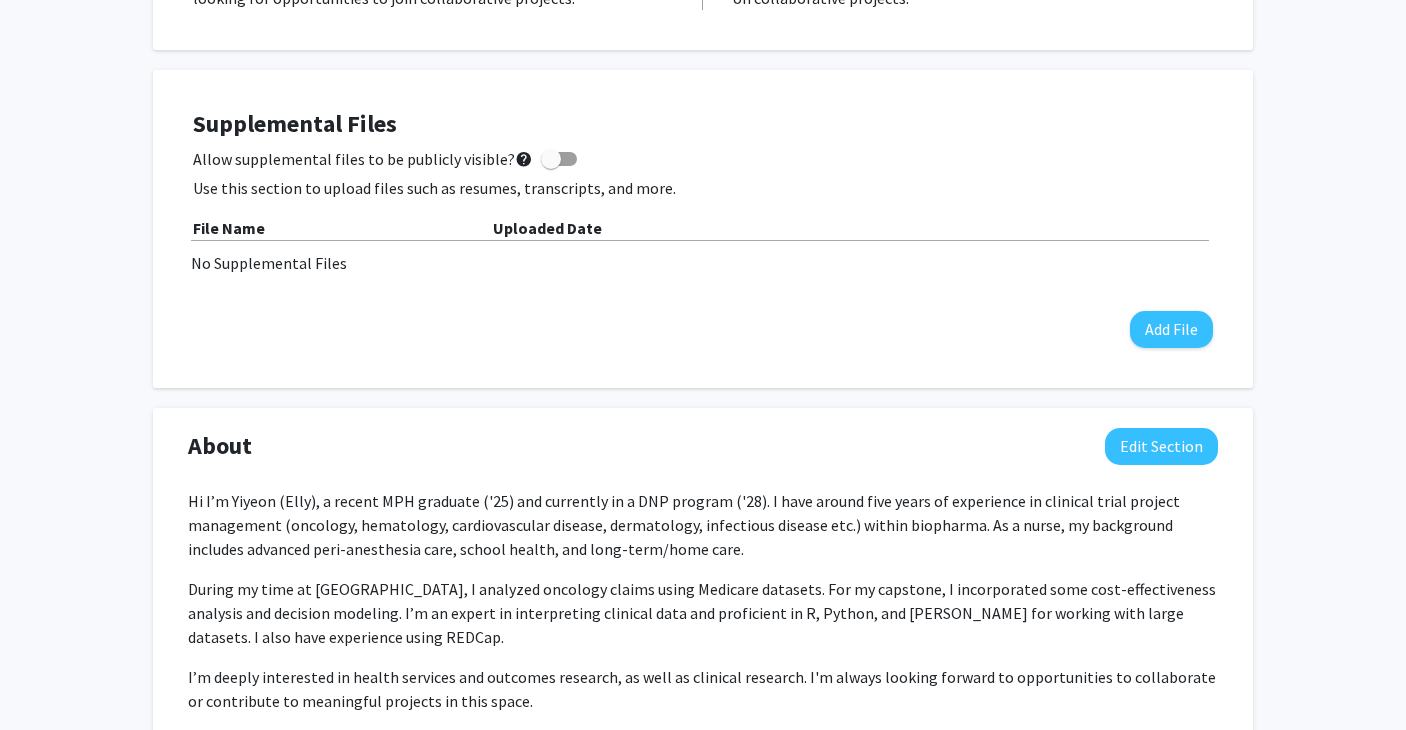 click on "During my time at Hopkins, I analyzed oncology claims using Medicare datasets. For my capstone, I incorporated some cost-effectiveness analysis and decision modeling. I’m an expert in interpreting clinical data and proficient in R, Python, and Stata for working with large datasets. I also have experience using REDCap." 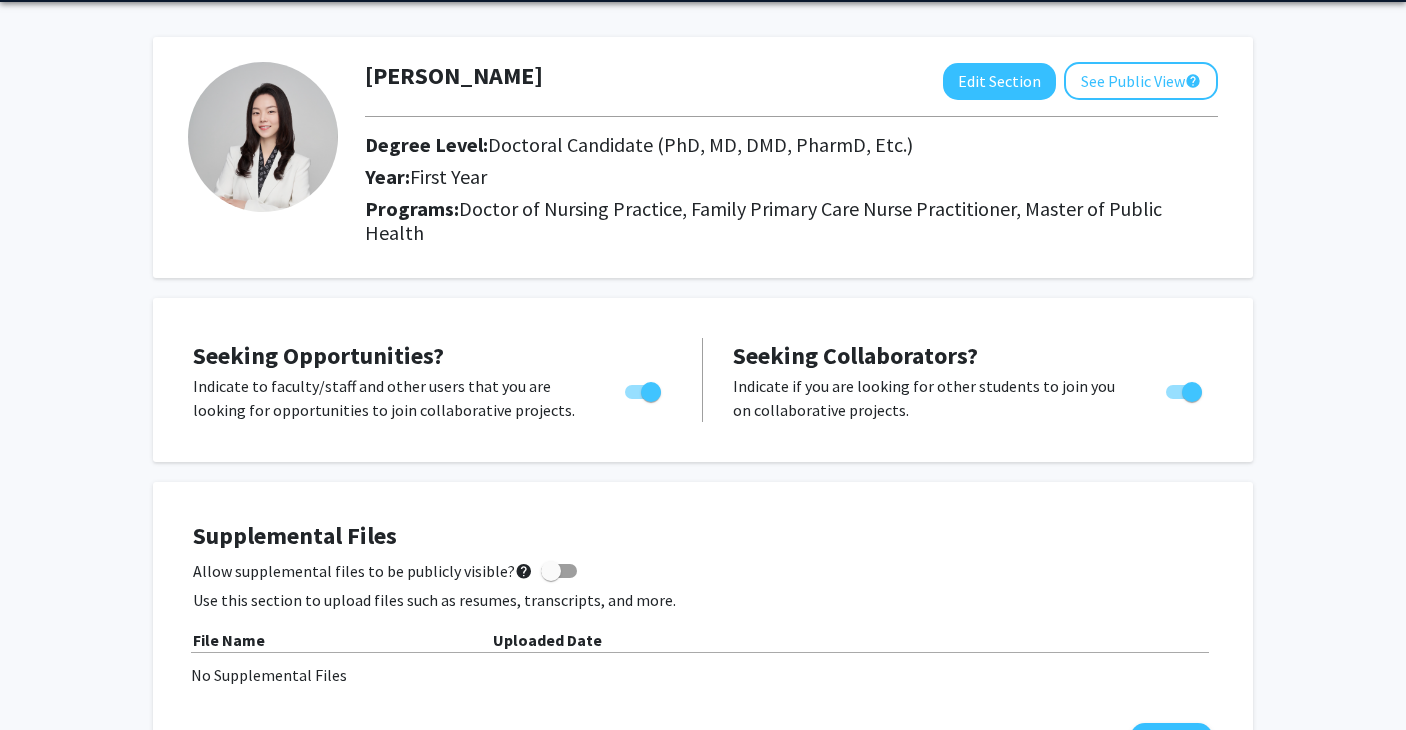 scroll, scrollTop: 0, scrollLeft: 0, axis: both 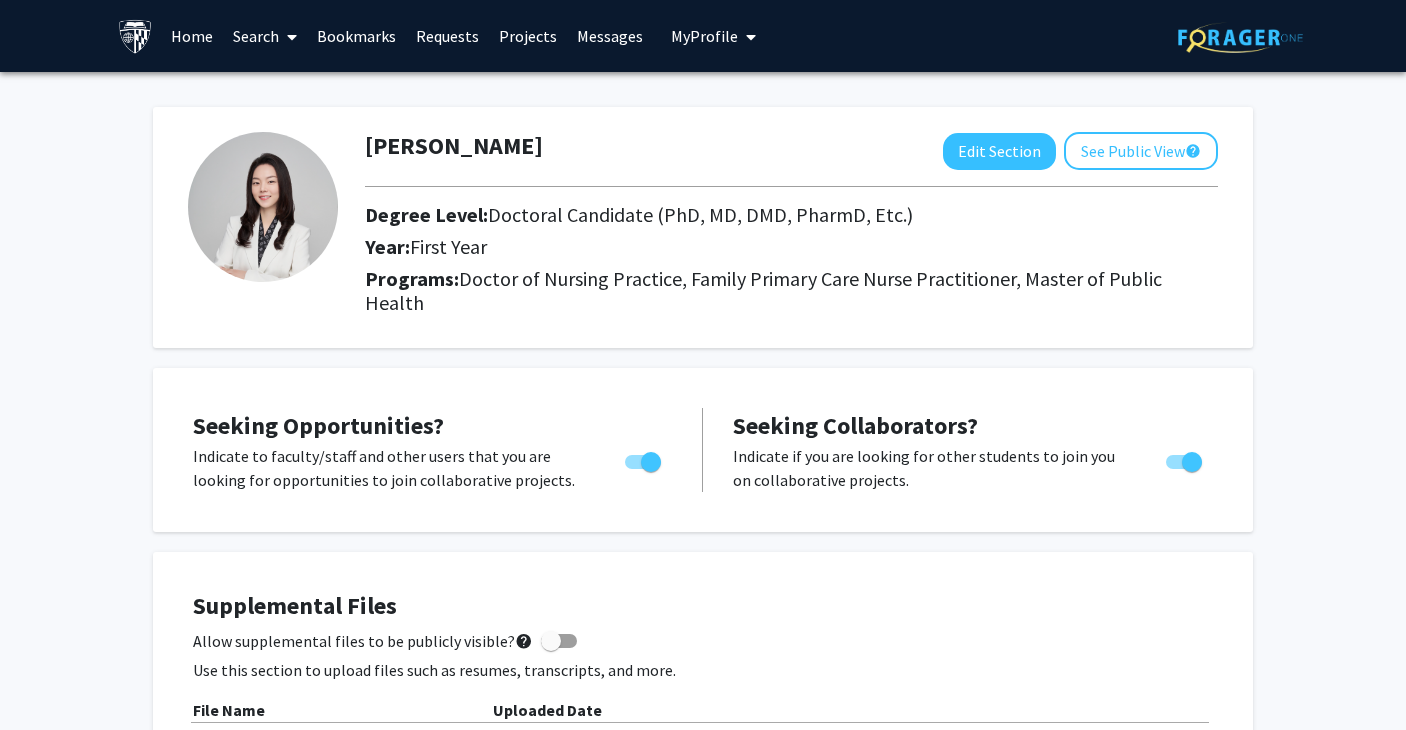 click on "Allow supplemental files to be publicly visible?  help" 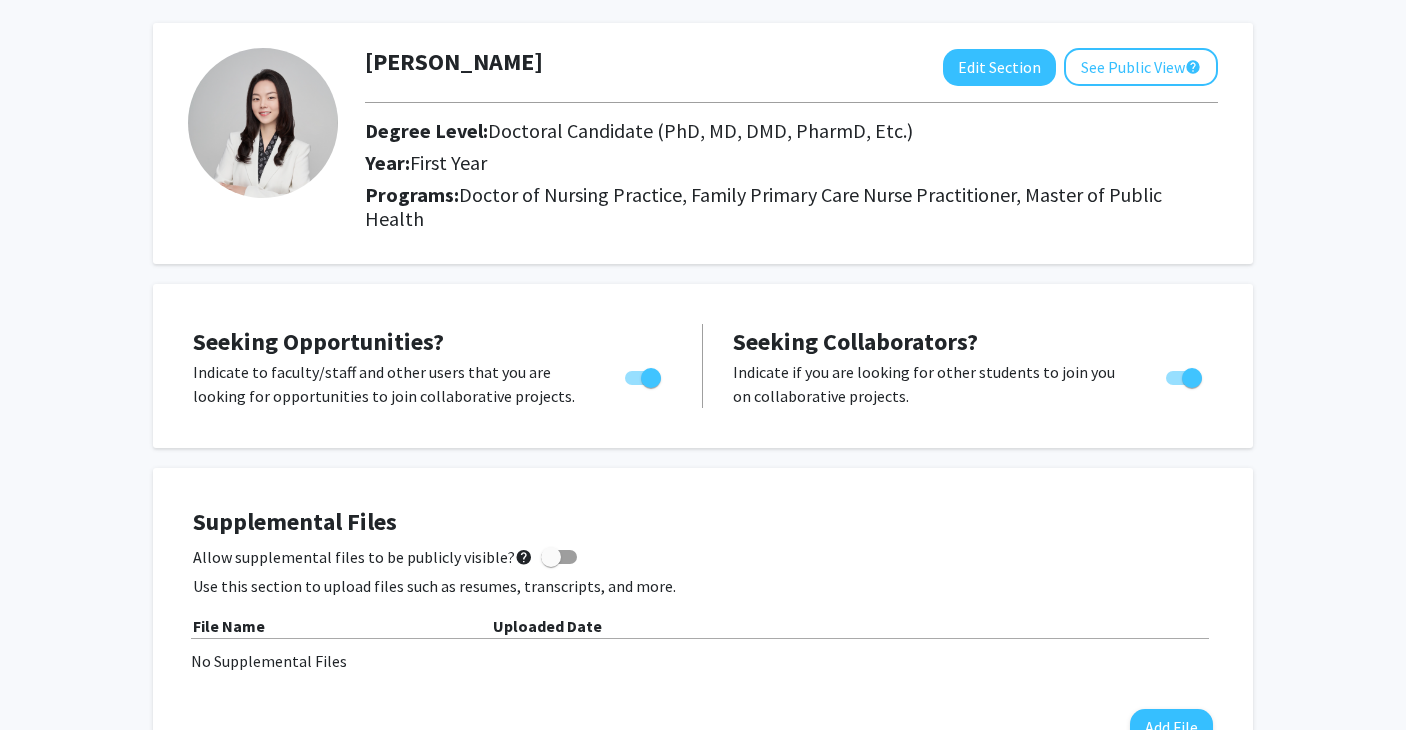 scroll, scrollTop: 0, scrollLeft: 0, axis: both 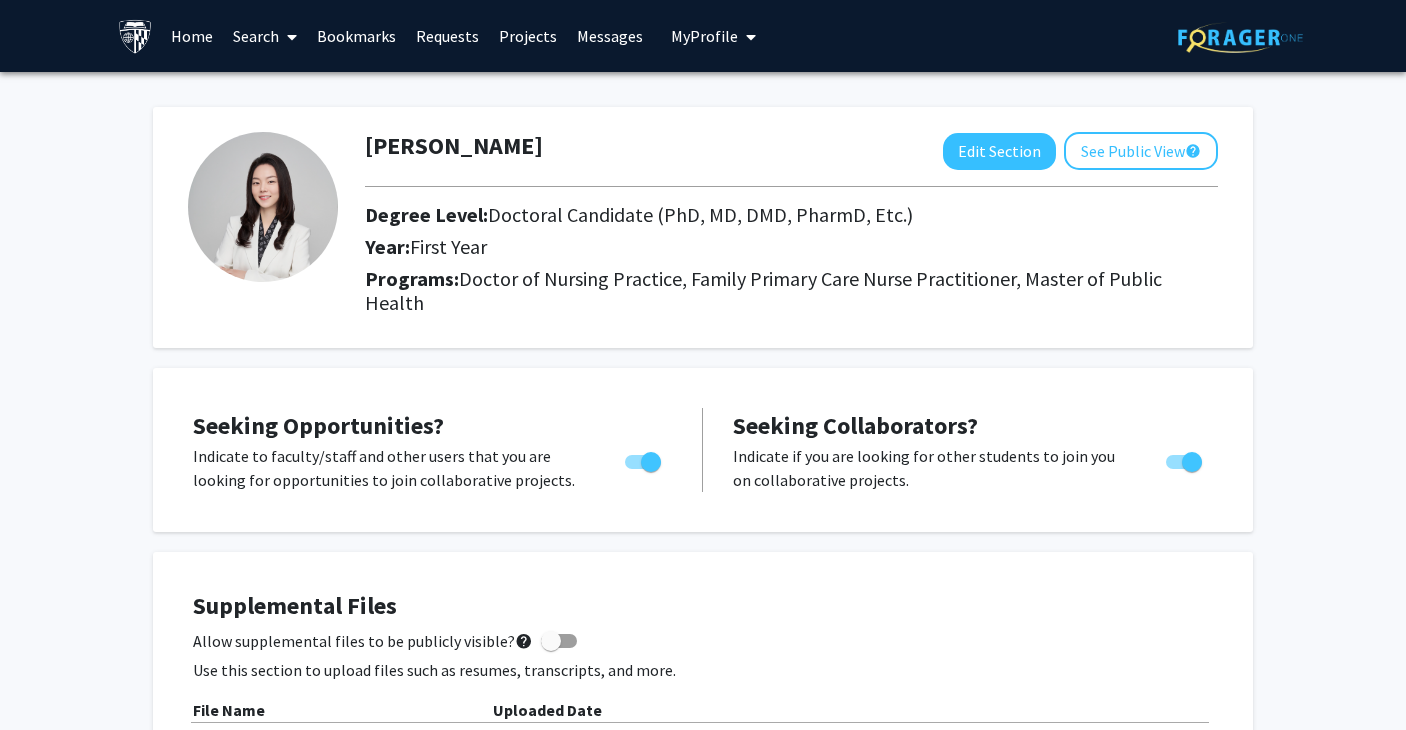 click on "Projects" at bounding box center [528, 36] 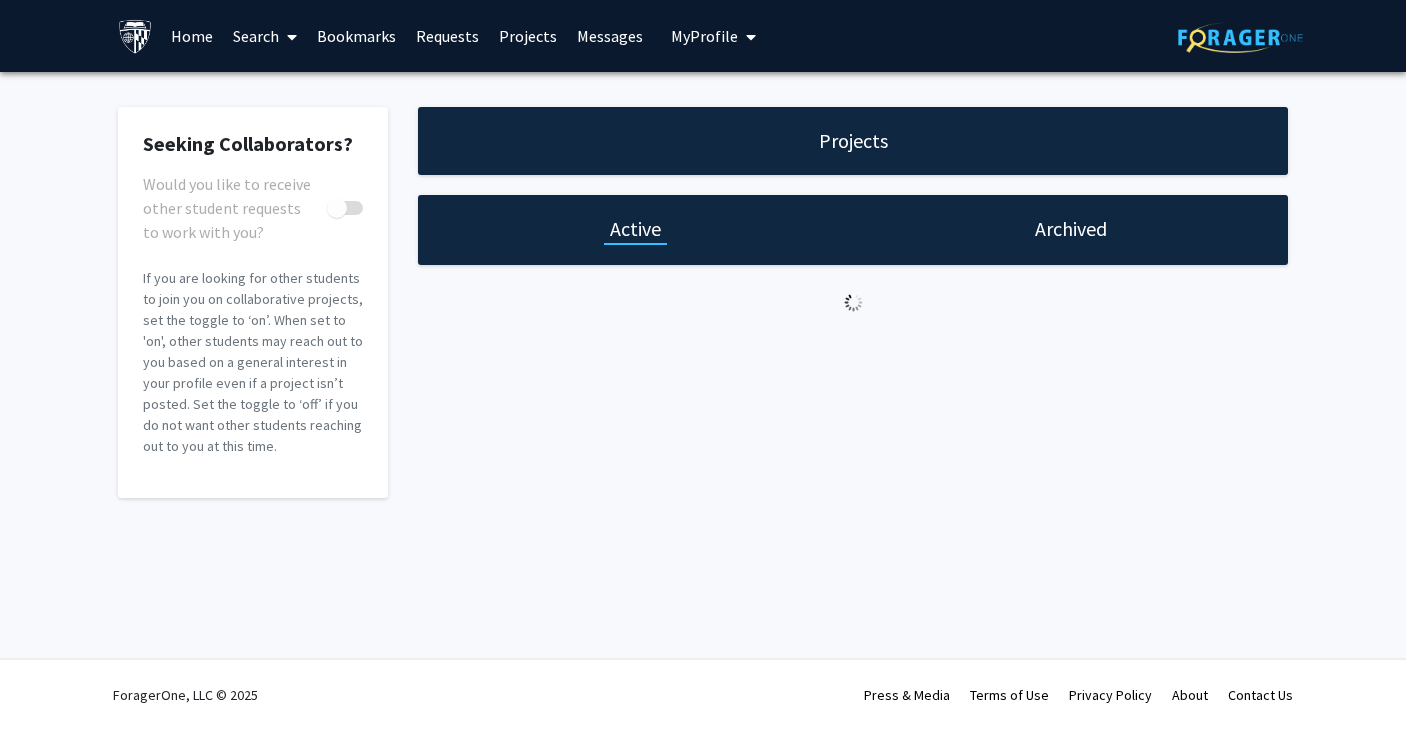 checkbox on "true" 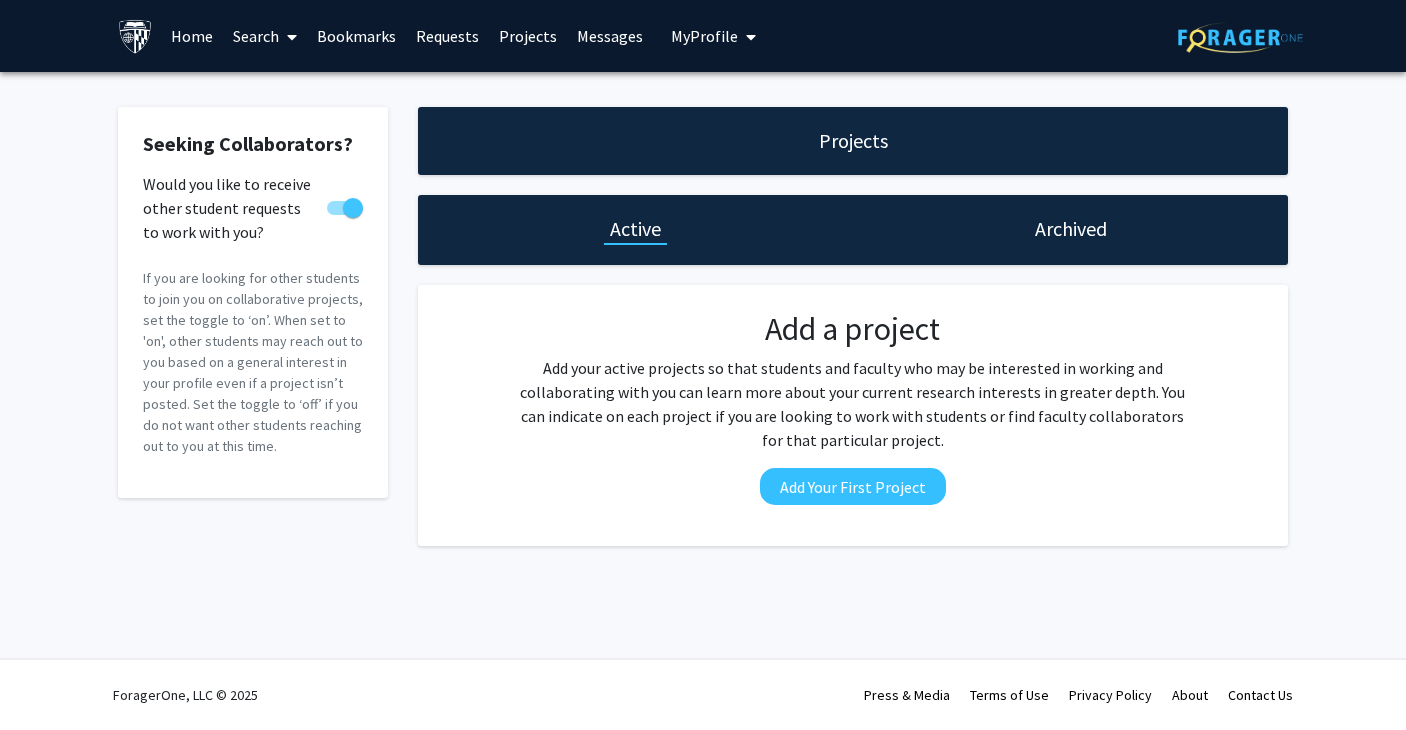 click on "Search" at bounding box center [265, 36] 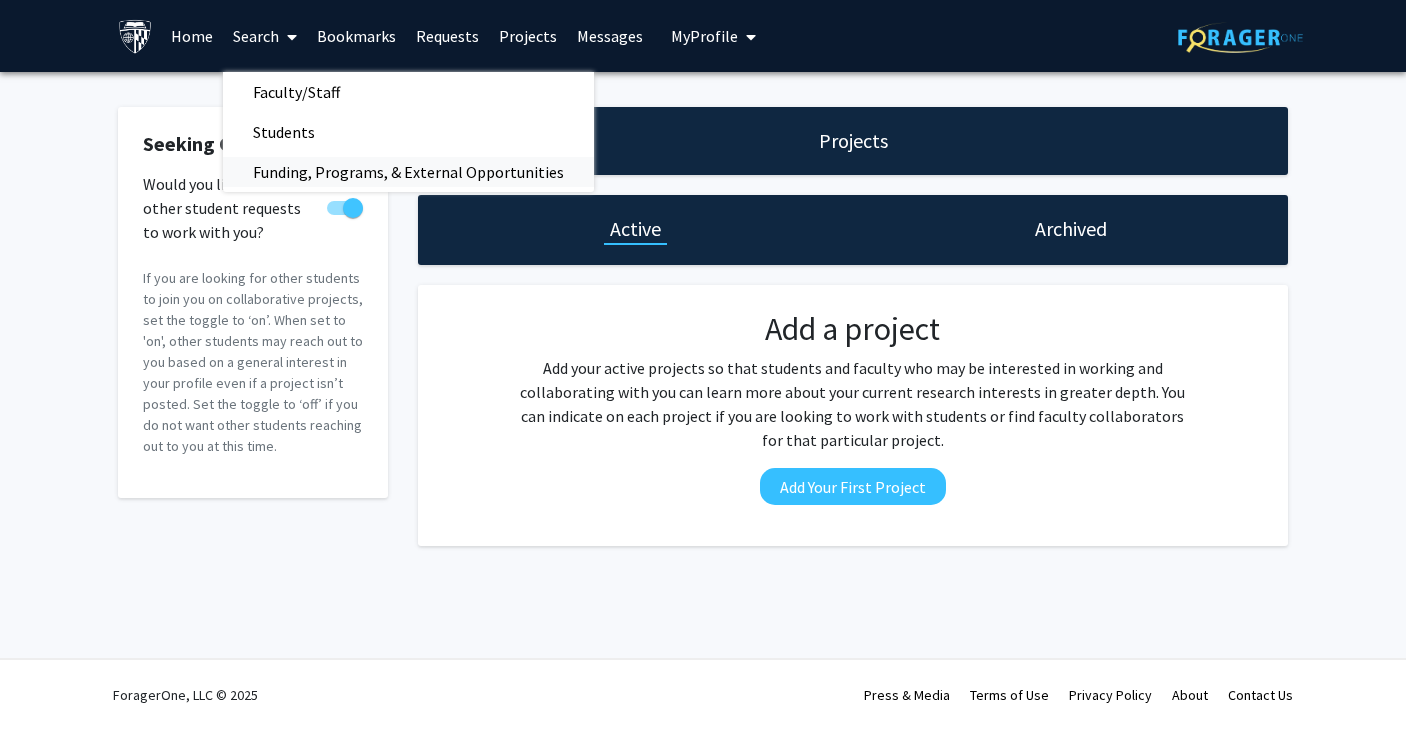 click on "Funding, Programs, & External Opportunities" at bounding box center (408, 172) 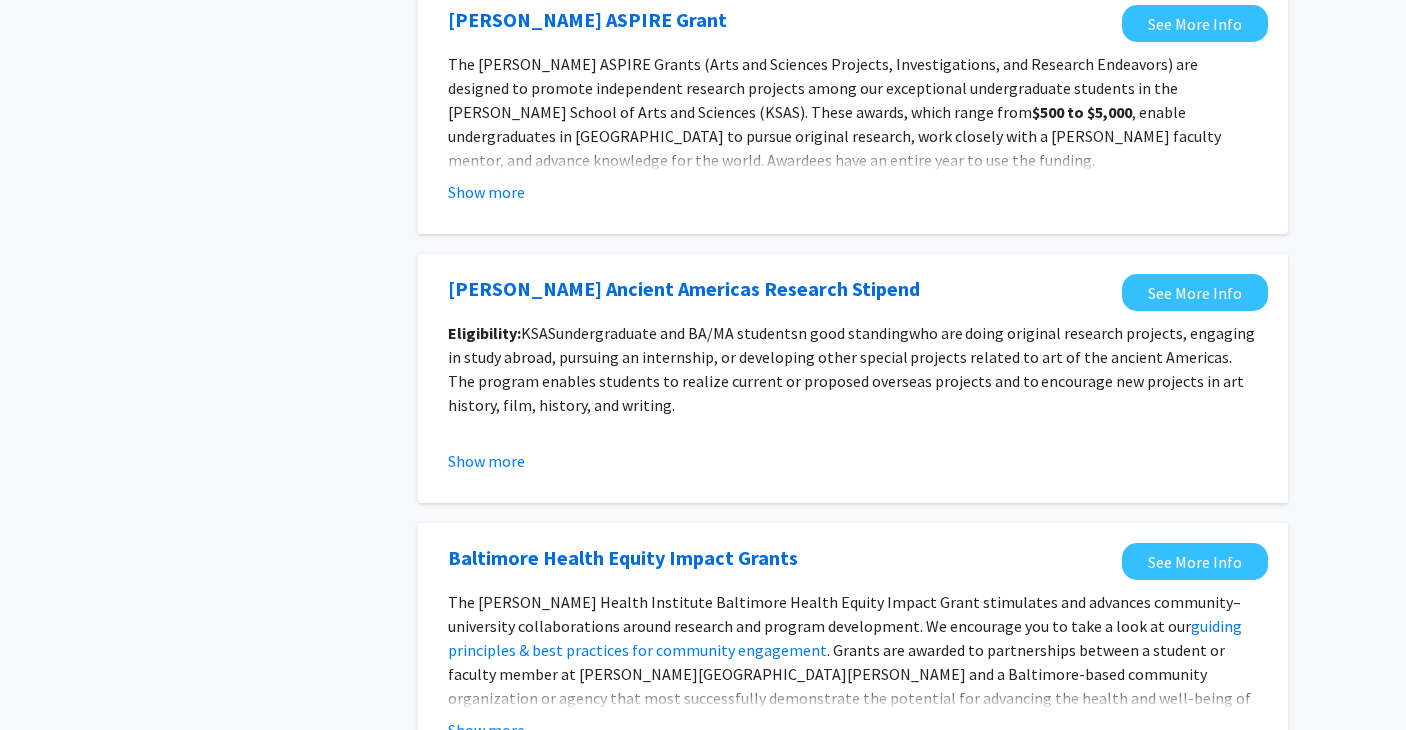 scroll, scrollTop: 2271, scrollLeft: 0, axis: vertical 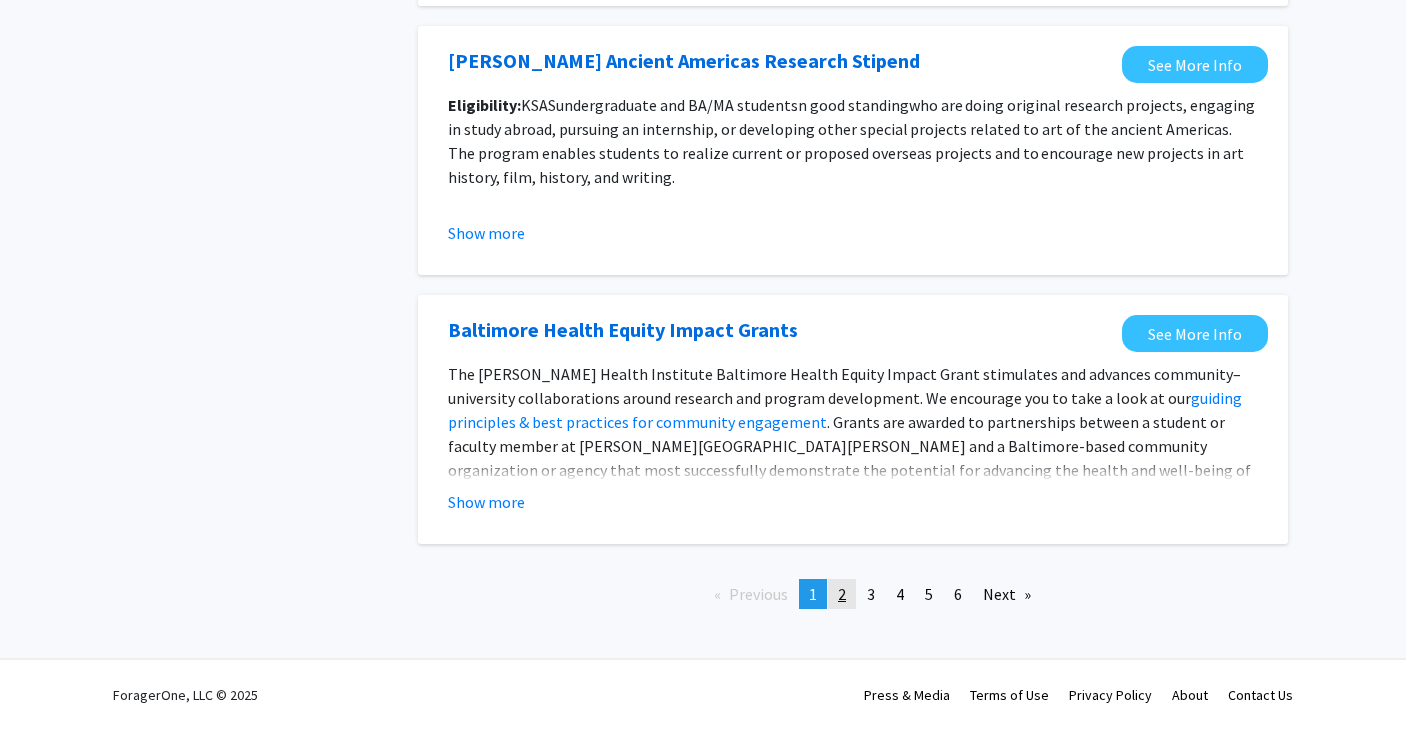 click on "page  2" 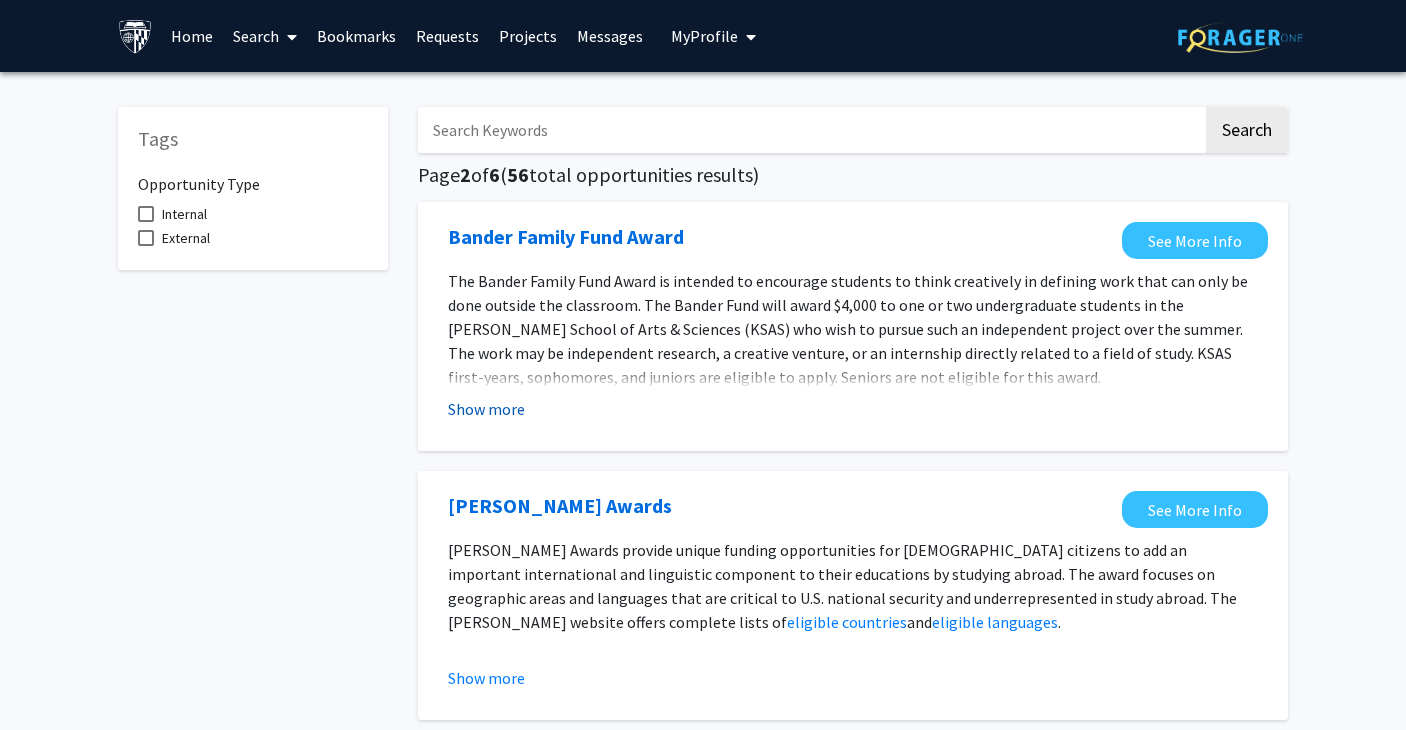 click on "Show more" 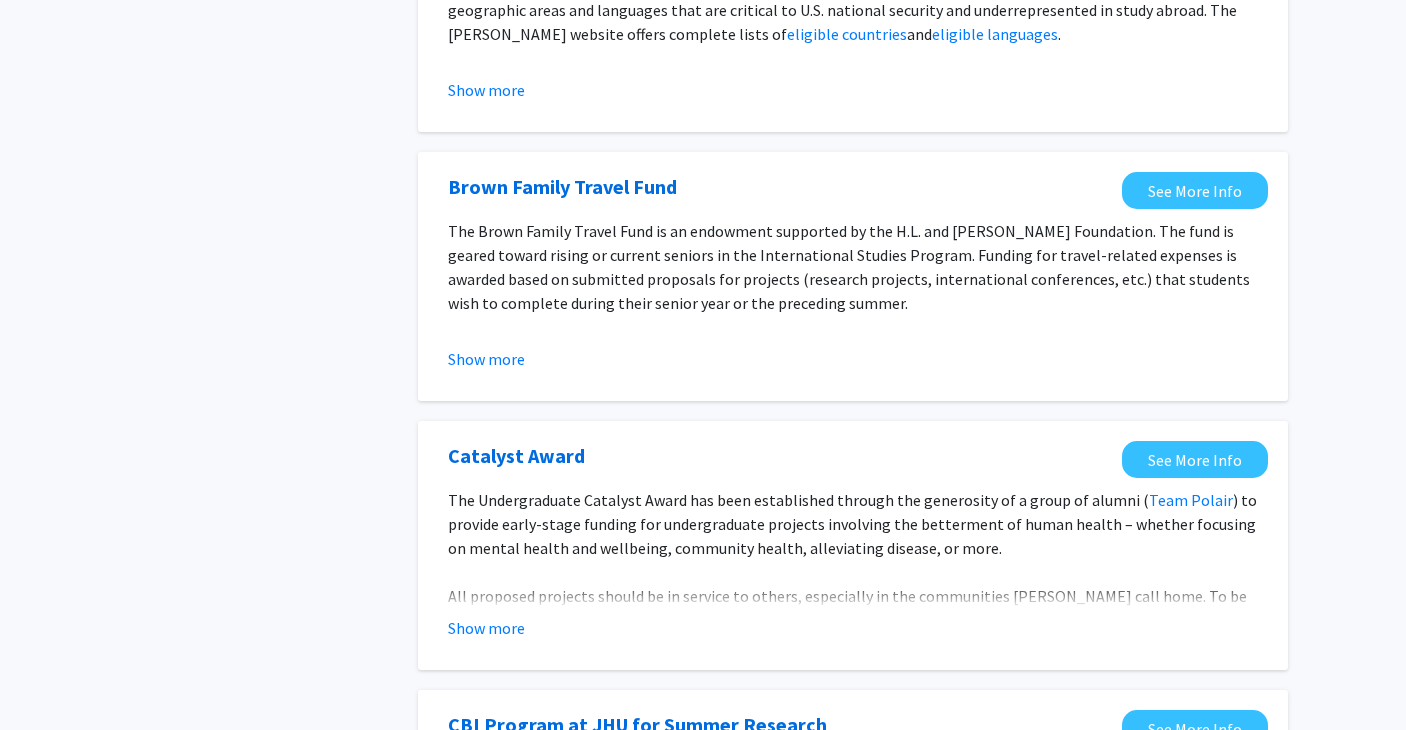 scroll, scrollTop: 825, scrollLeft: 0, axis: vertical 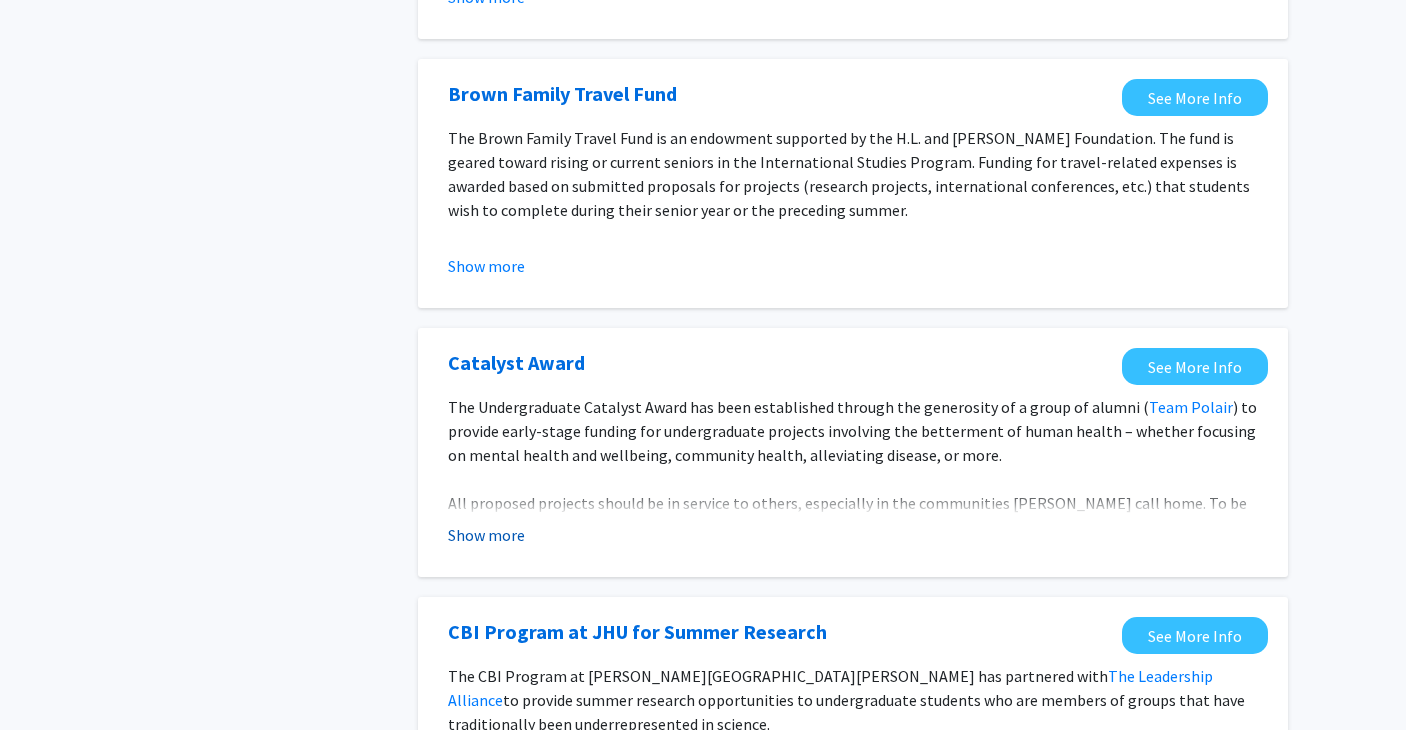 click on "Show more" 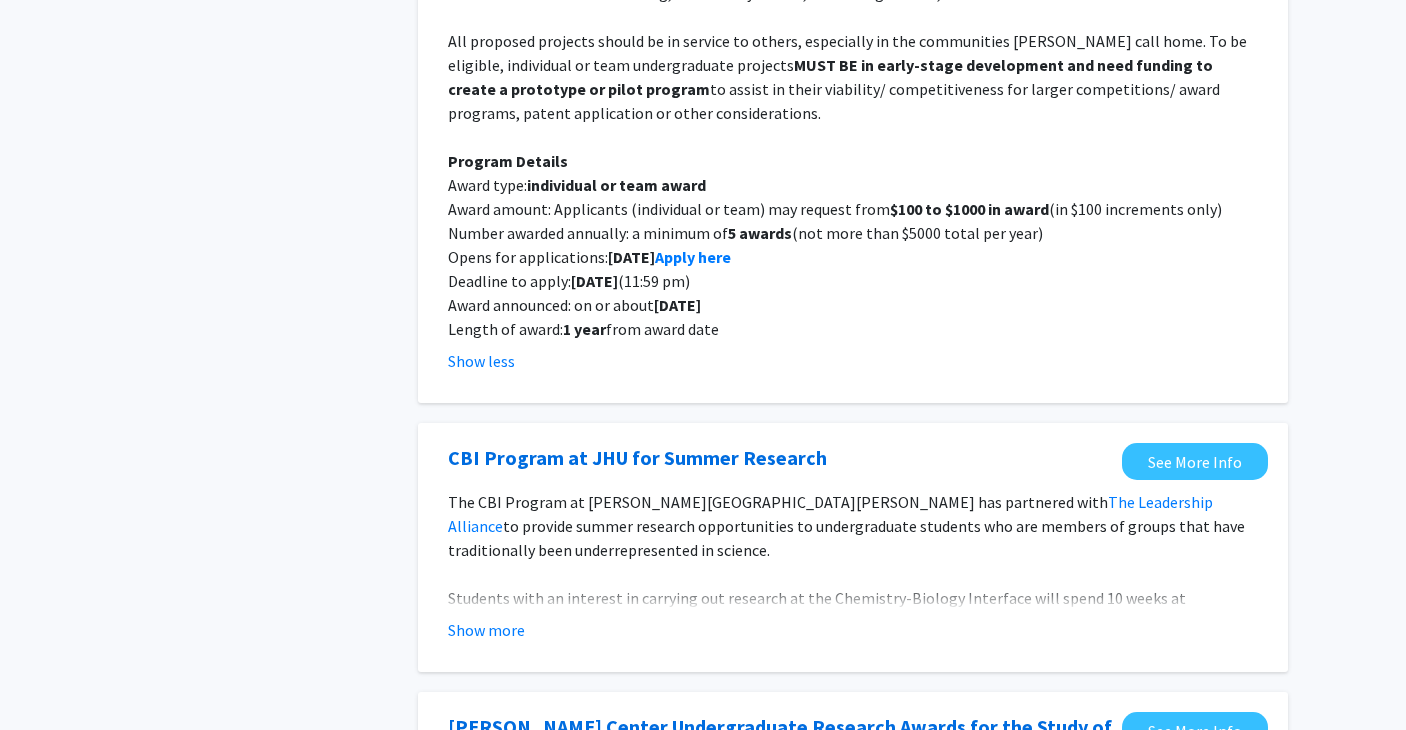 scroll, scrollTop: 1429, scrollLeft: 0, axis: vertical 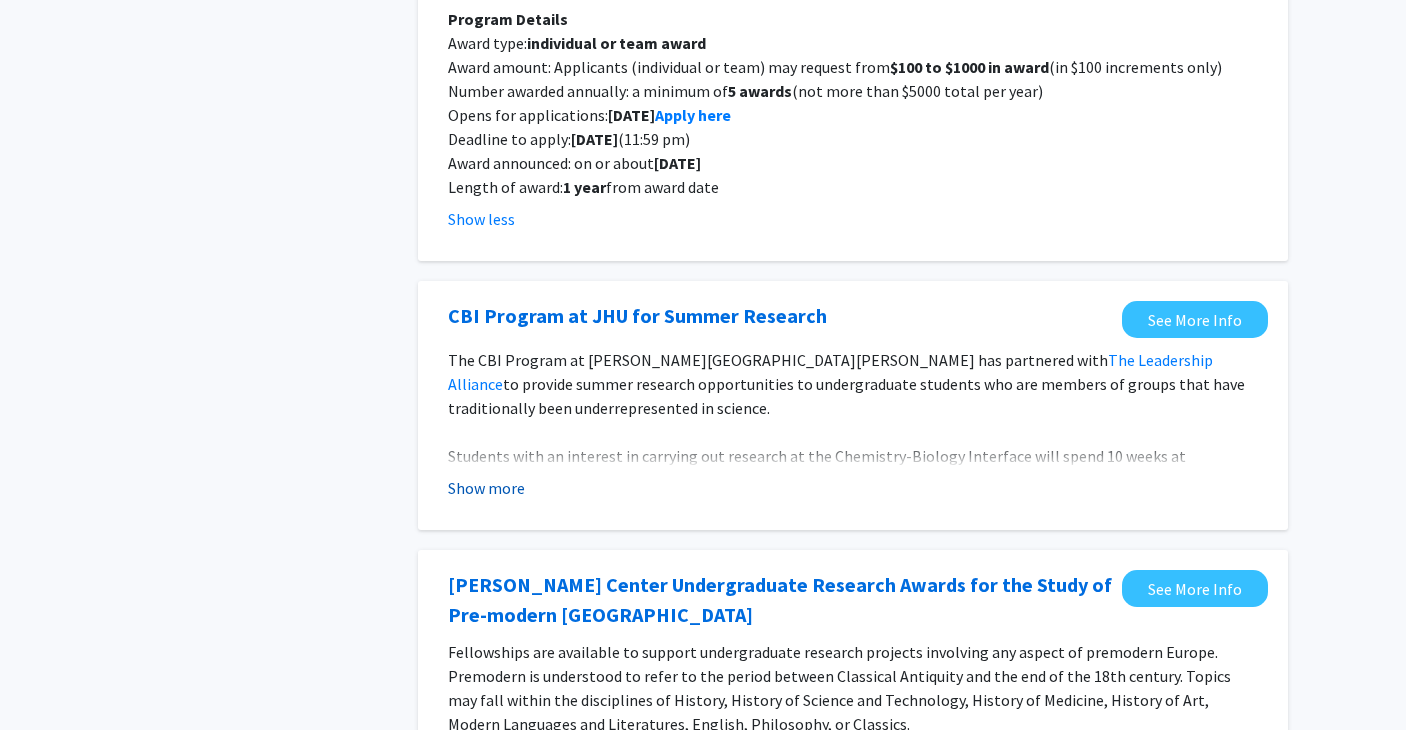 click on "Show more" 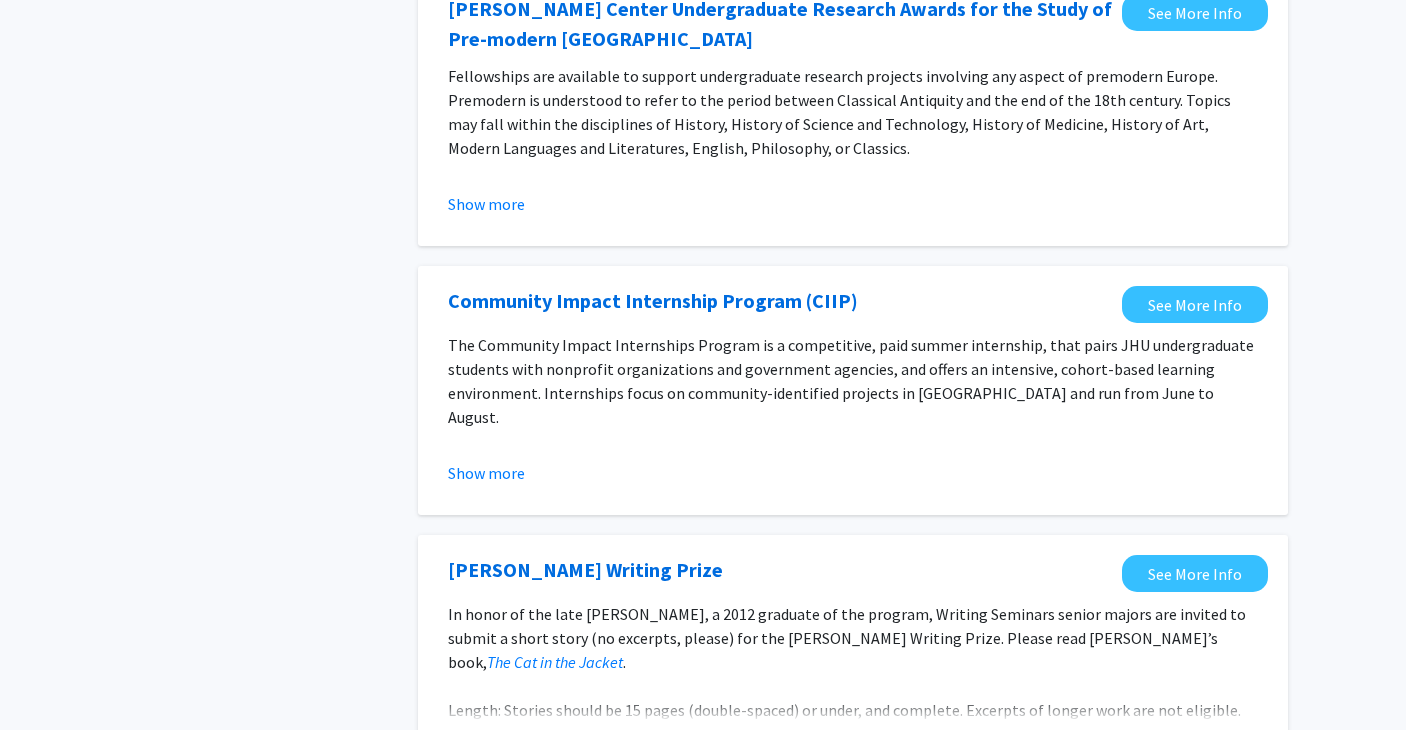 scroll, scrollTop: 2194, scrollLeft: 0, axis: vertical 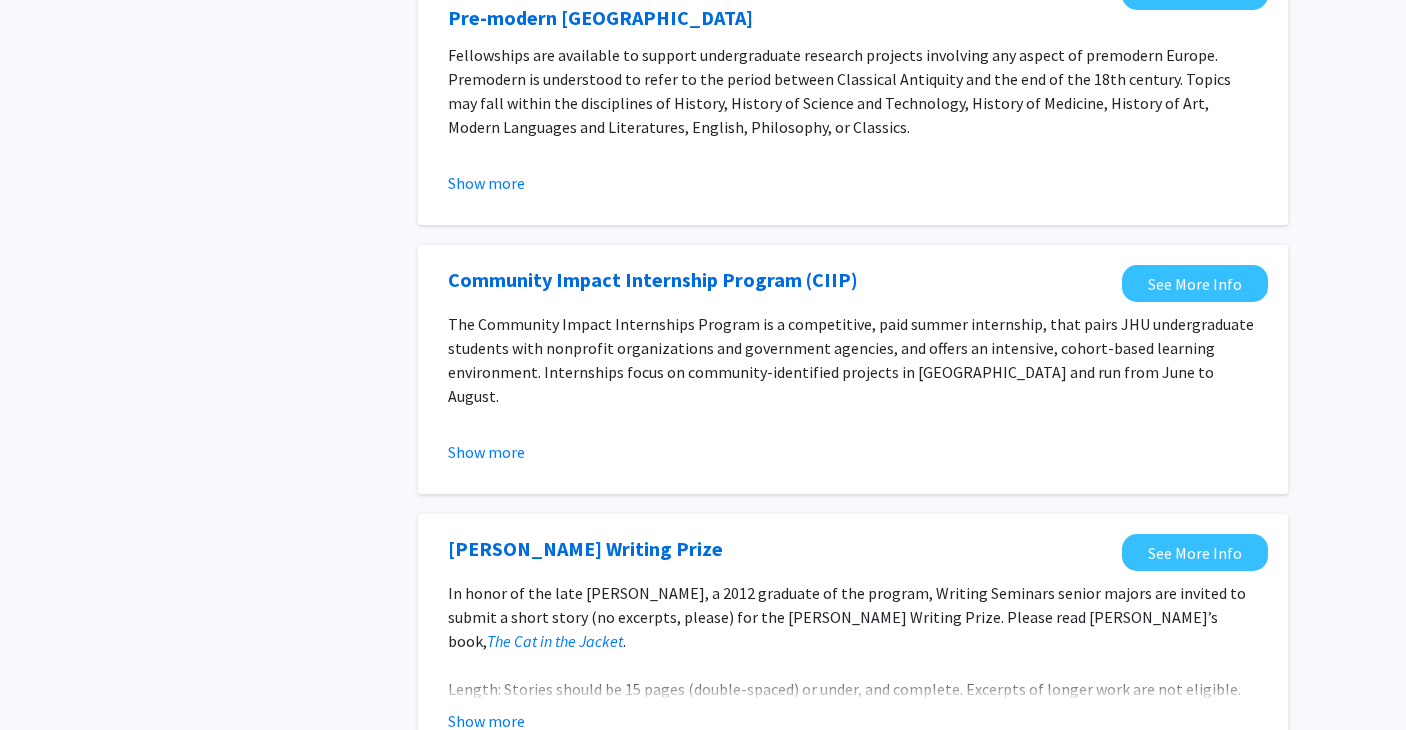 click on "Community Impact Internship Program (CIIP) See More Info The Community Impact Internships Program is a competitive, paid summer internship, that pairs JHU undergraduate students with nonprofit organizations and government agencies, and offers an intensive, cohort-based learning environment. Internships focus on community-identified projects in Baltimore and run from June to August. The main goals of the program are: to give undergraduate students an opportunity to gain real-world experience while being directly involved in the Baltimore City community to support local nonprofits, community groups, and government agencies in achieving their missions The program is open to all current first years, sophomores, and juniors of every major. There are 50 internships available. The Center for Social Concern provides interns with a $4730 stipend for their participation over the summer. Have questions?  Email  volunteer@jhu.edu . Show more" 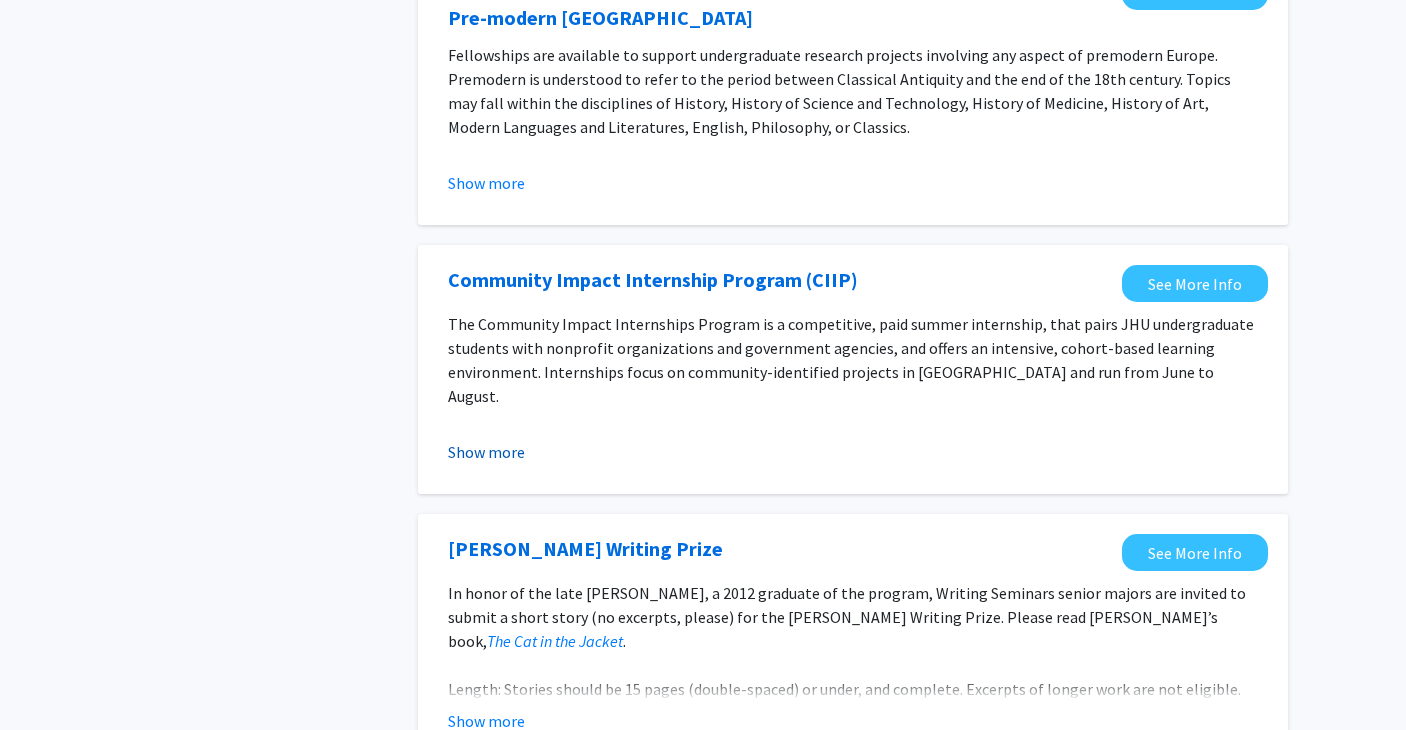 click on "Show more" 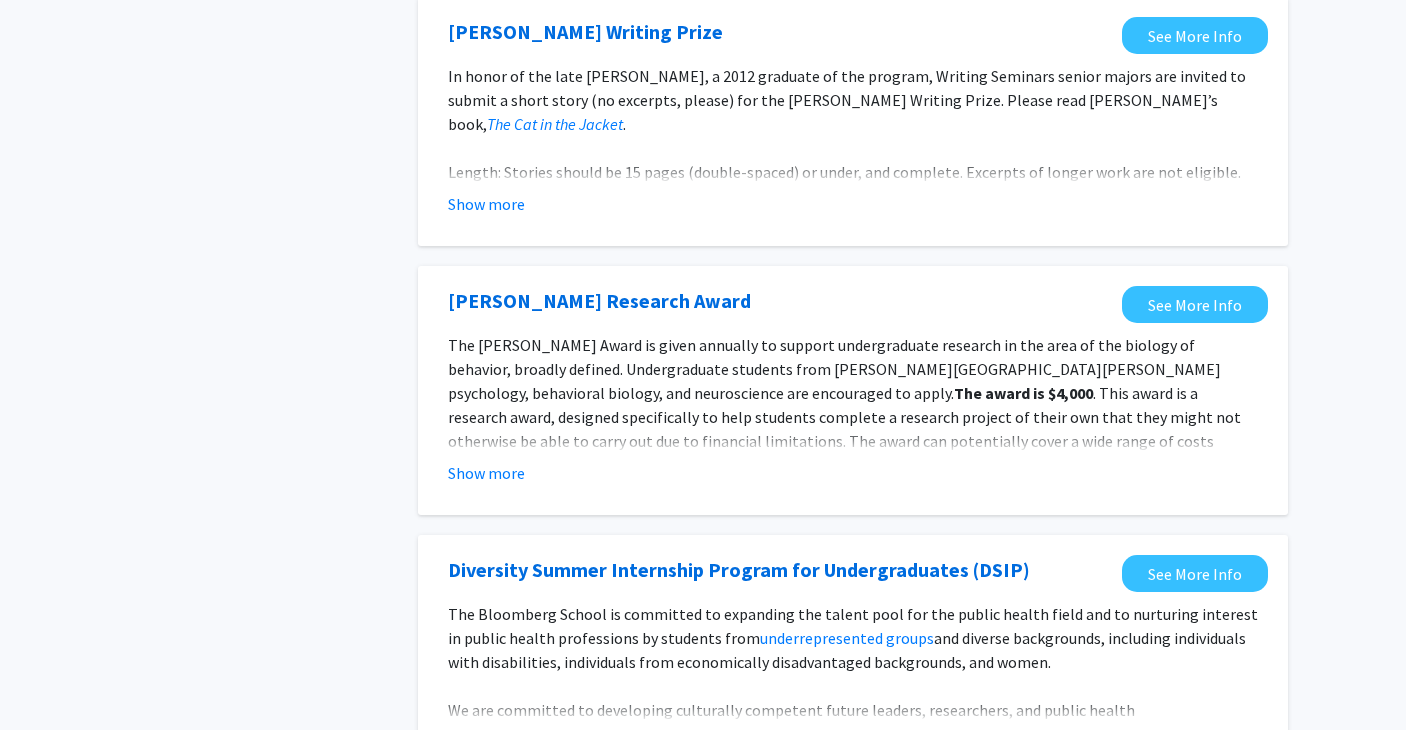 scroll, scrollTop: 2942, scrollLeft: 0, axis: vertical 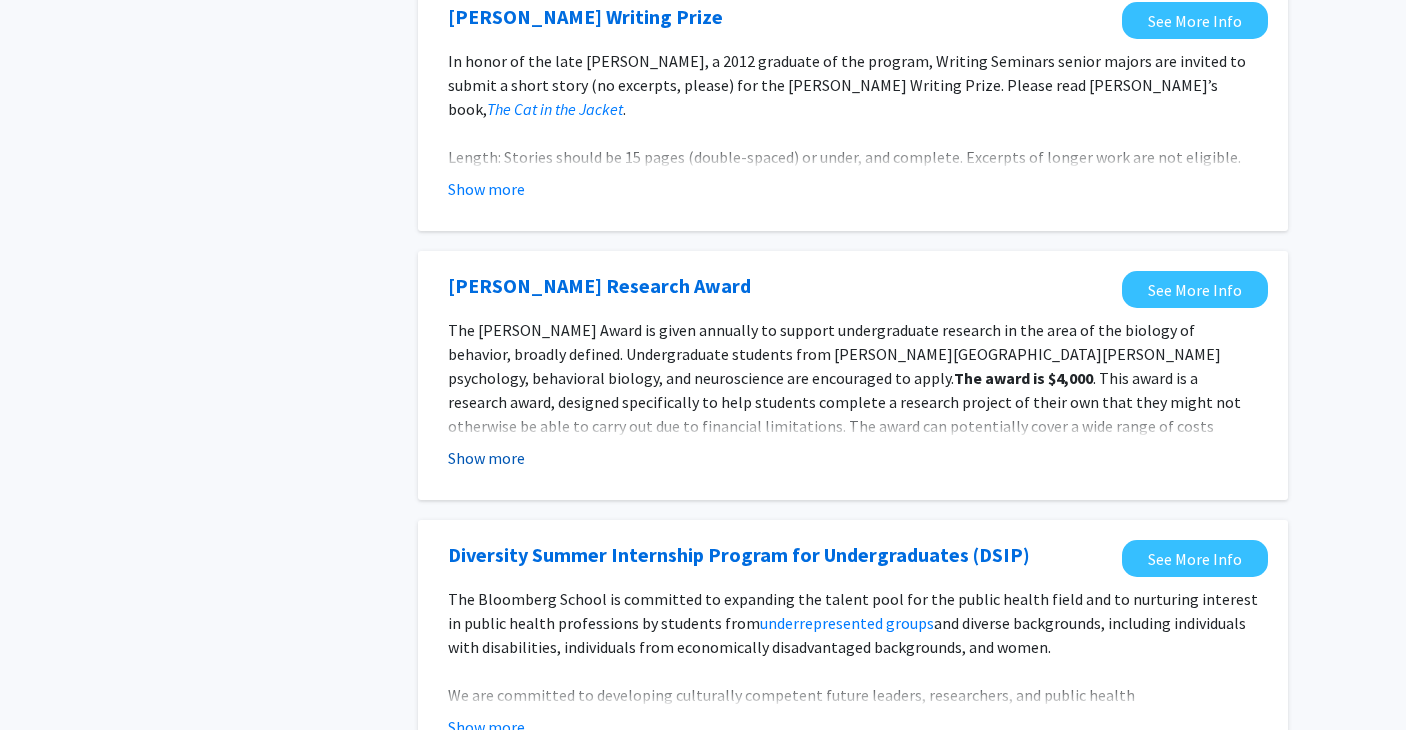 click on "Show more" 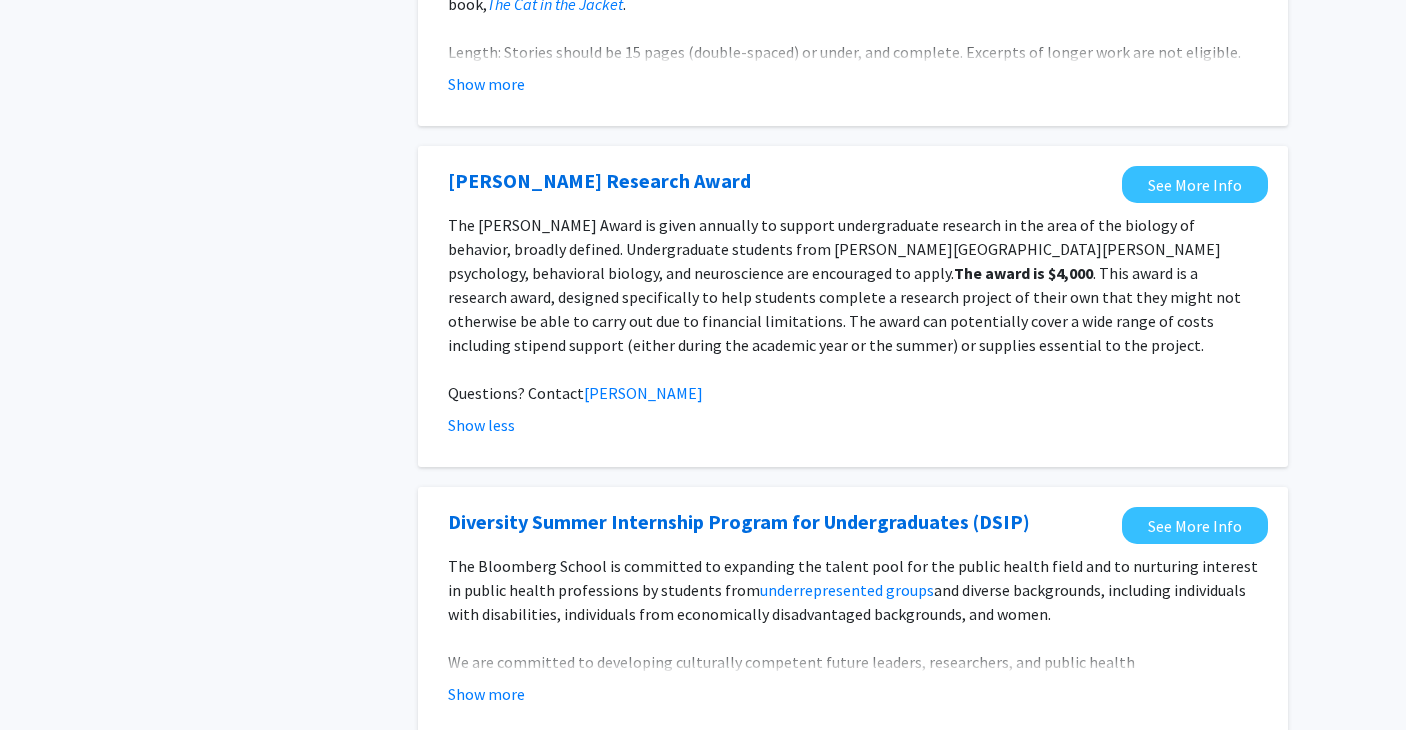 scroll, scrollTop: 3109, scrollLeft: 0, axis: vertical 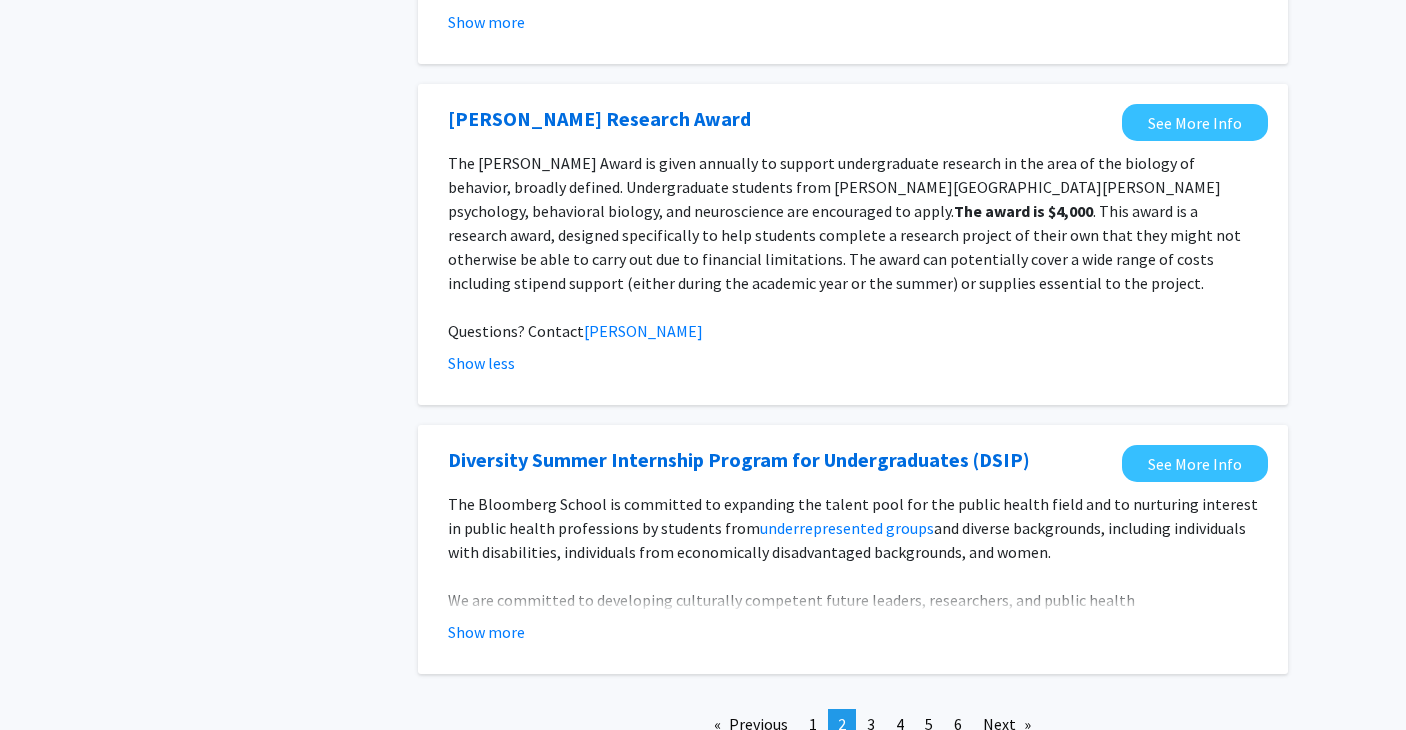 click on "Tags Opportunity Type    Internal     External" 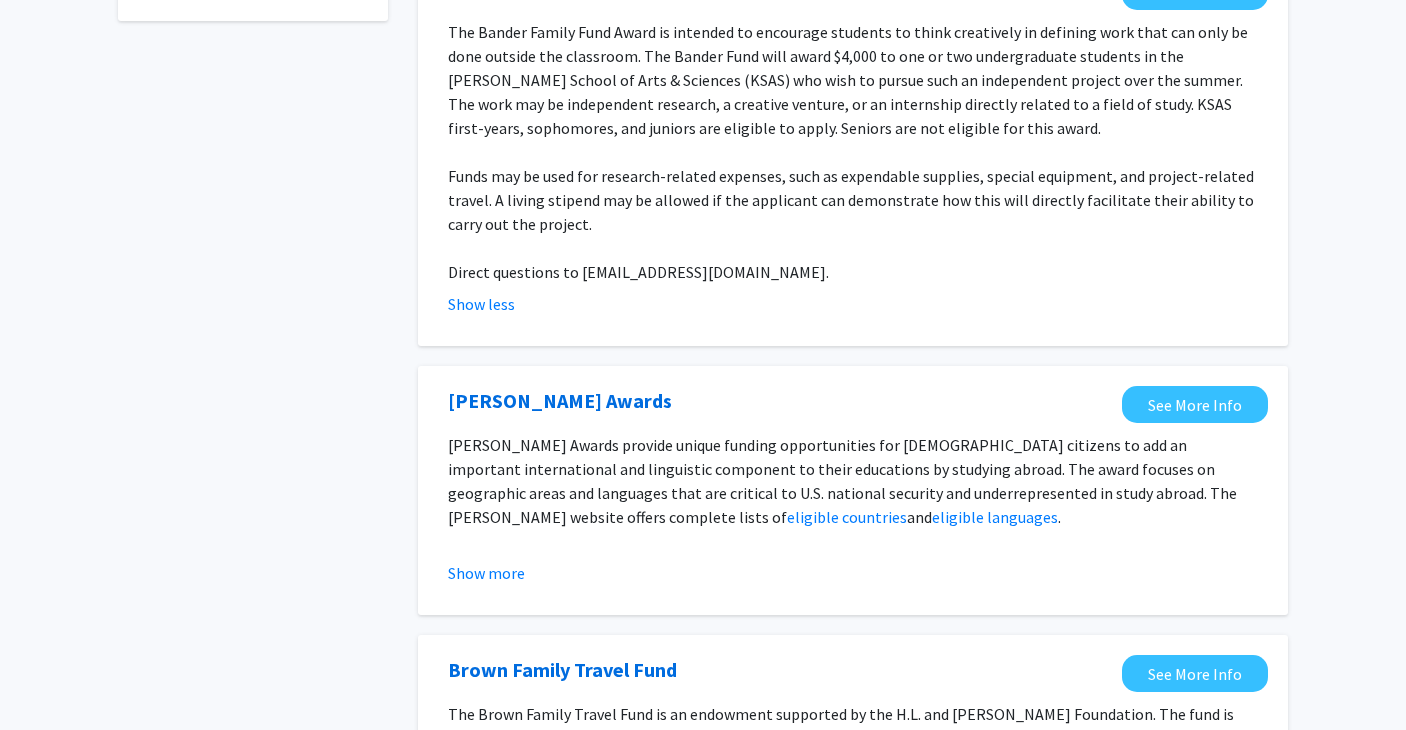 scroll, scrollTop: 0, scrollLeft: 0, axis: both 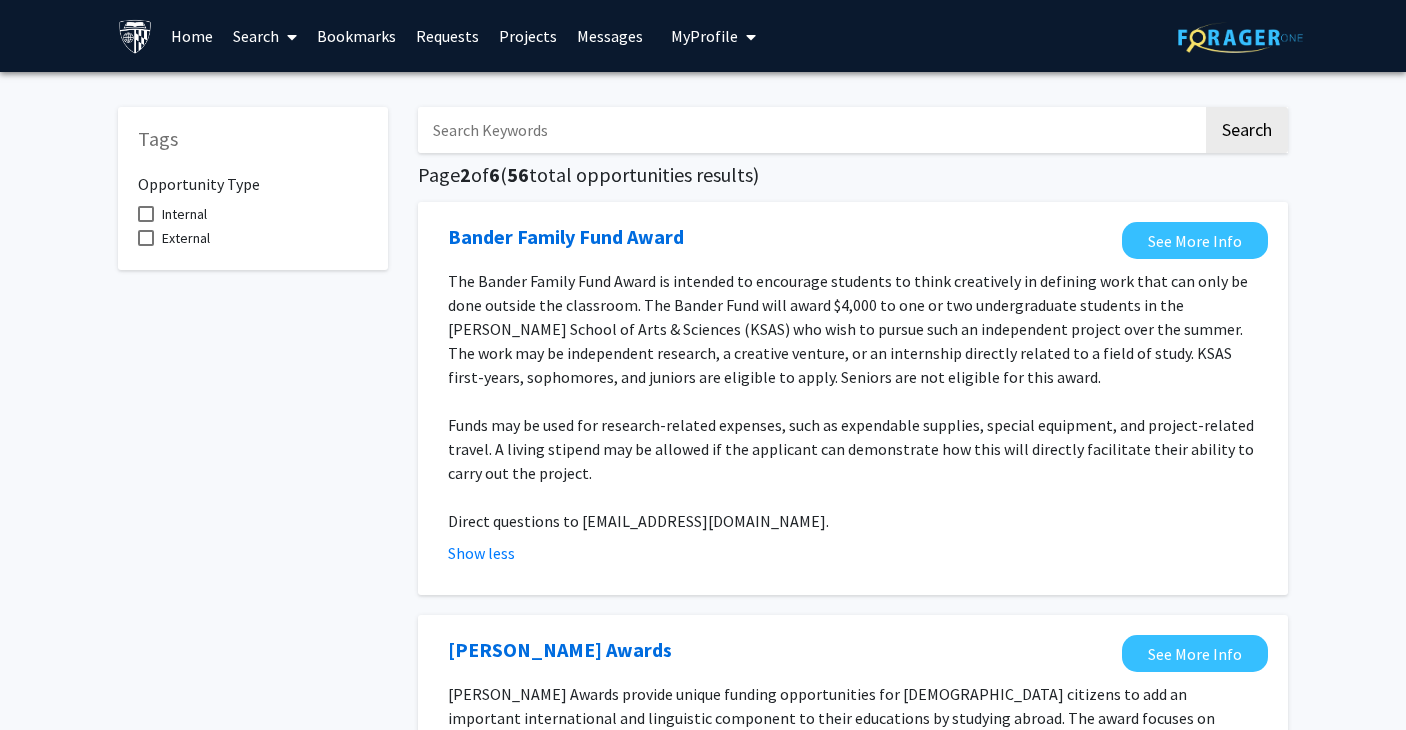 click on "Messages" at bounding box center [610, 36] 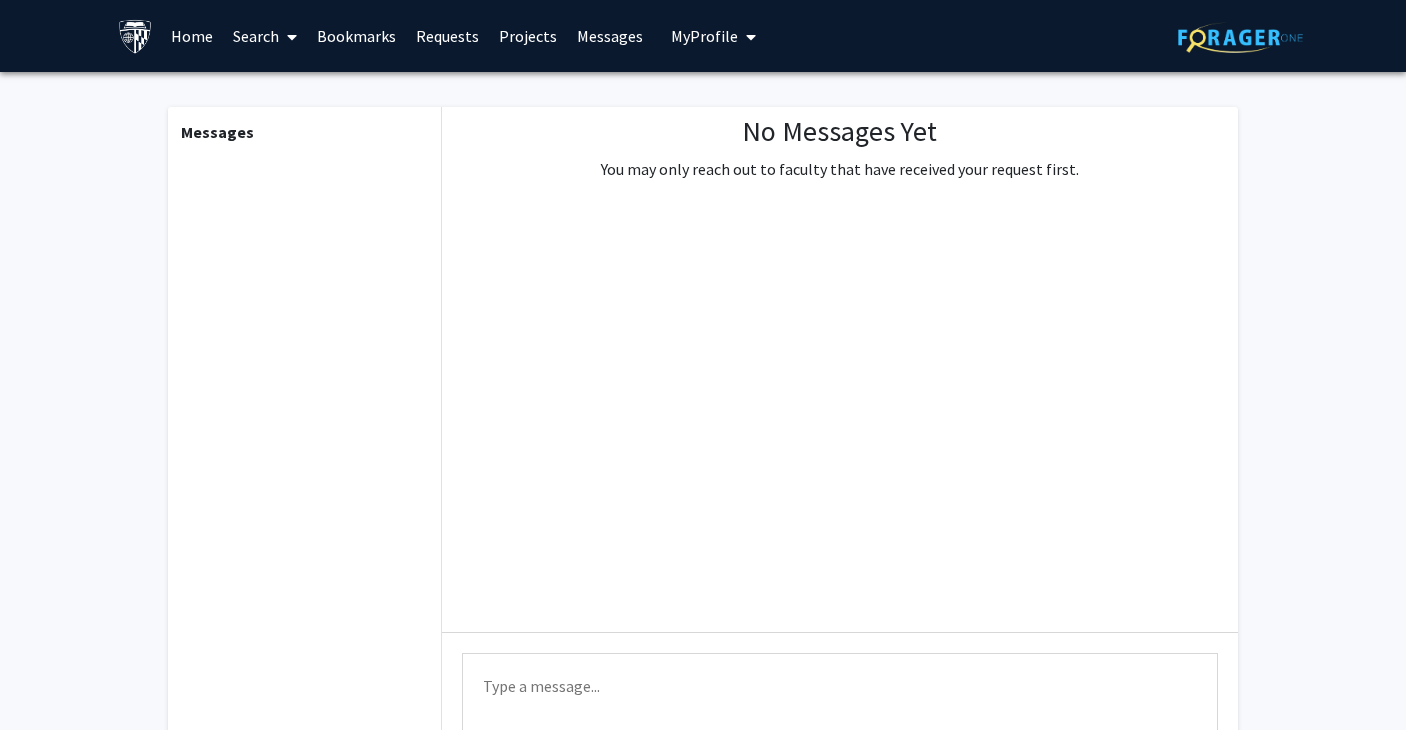 click on "My   Profile" at bounding box center [704, 36] 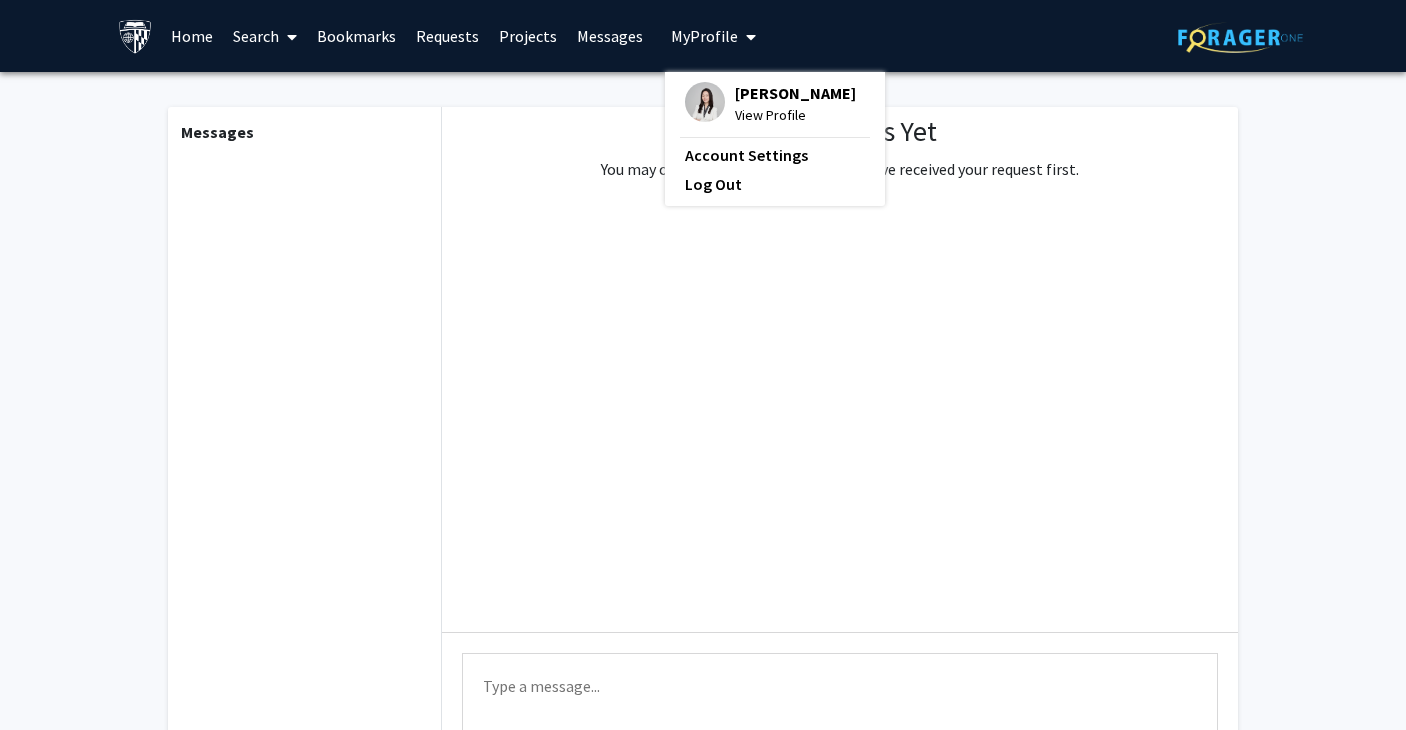 click on "Yiyeon Jin View Profile" at bounding box center (770, 104) 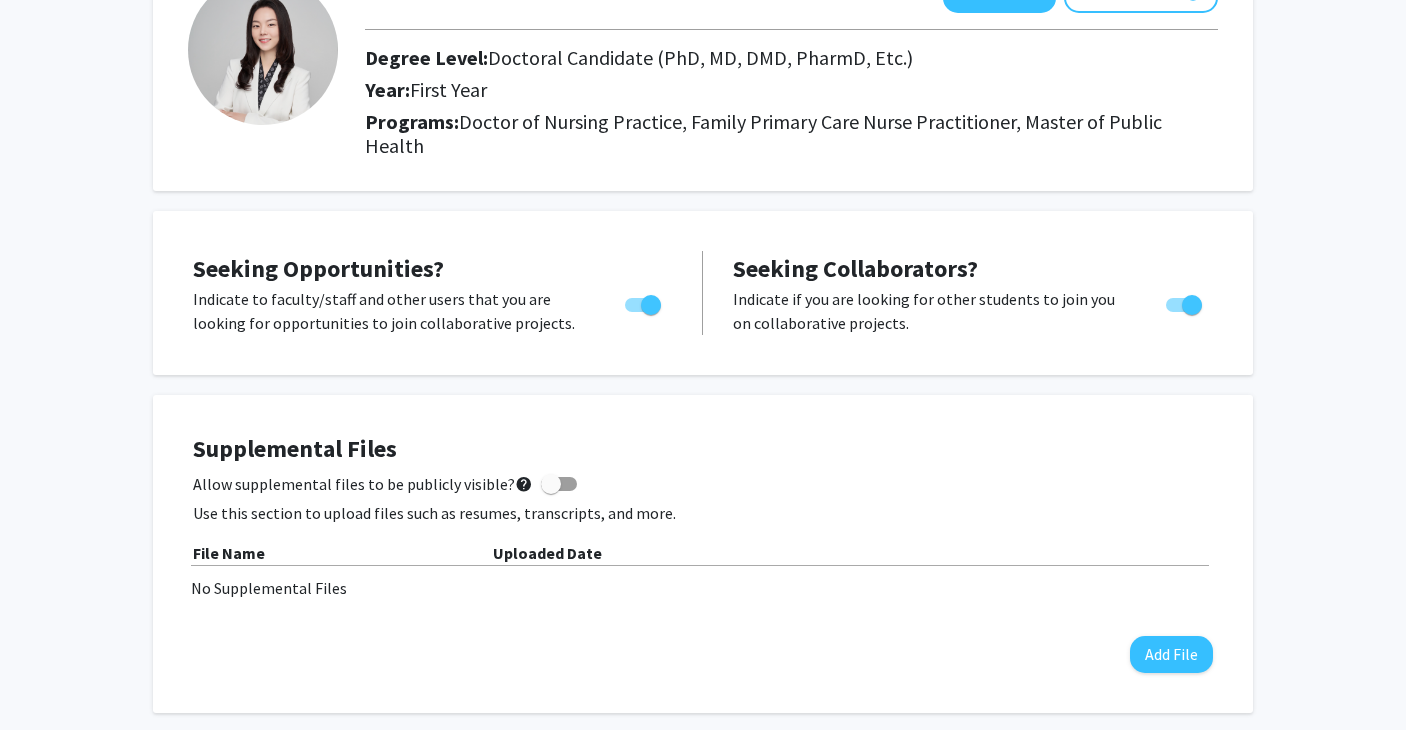 scroll, scrollTop: 0, scrollLeft: 0, axis: both 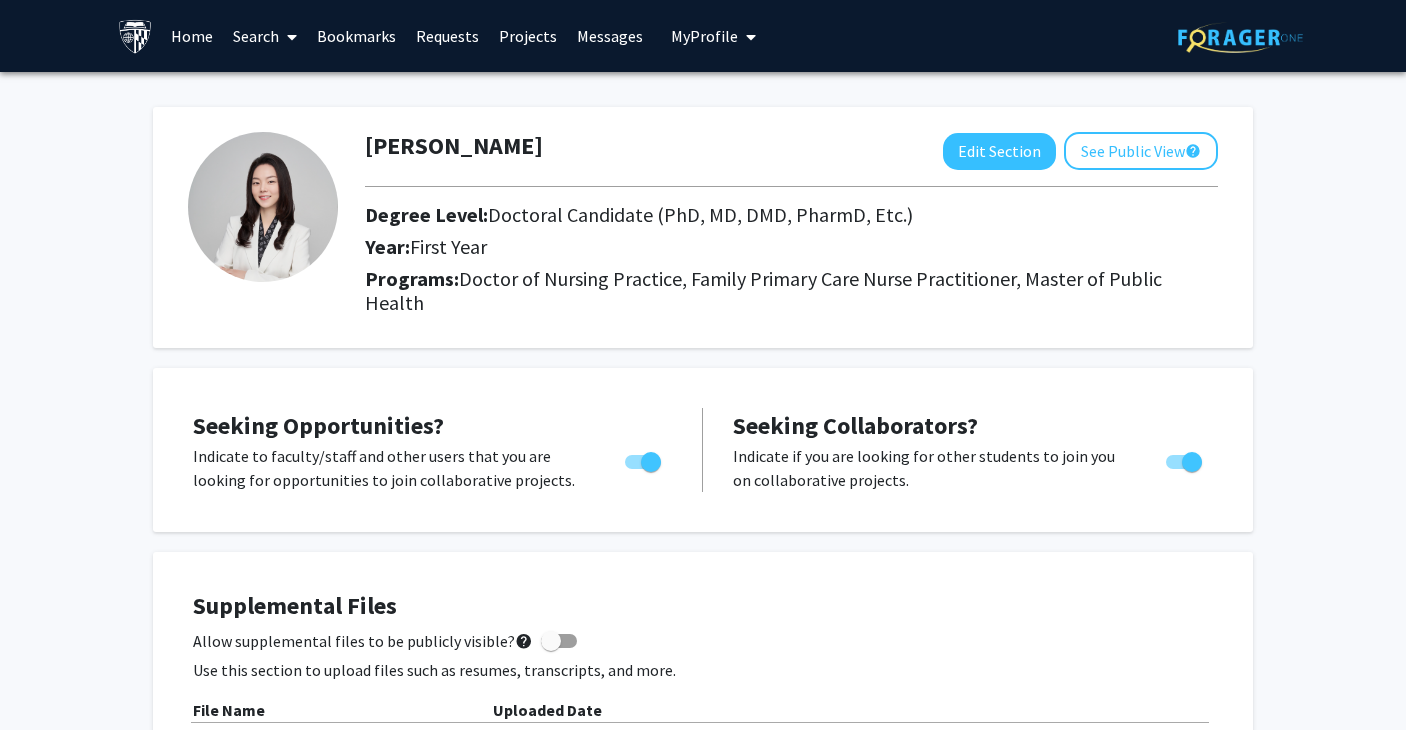 click 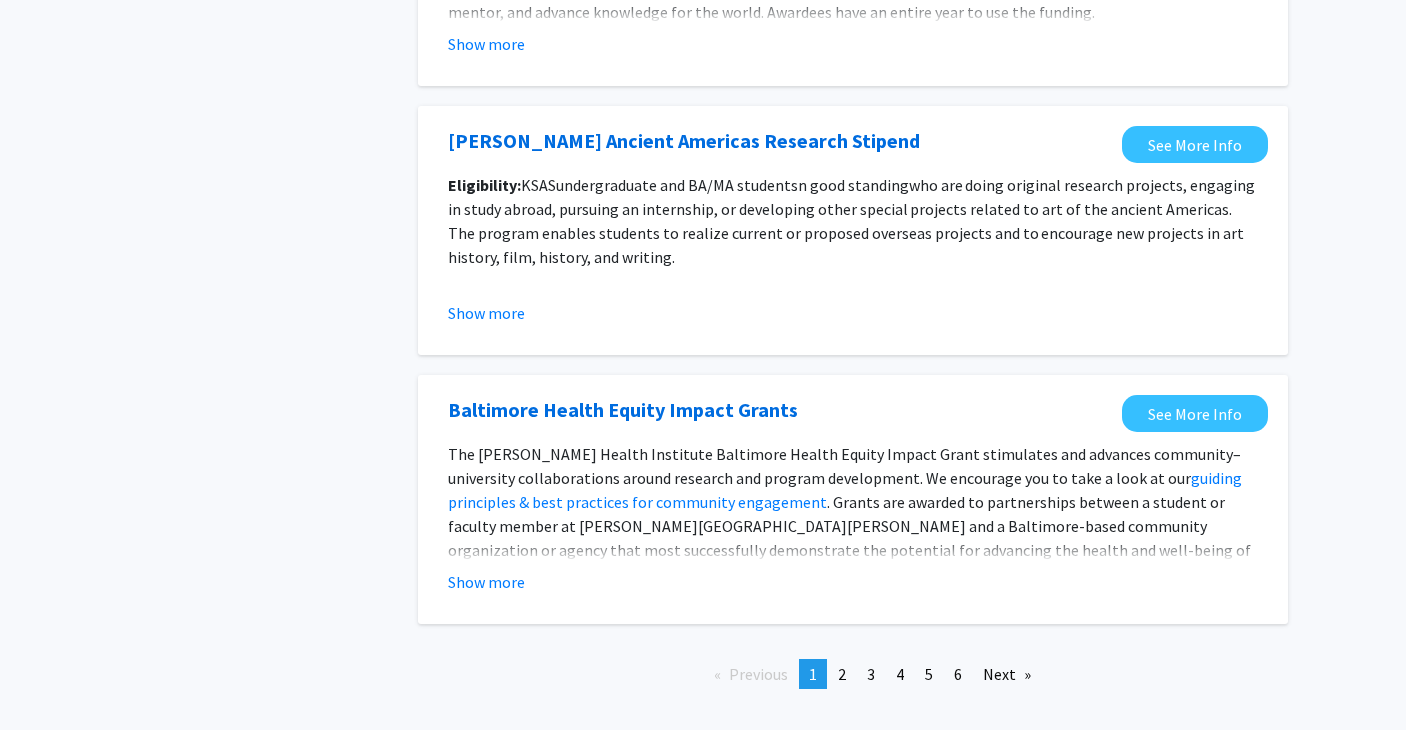 scroll, scrollTop: 2271, scrollLeft: 0, axis: vertical 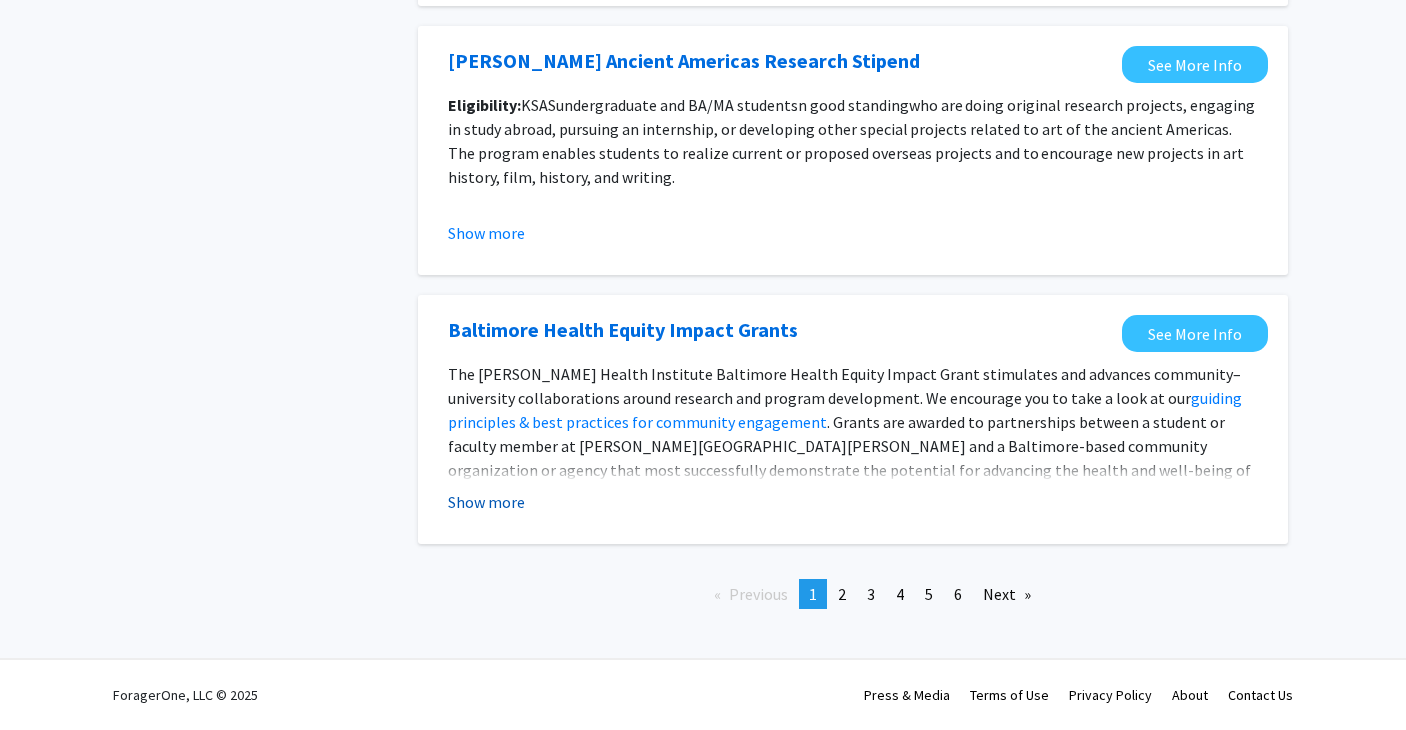 click on "Show more" 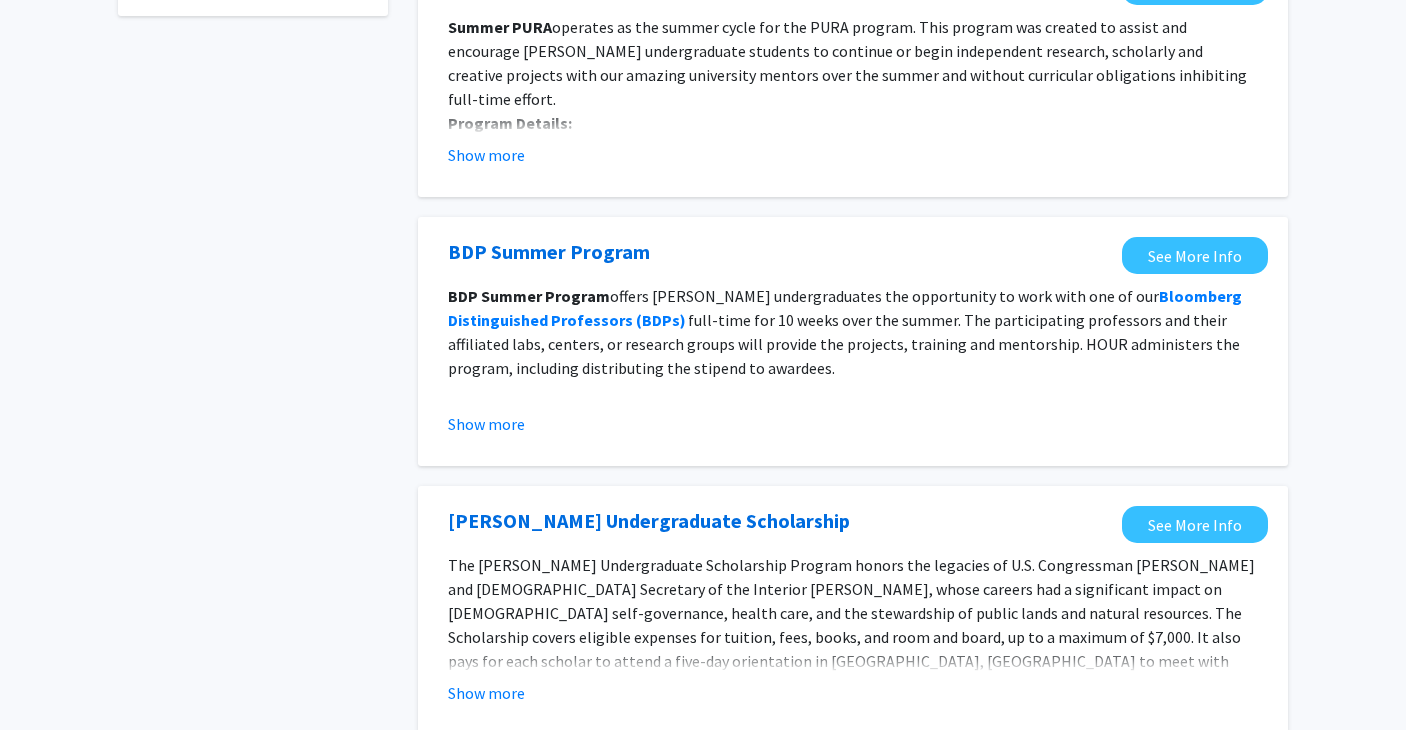 scroll, scrollTop: 0, scrollLeft: 0, axis: both 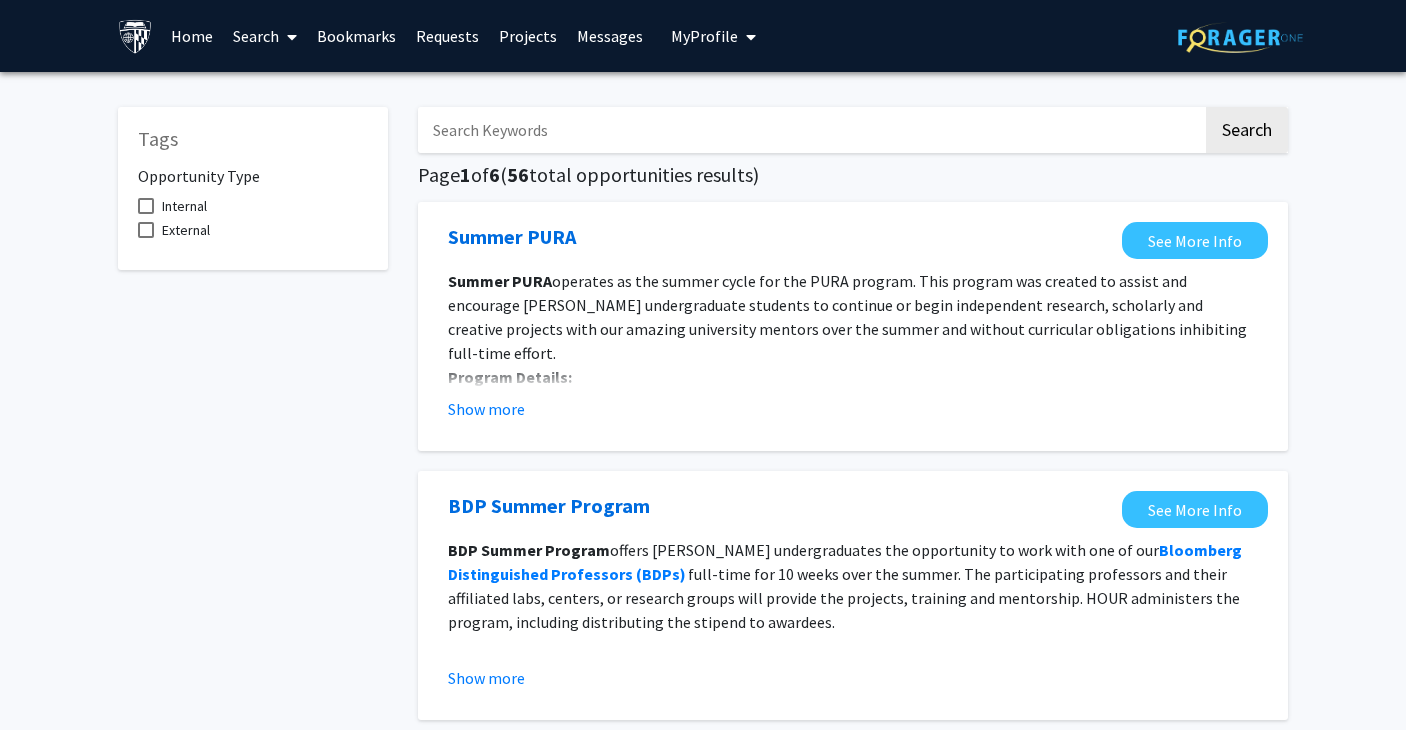 click at bounding box center [810, 130] 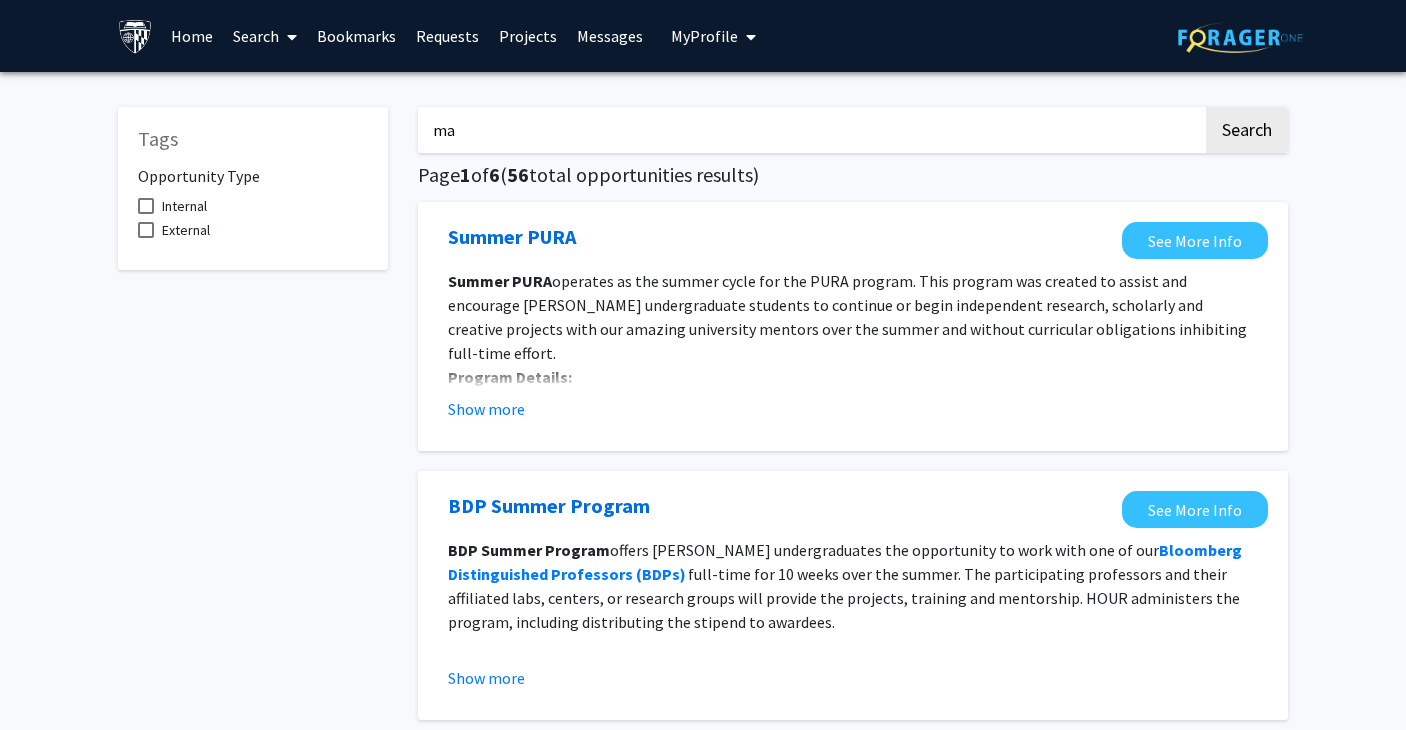 type on "m" 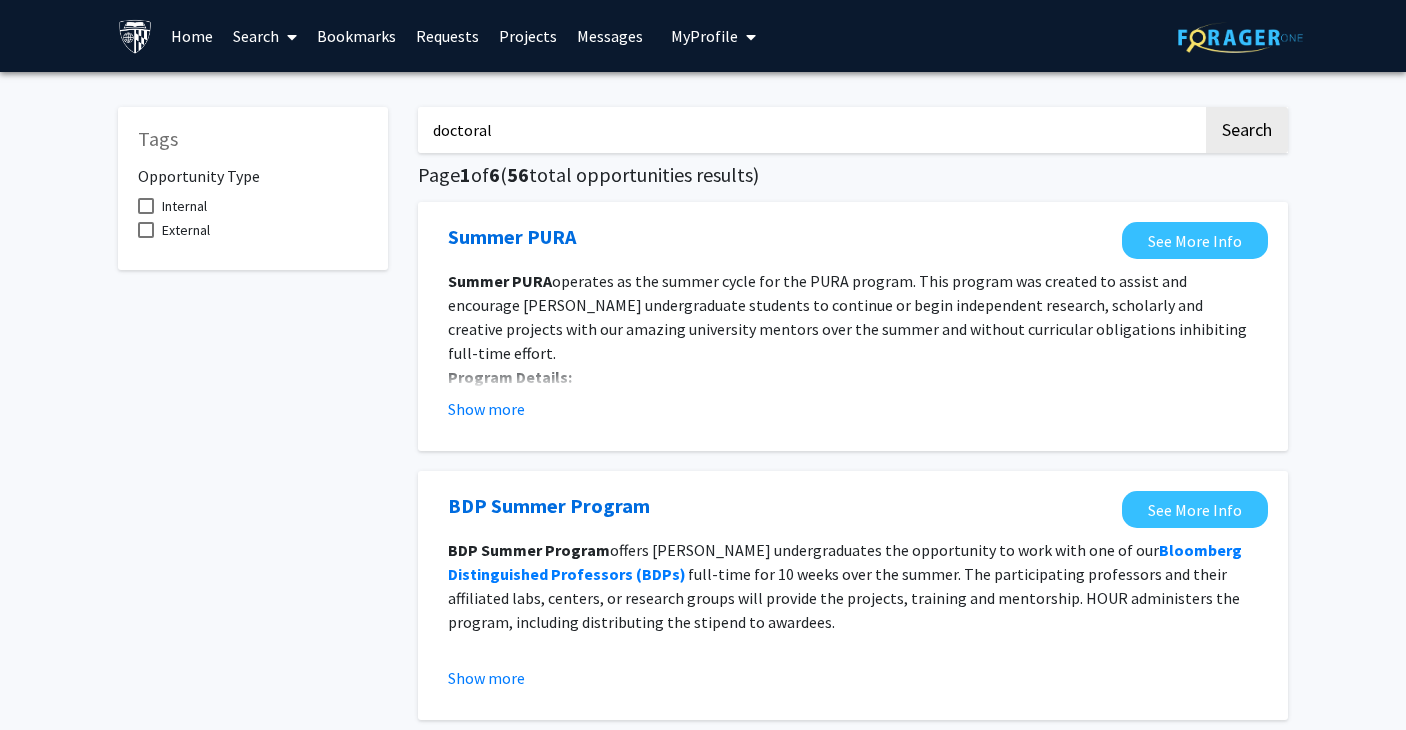 click on "Search" 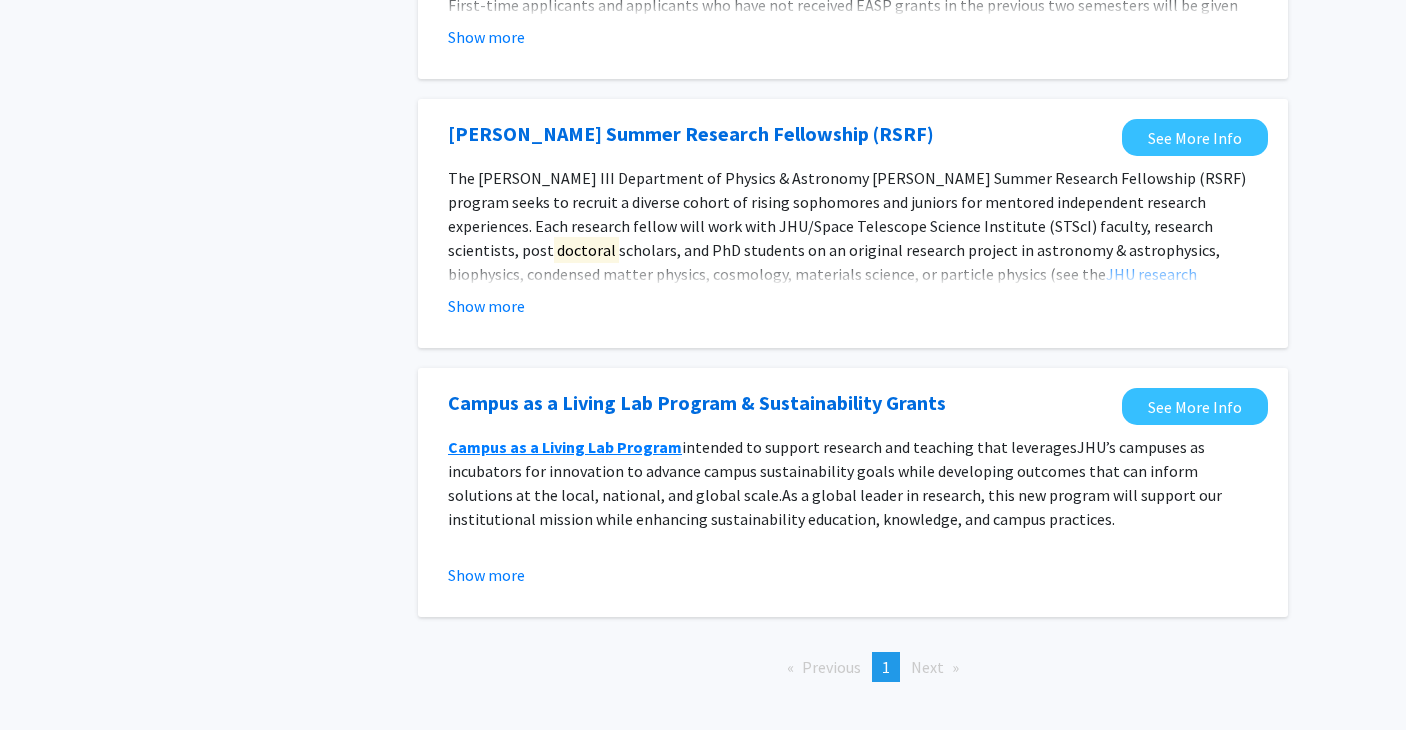 scroll, scrollTop: 0, scrollLeft: 0, axis: both 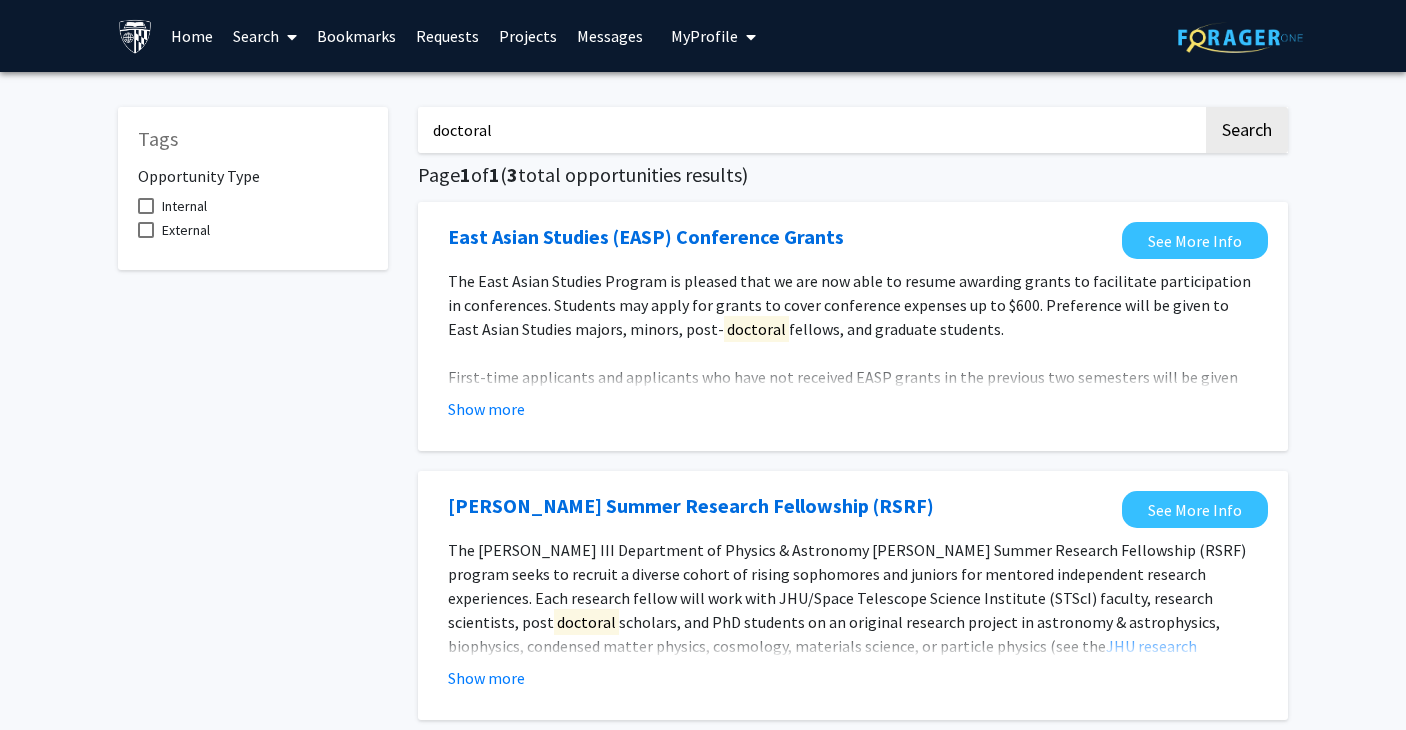 click on "doctoral" at bounding box center (810, 130) 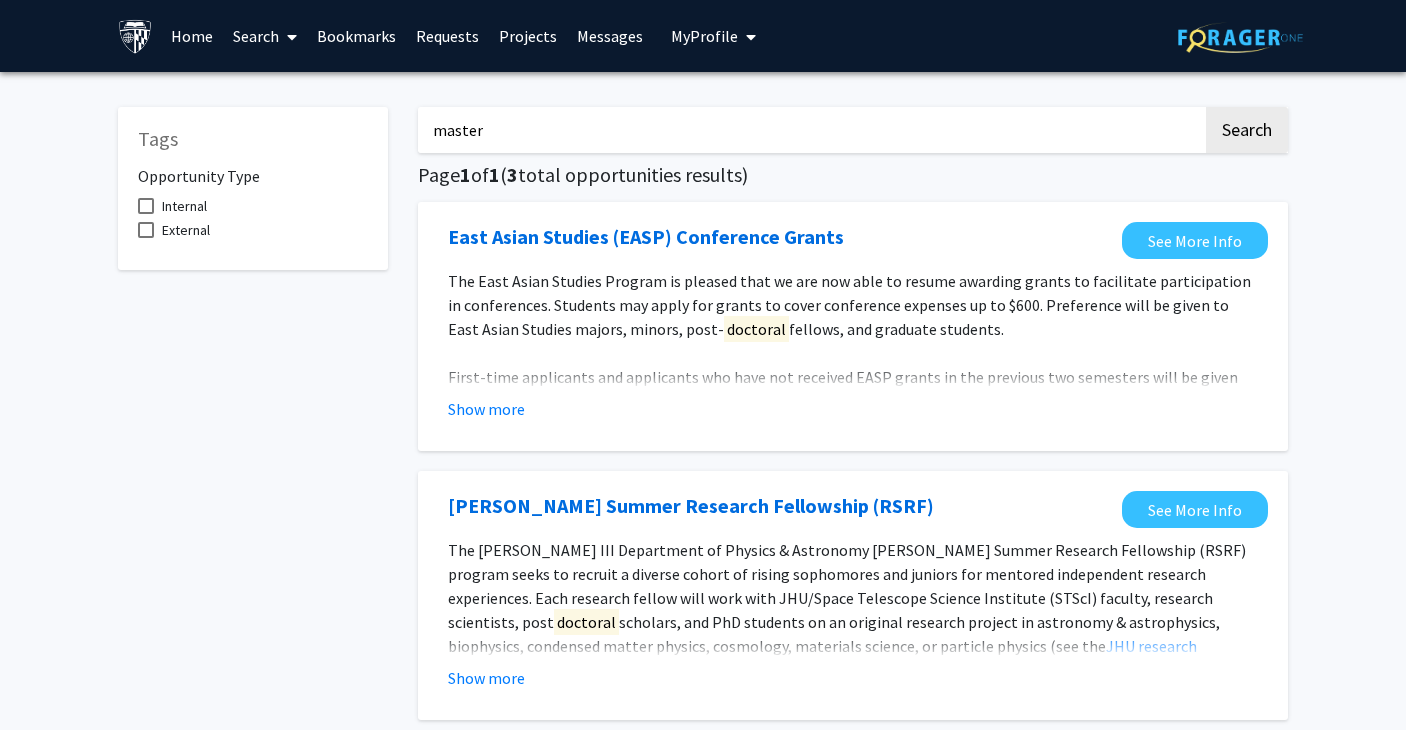 click on "Search" 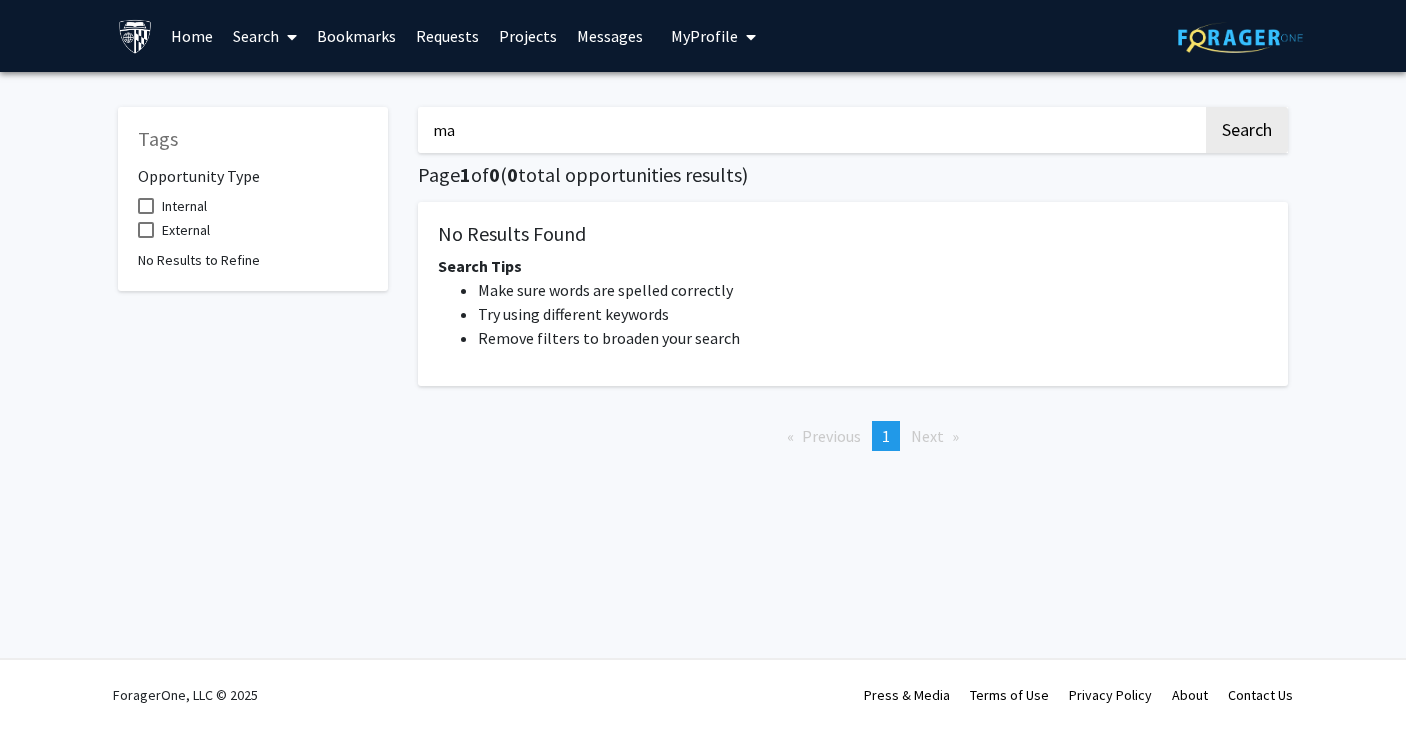 type on "m" 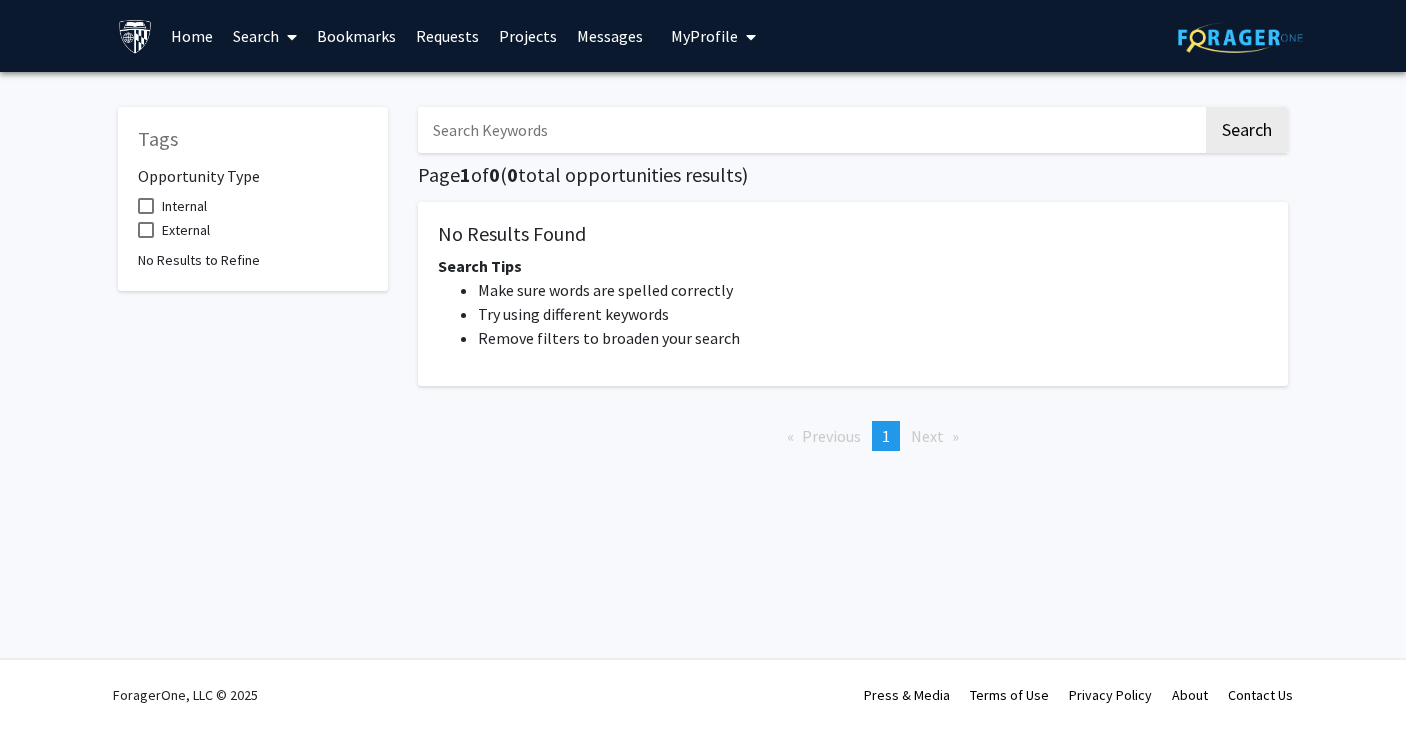 type 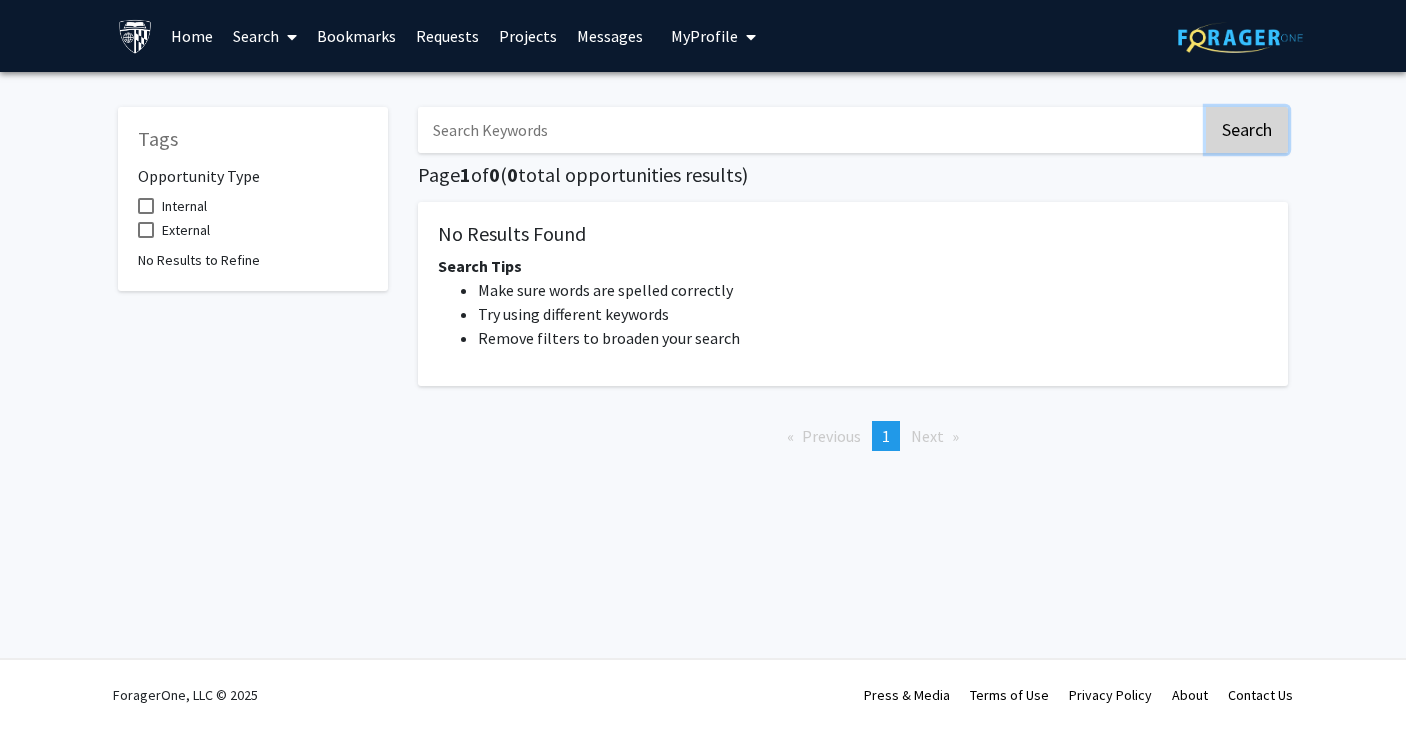 click on "Search" 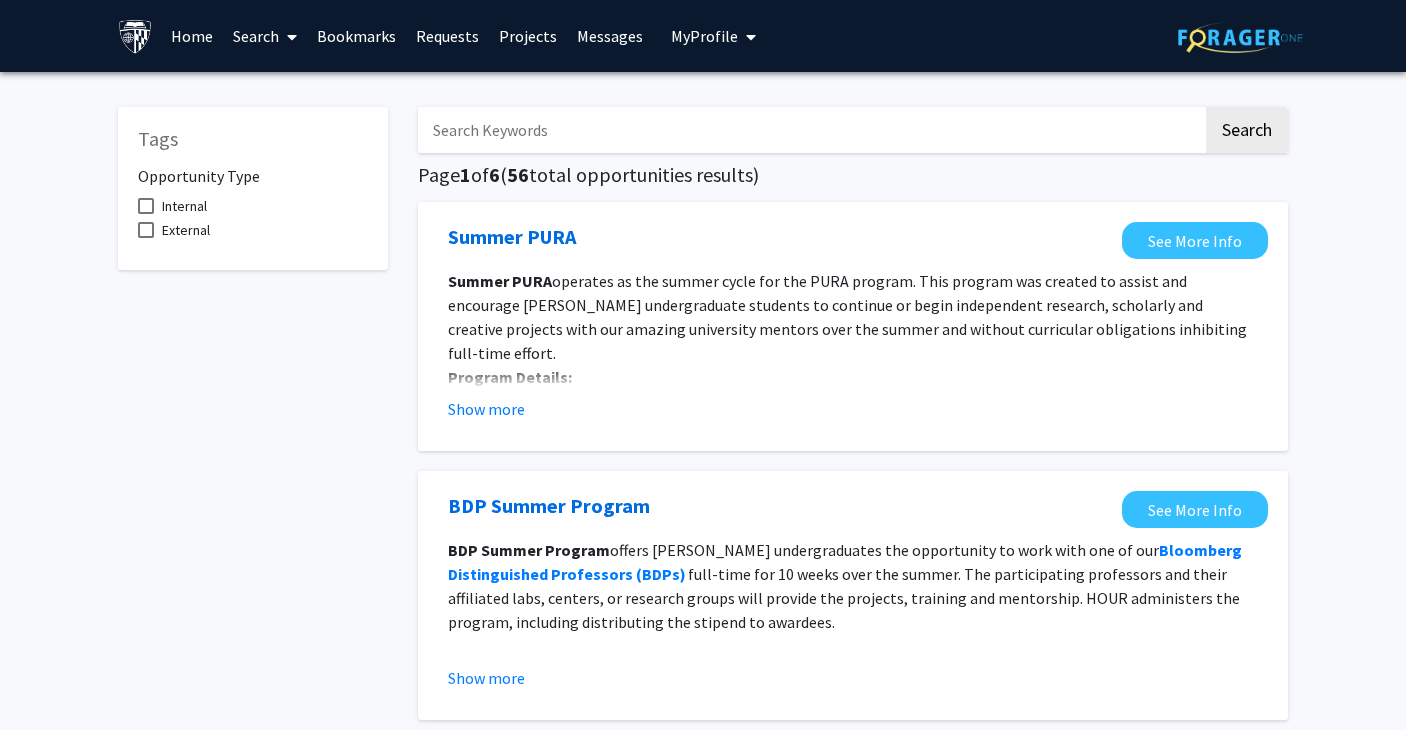 click on "Search" at bounding box center [265, 36] 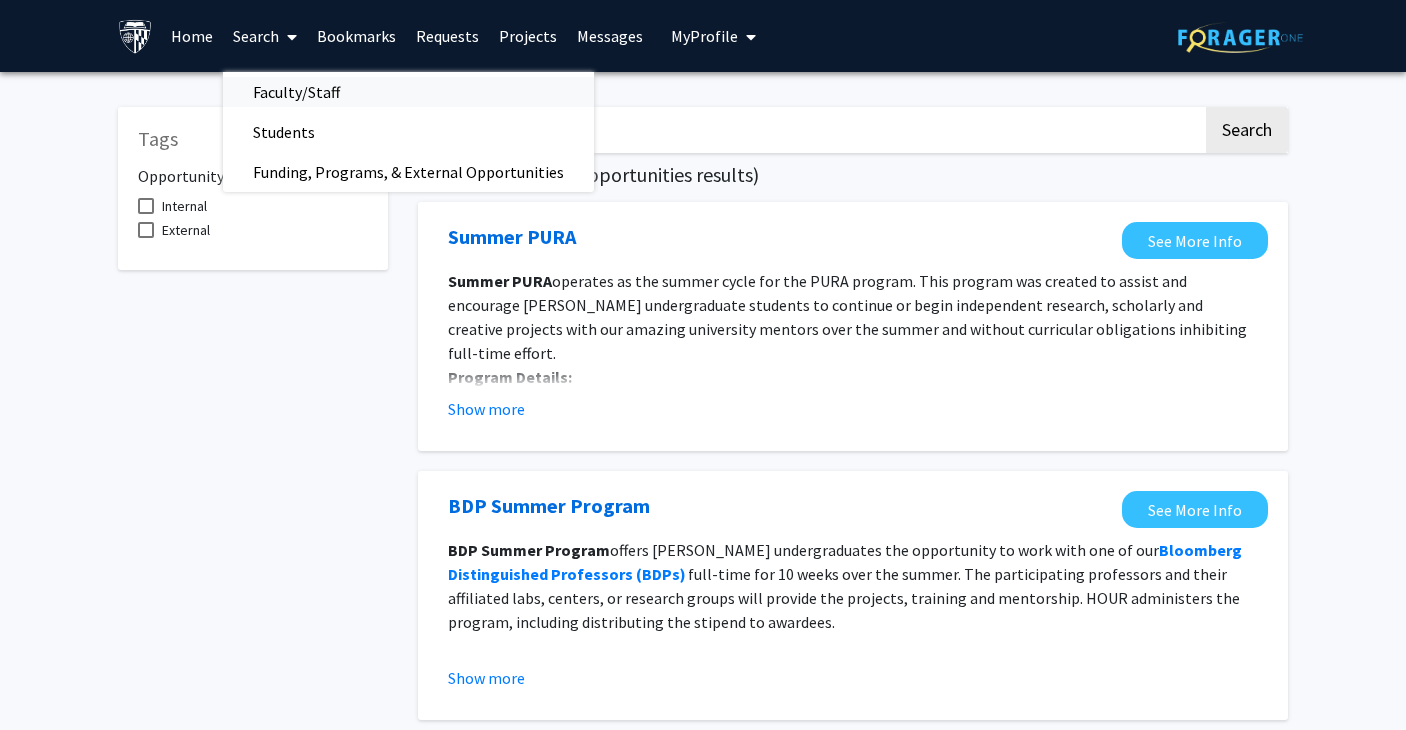 click on "Faculty/Staff" at bounding box center [296, 92] 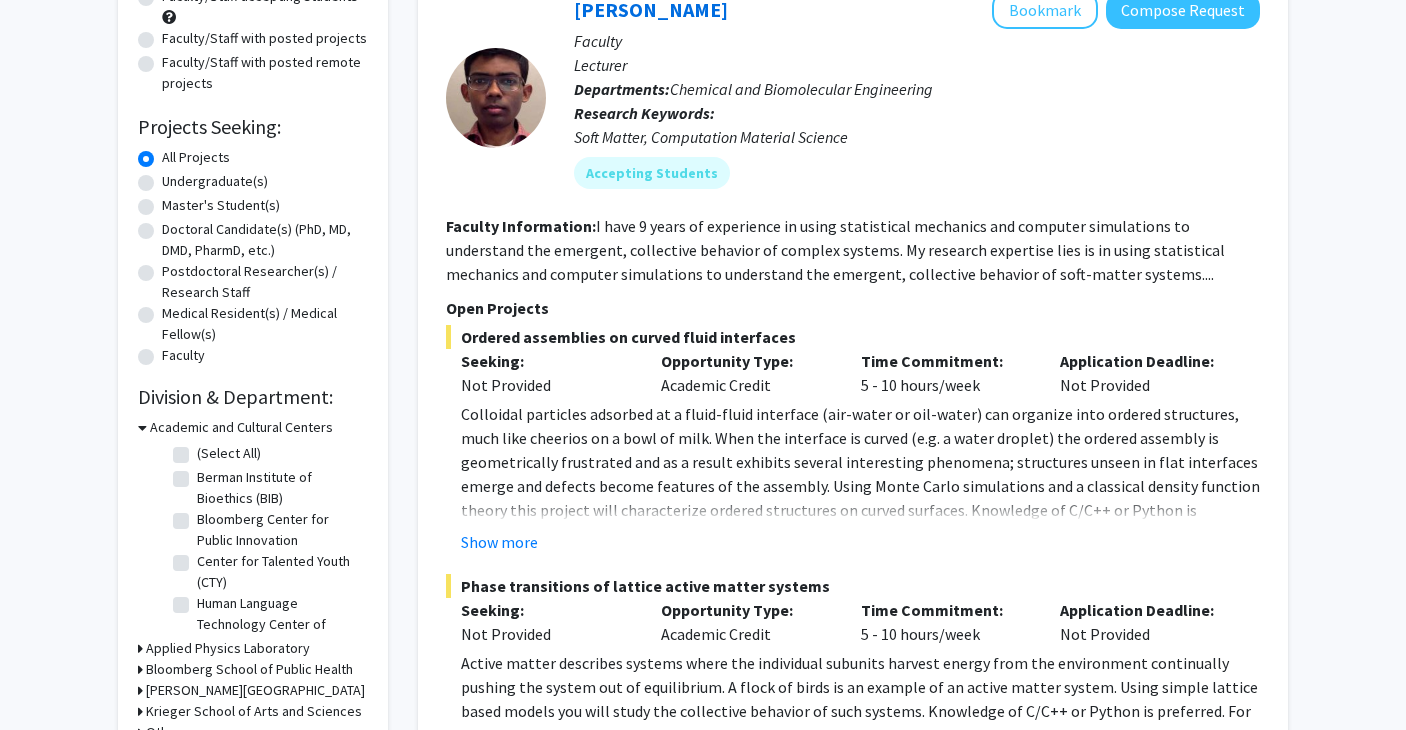 scroll, scrollTop: 193, scrollLeft: 0, axis: vertical 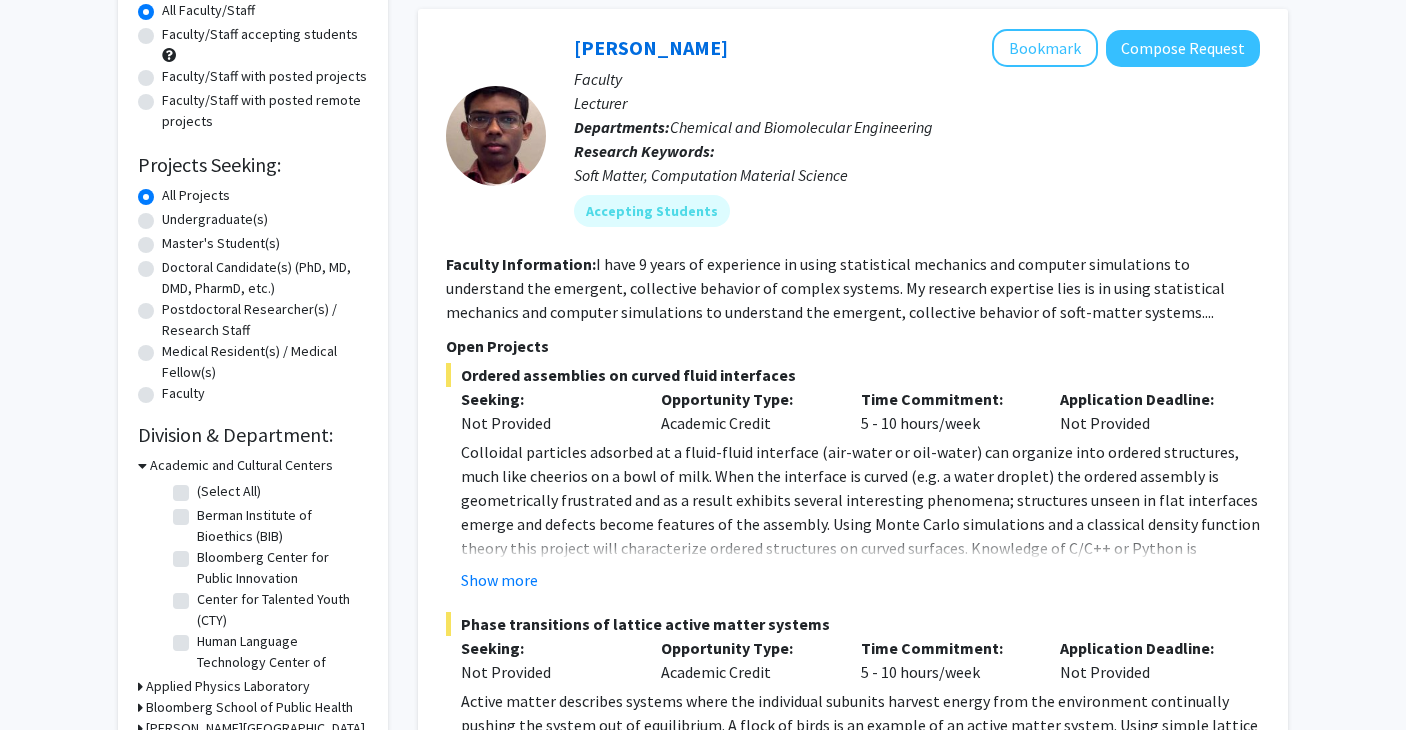 click on "Doctoral Candidate(s) (PhD, MD, DMD, PharmD, etc.)" 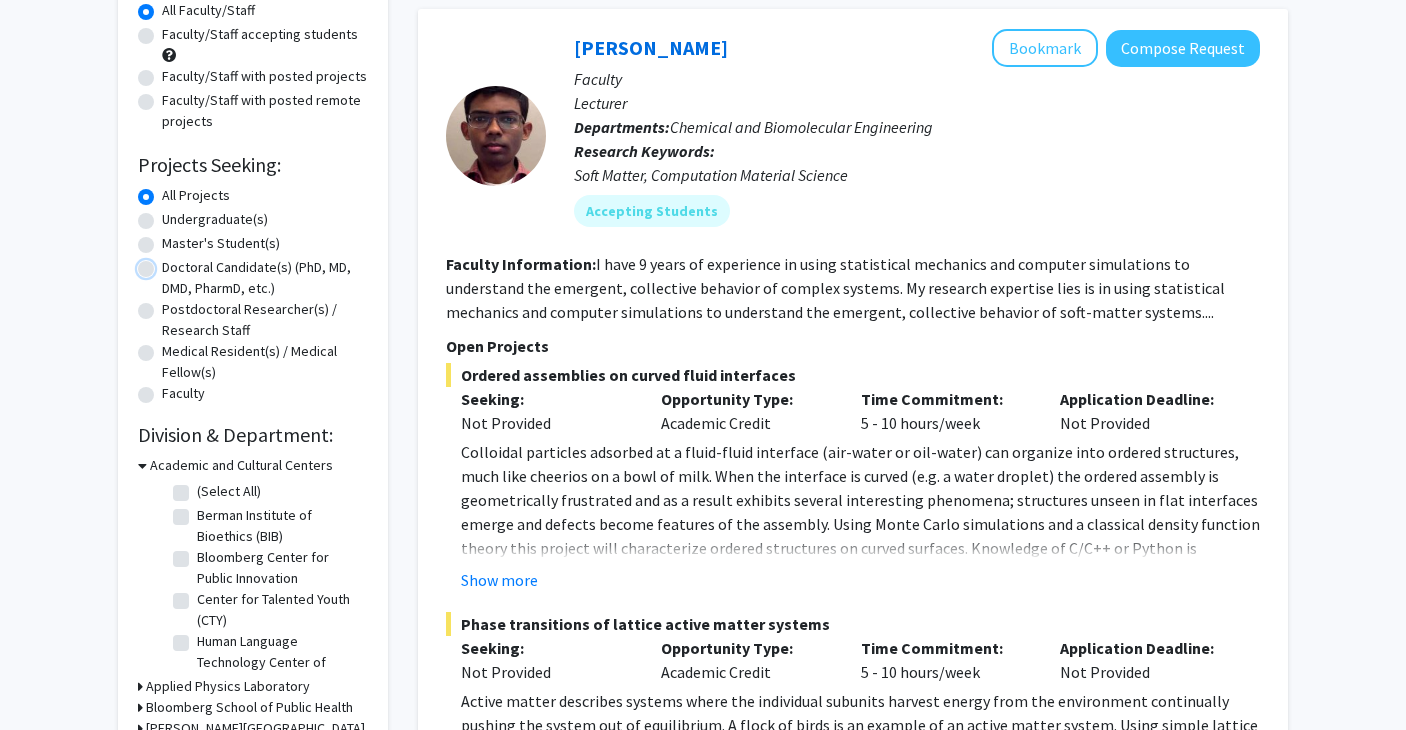 click on "Doctoral Candidate(s) (PhD, MD, DMD, PharmD, etc.)" at bounding box center [168, 263] 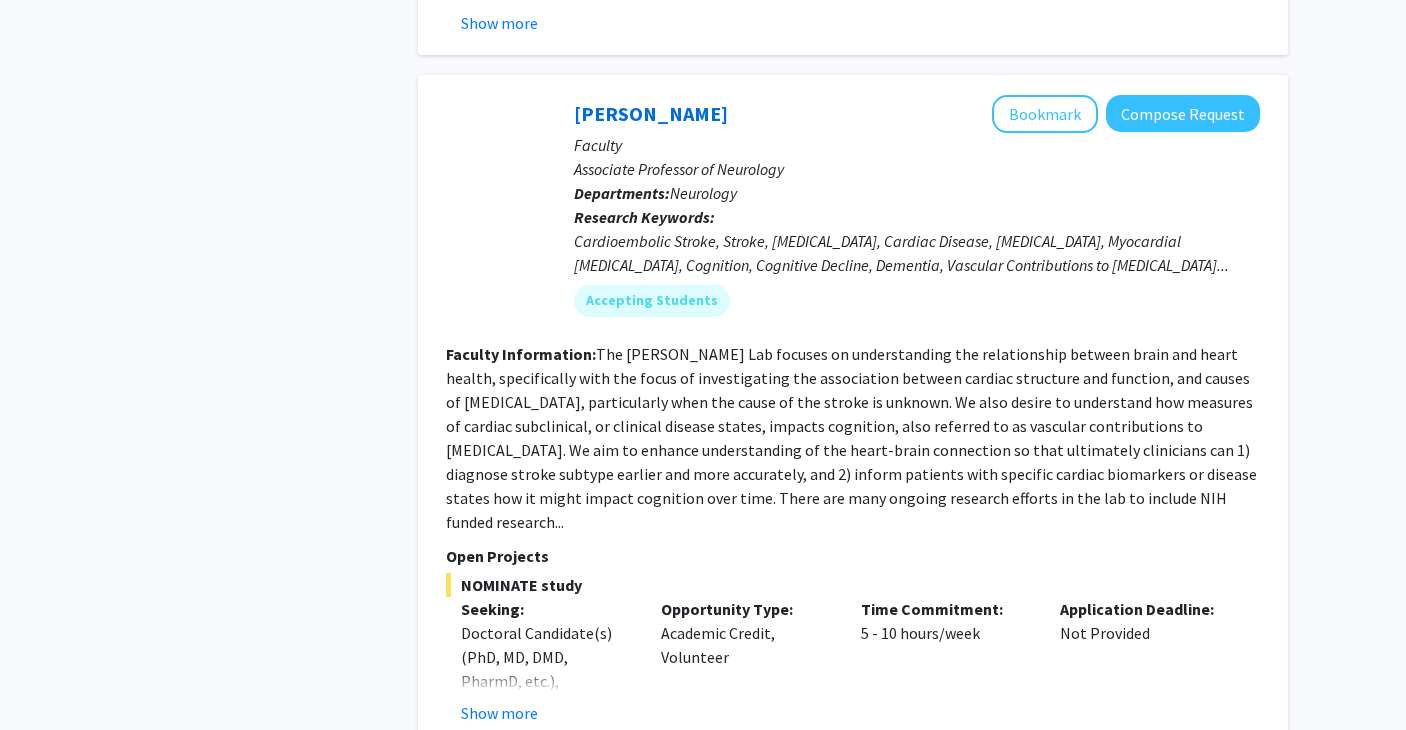 scroll, scrollTop: 2738, scrollLeft: 0, axis: vertical 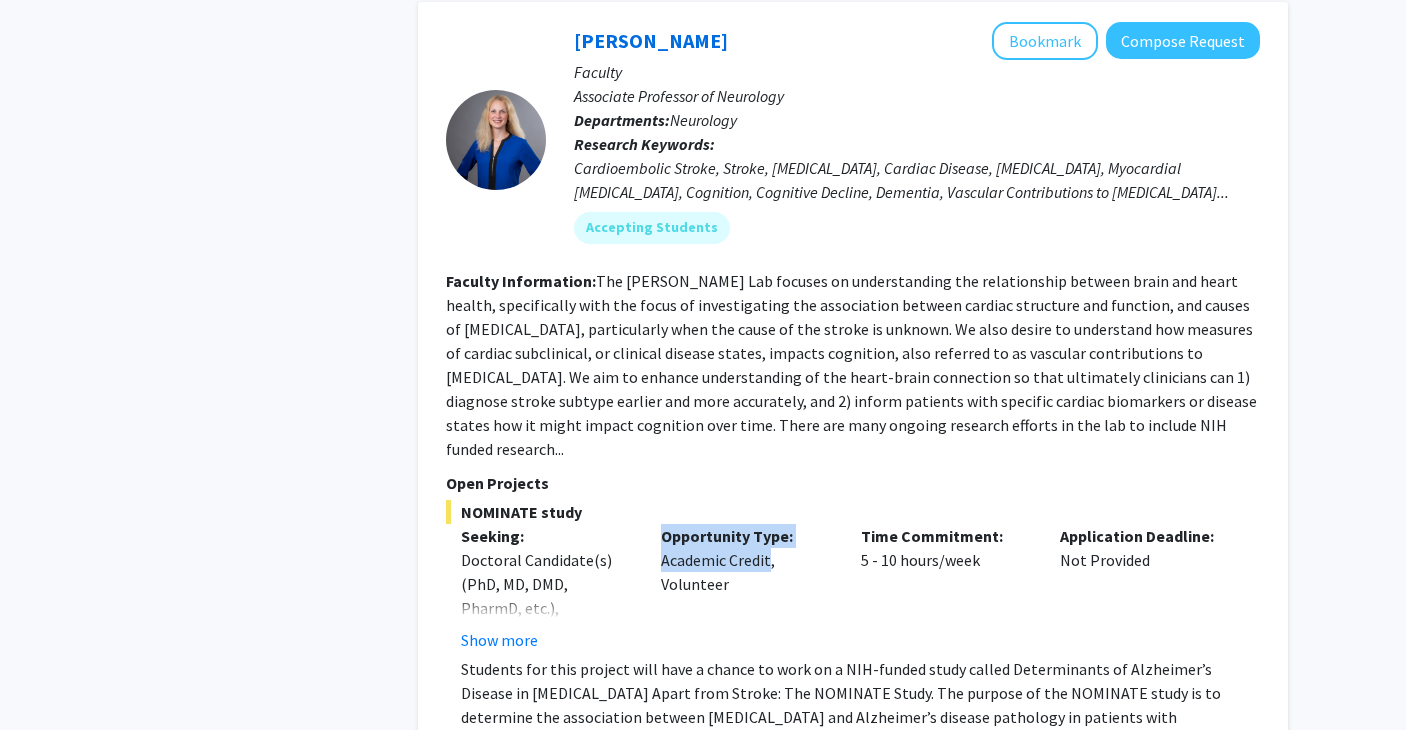 drag, startPoint x: 766, startPoint y: 436, endPoint x: 662, endPoint y: 420, distance: 105.22357 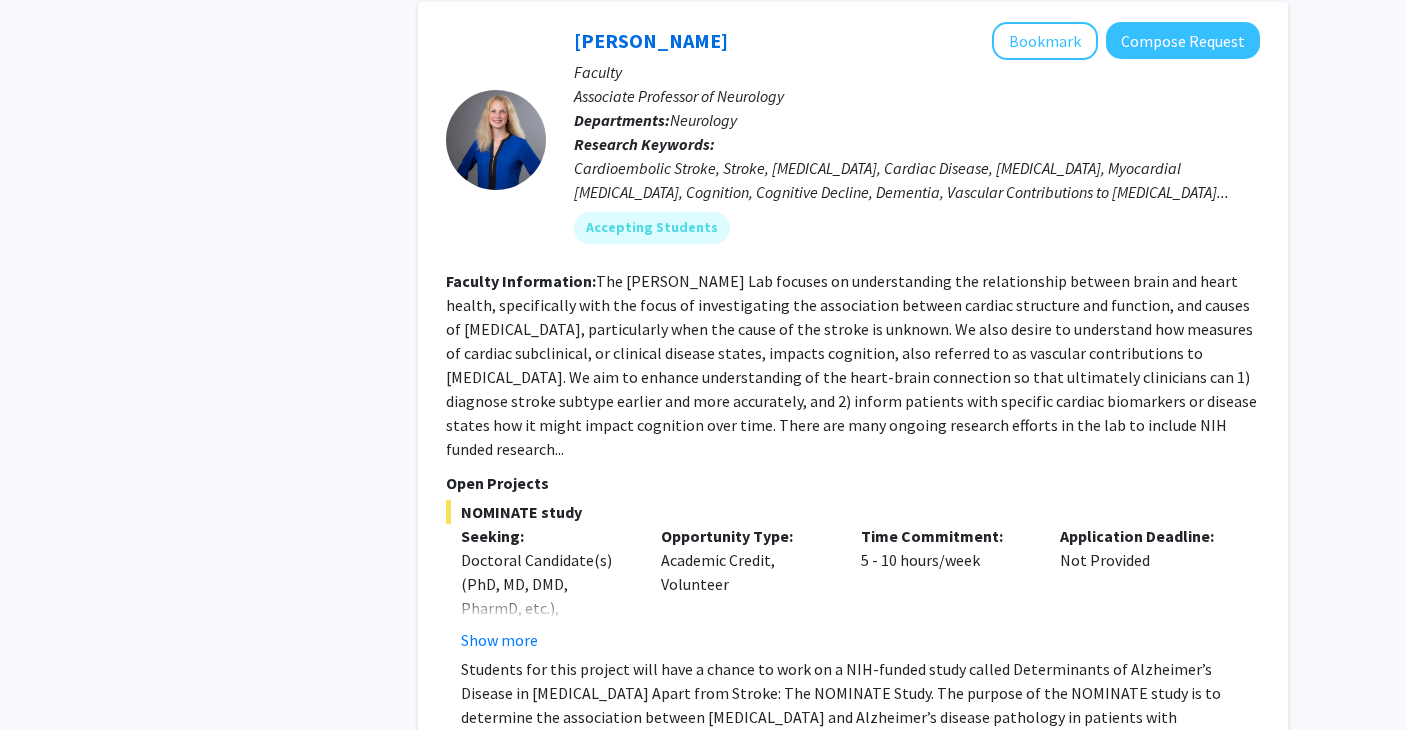click on "The [PERSON_NAME] Lab focuses on understanding the relationship between brain and heart health, specifically with the focus of investigating the association between cardiac structure and function, and causes of [MEDICAL_DATA], particularly when the cause of the stroke is unknown. We also desire to understand how measures of cardiac subclinical, or clinical disease states, impacts cognition, also referred to as vascular contributions to [MEDICAL_DATA]. We aim to enhance understanding of the heart-brain connection so that ultimately clinicians can 1) diagnose stroke subtype earlier and more accurately, and 2) inform patients with specific cardiac biomarkers or disease states how it might impact cognition over time. There are many ongoing research efforts in the lab to include NIH funded research..." 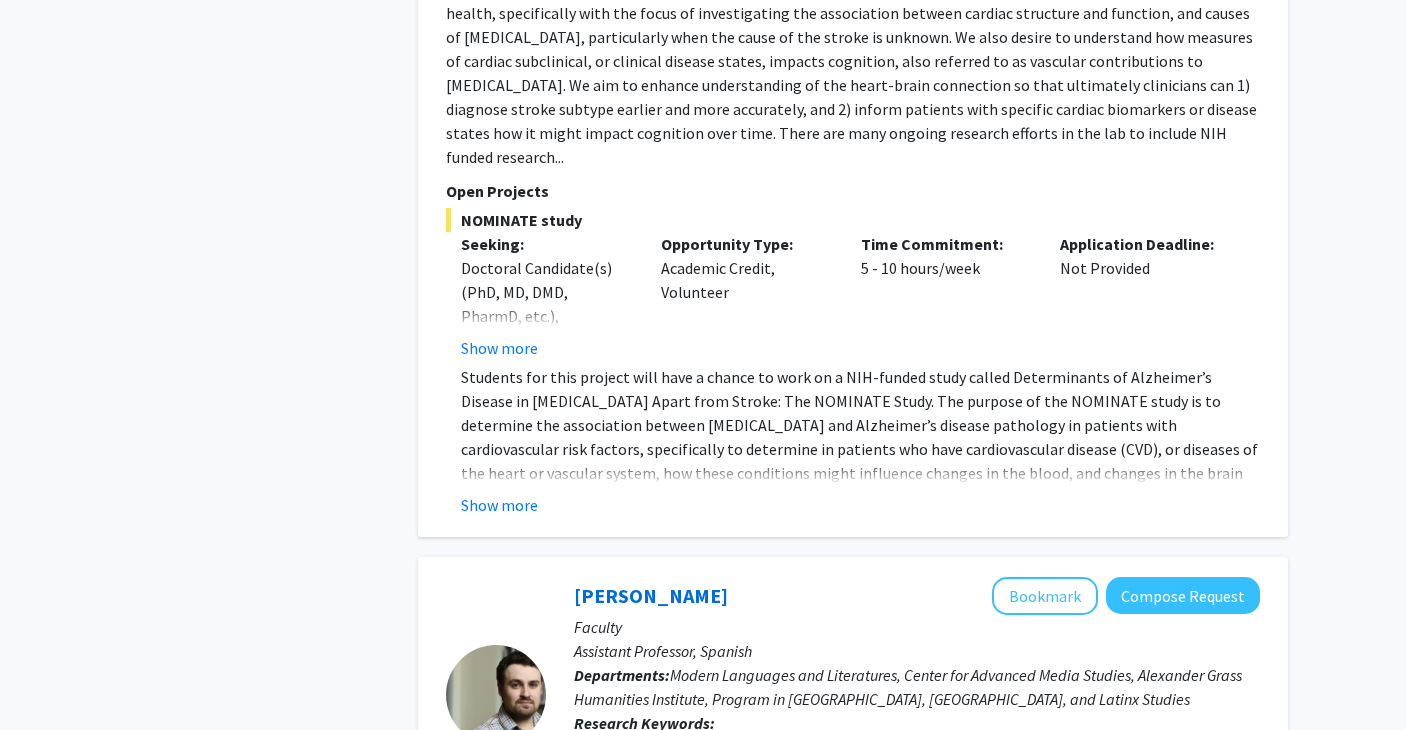 scroll, scrollTop: 3046, scrollLeft: 0, axis: vertical 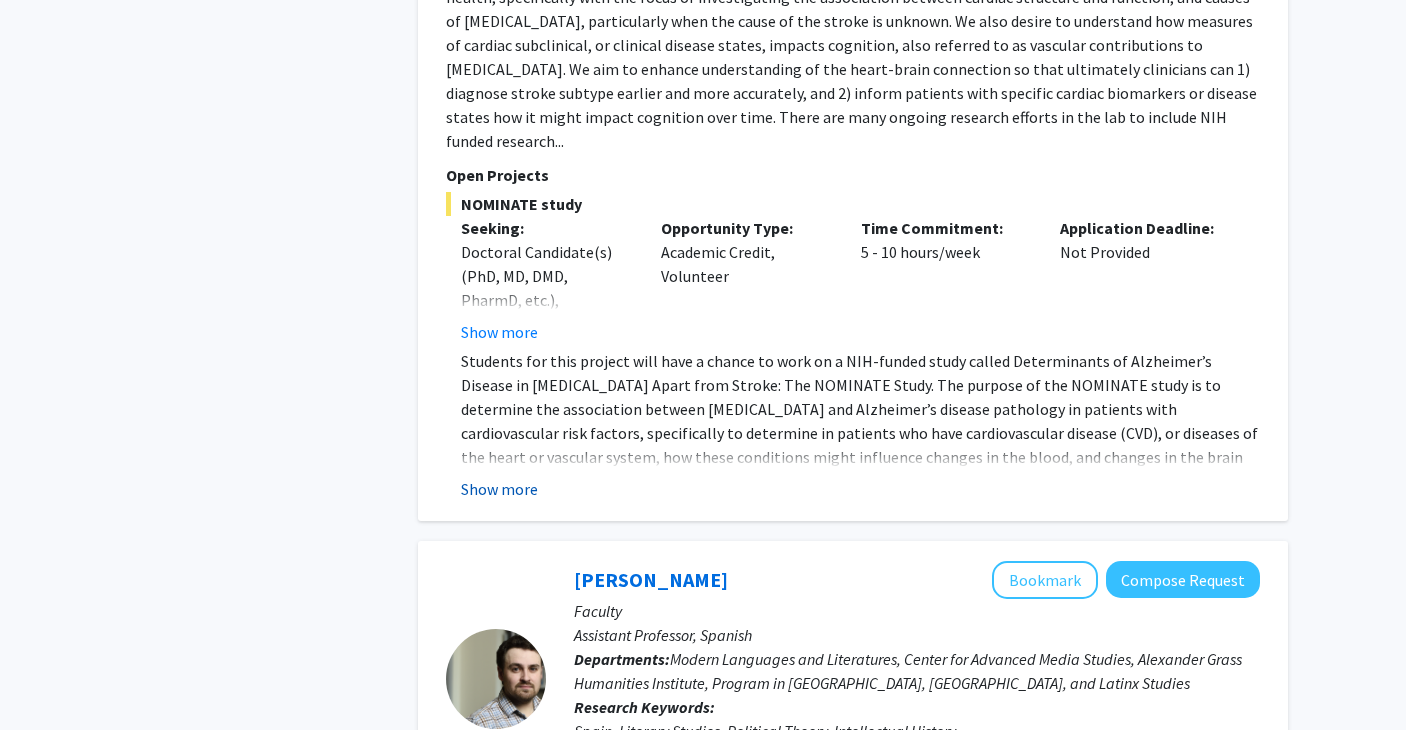click on "Show more" 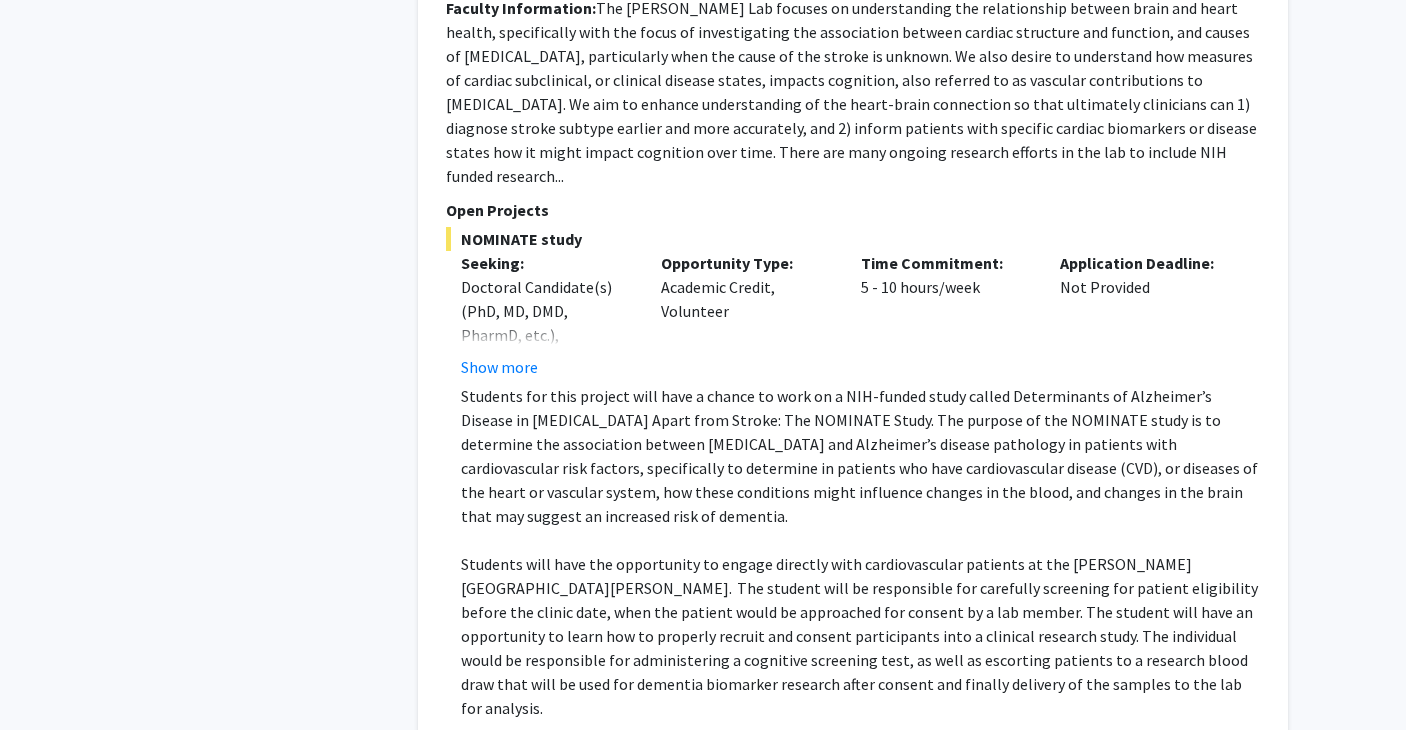 scroll, scrollTop: 3007, scrollLeft: 0, axis: vertical 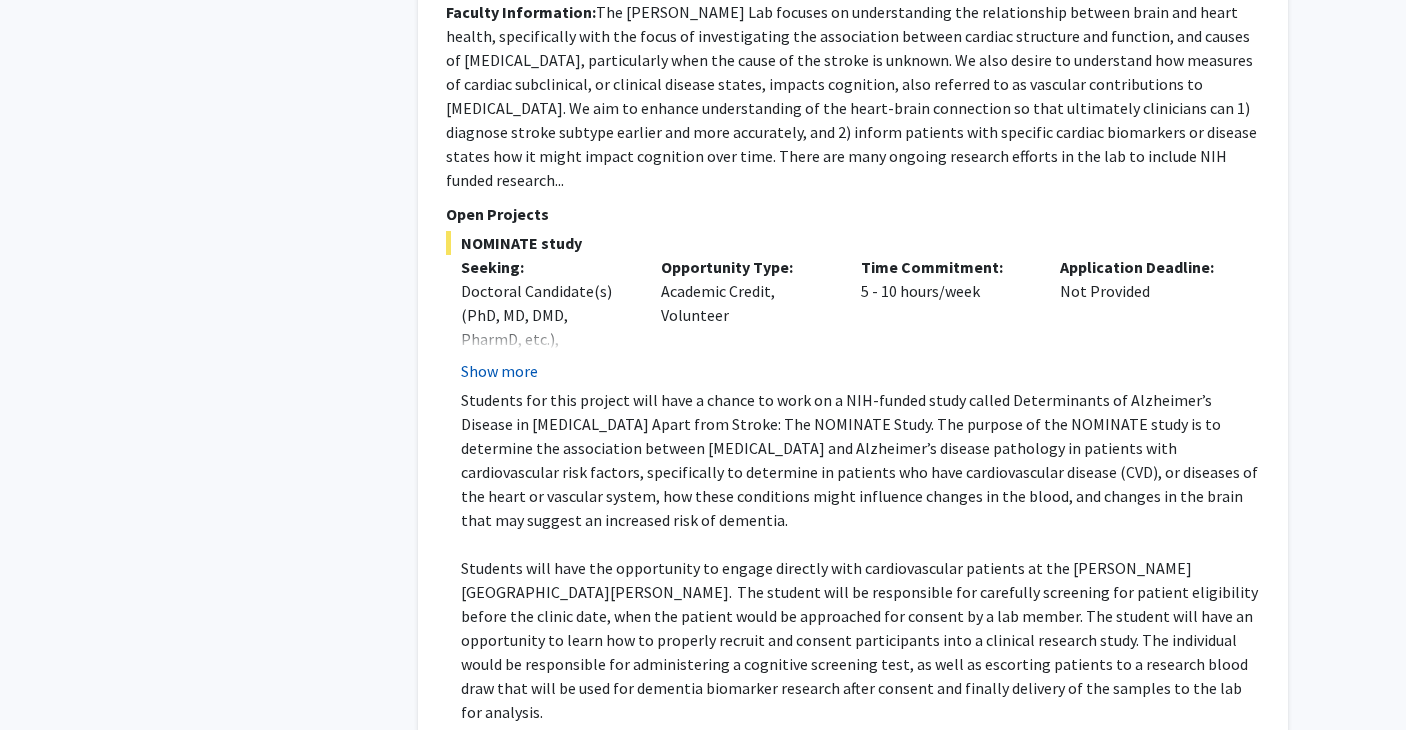 click on "Show more" 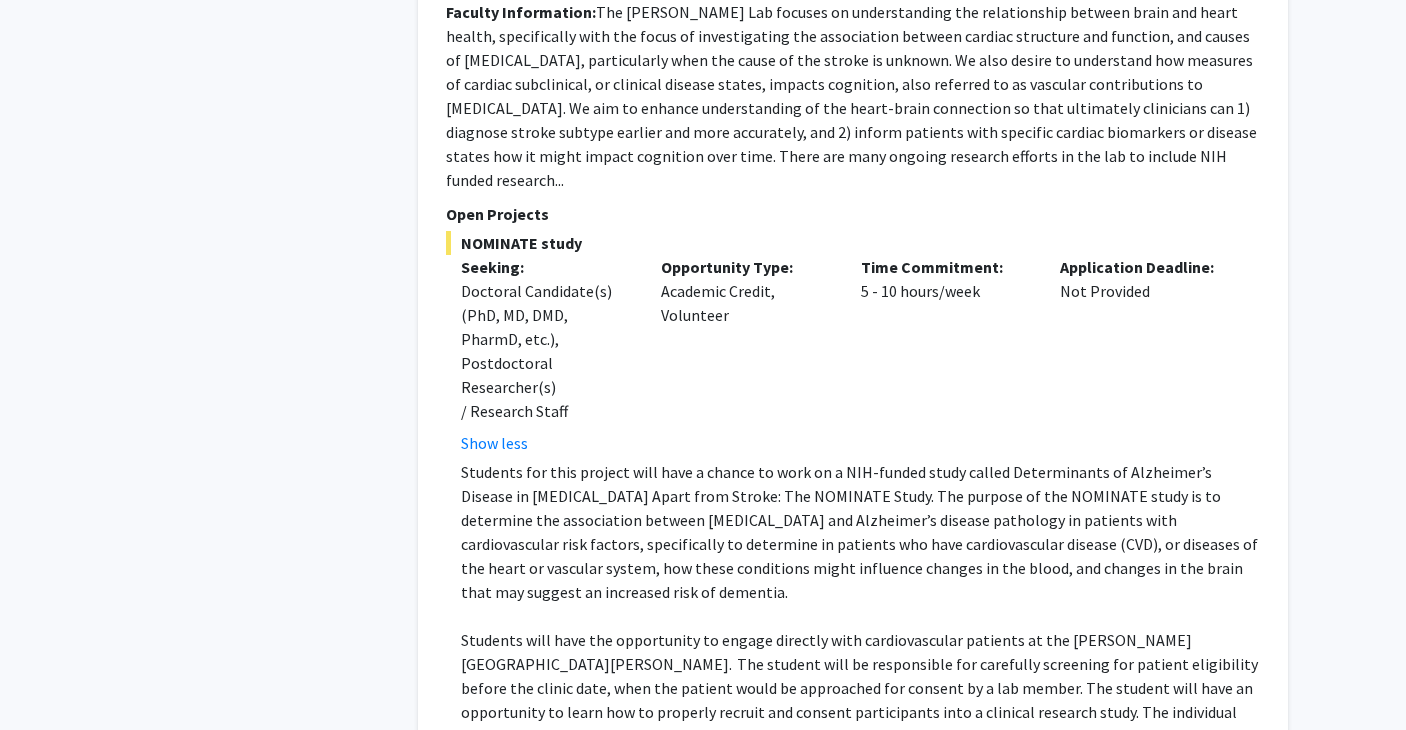 click on "Students for this project will have a chance to work on a NIH-funded study called Determinants of Alzheimer’s Disease in [MEDICAL_DATA] Apart from Stroke: The NOMINATE Study. The purpose of the NOMINATE study is to determine the association between [MEDICAL_DATA] and Alzheimer’s disease pathology in patients with cardiovascular risk factors, specifically to determine in patients who have cardiovascular disease (CVD), or diseases of the heart or vascular system, how these conditions might influence changes in the blood, and changes in the brain that may suggest an increased risk of dementia.       For this position, great preference will be given to students with prior clinical research experience, prior experience with EPIC/medical records data, research data entry in Excel and/or RedCap. Applicants that can demonstrate strong interpersonal and communication skills will also be favored.    Show less" 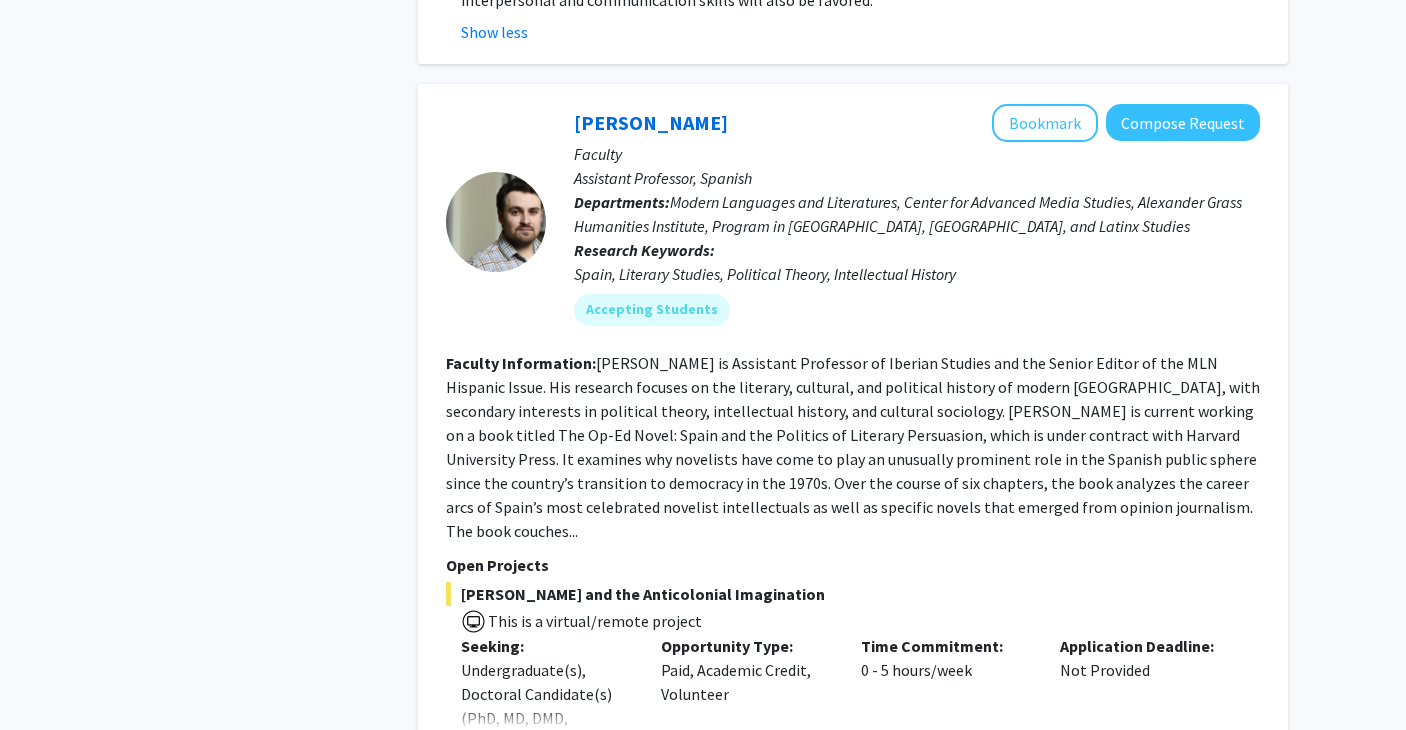scroll, scrollTop: 3972, scrollLeft: 0, axis: vertical 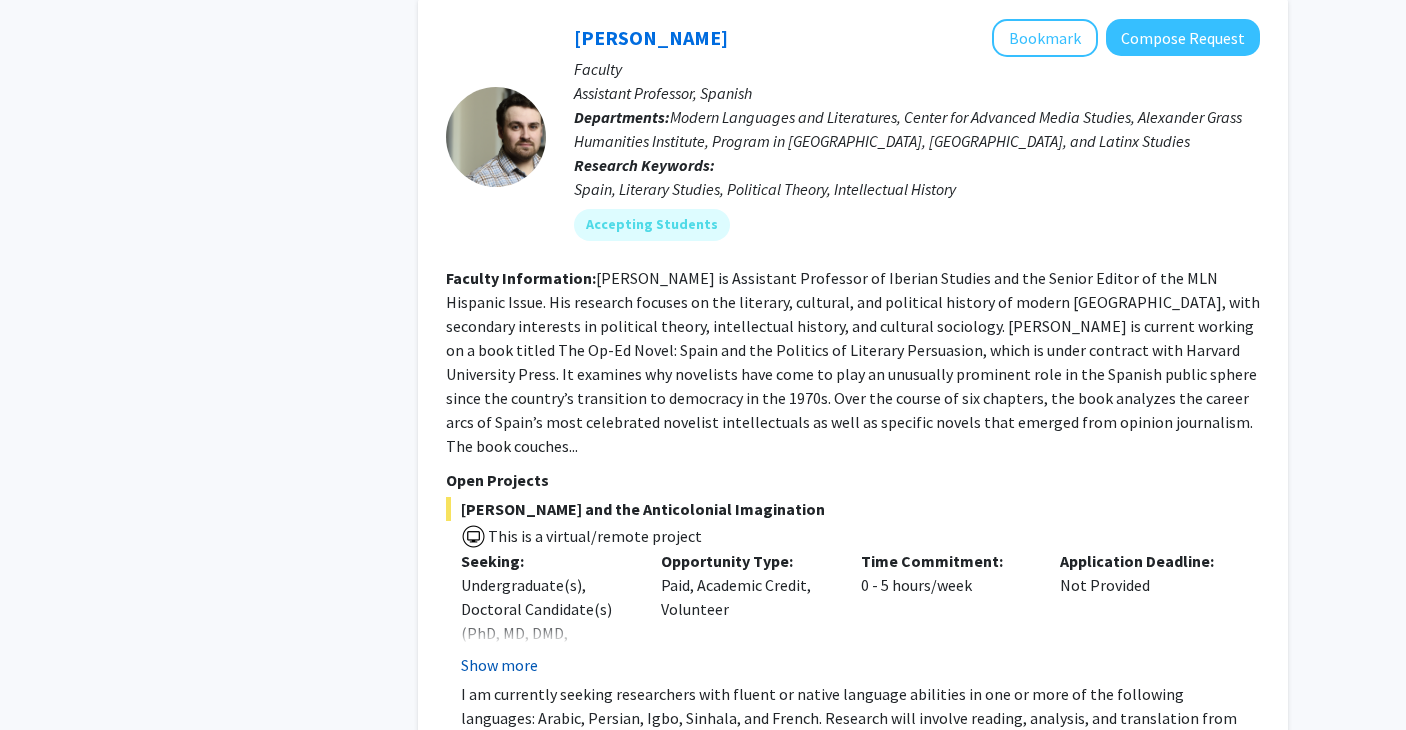 click on "Show more" 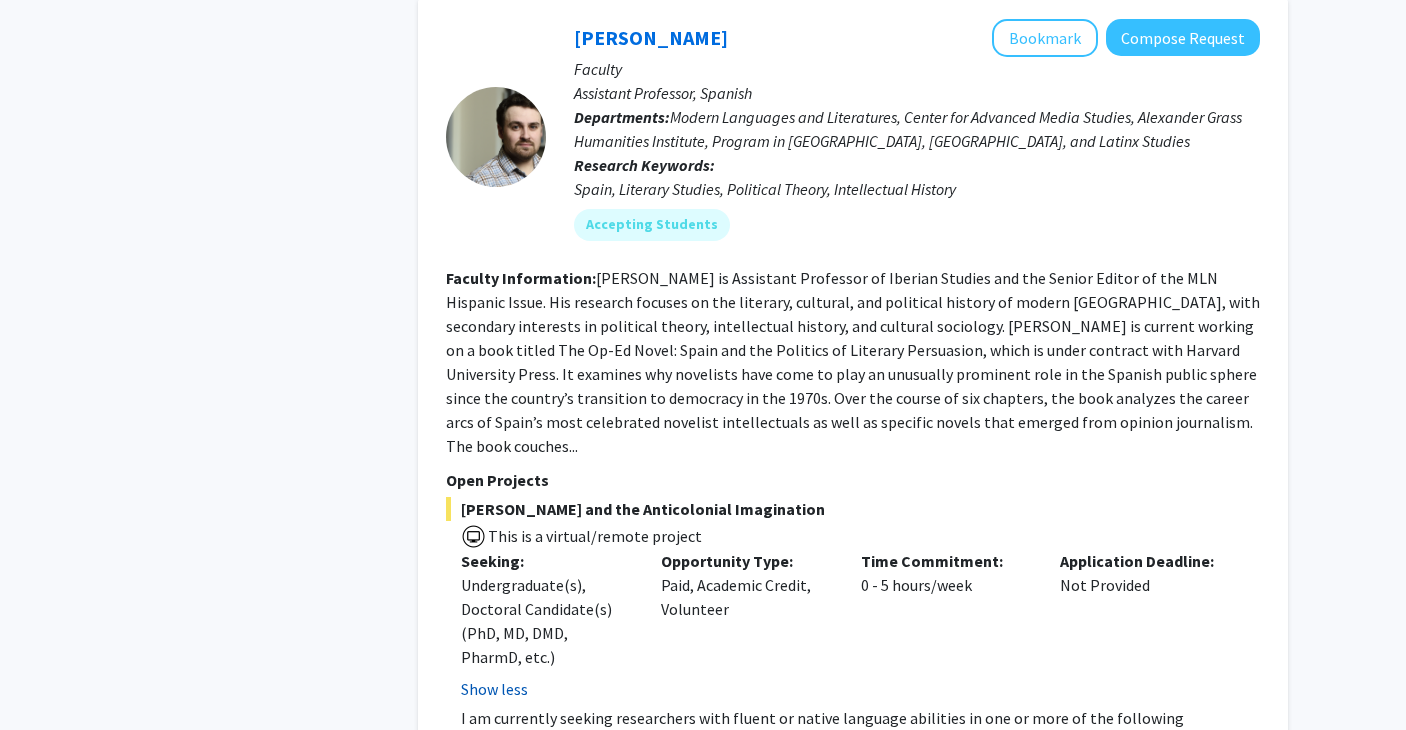 click on "Show less" 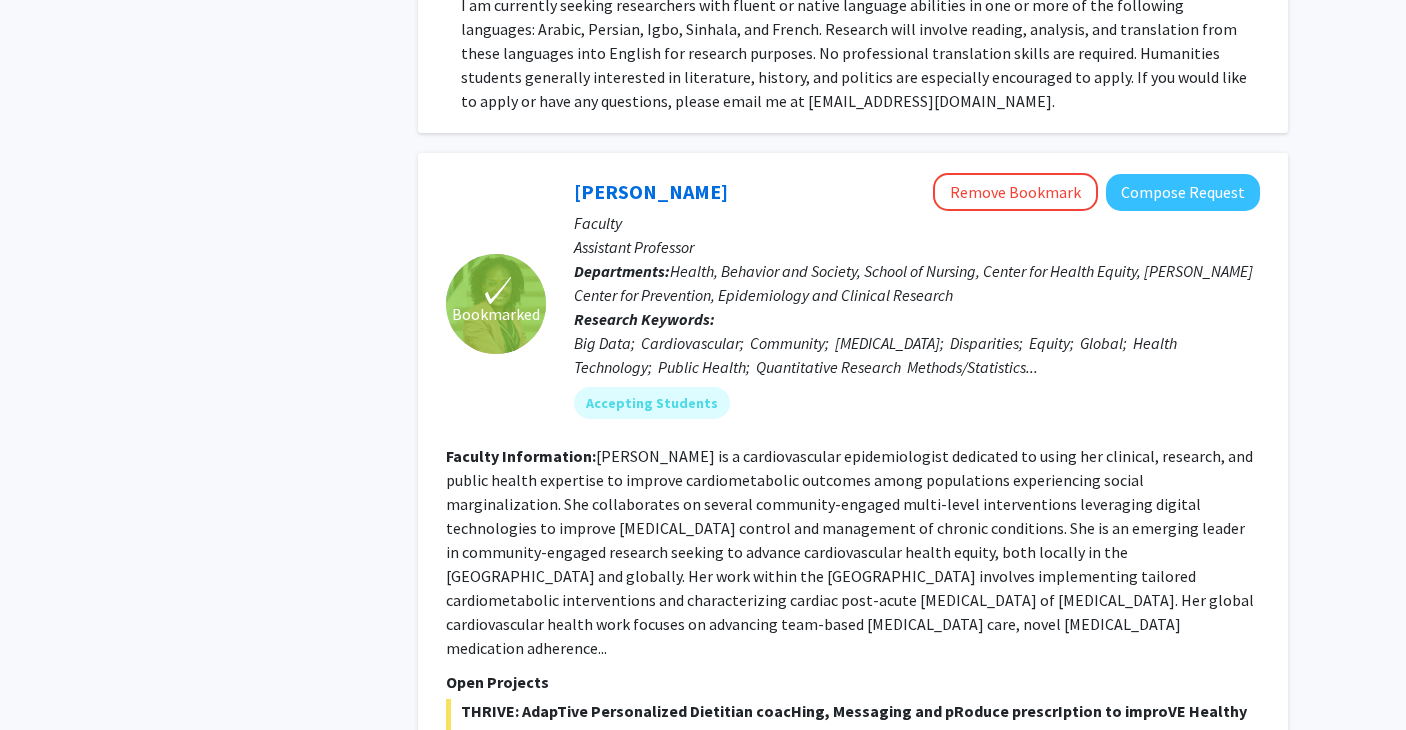 scroll, scrollTop: 4676, scrollLeft: 0, axis: vertical 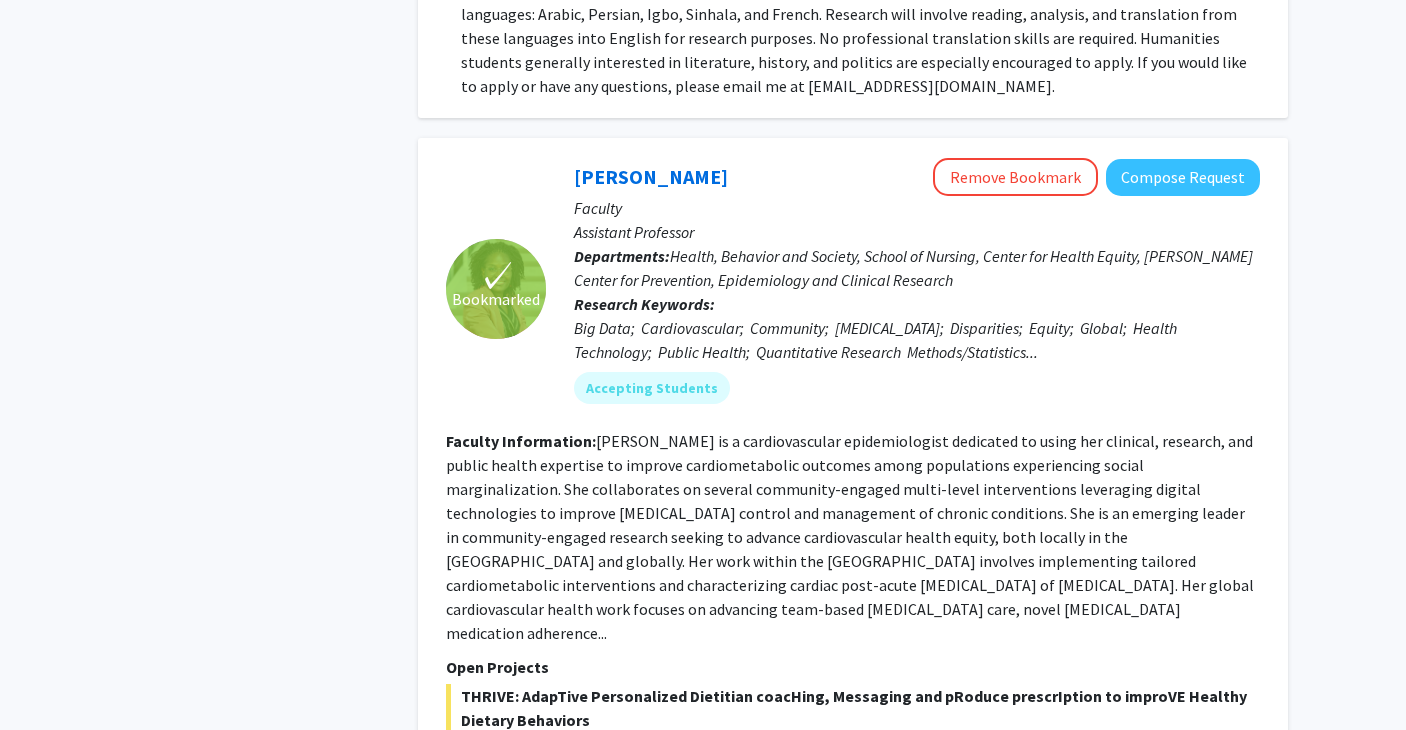 click on "Show more" 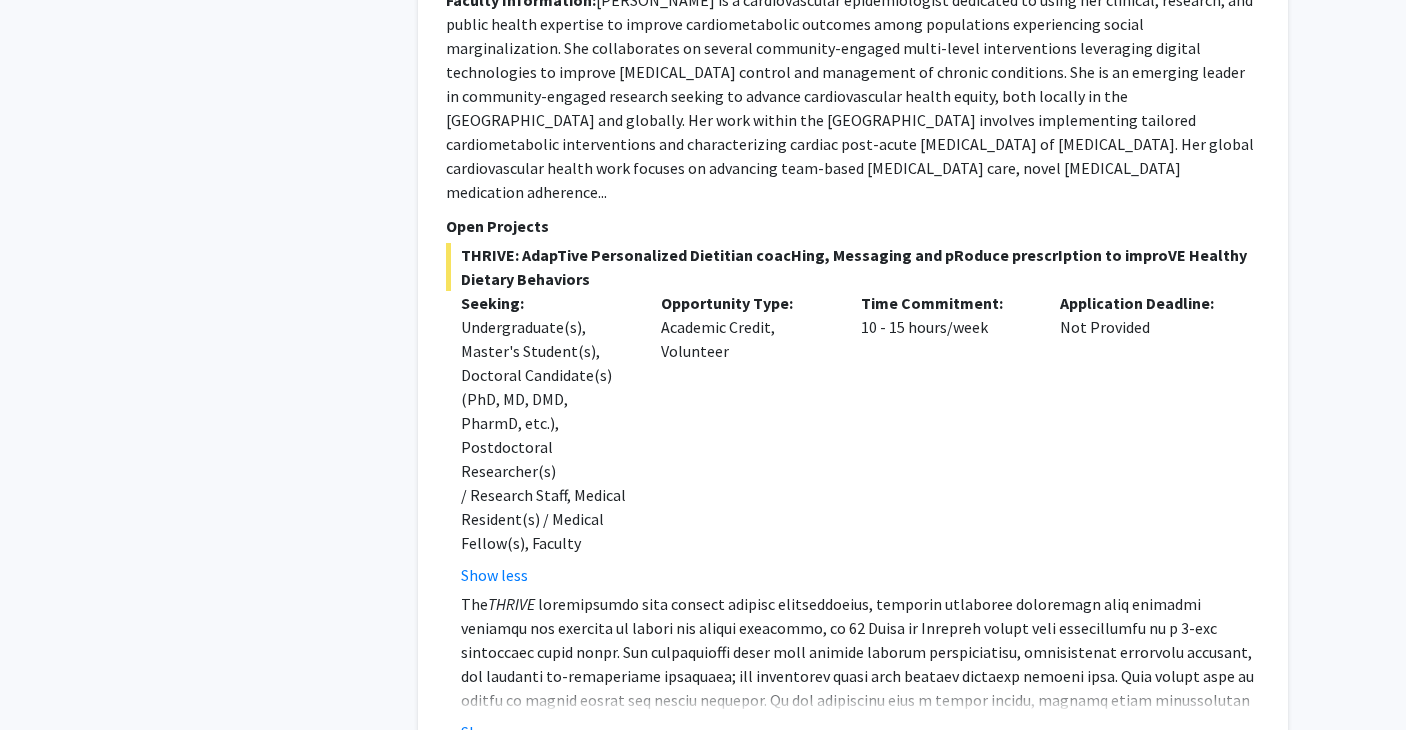 scroll, scrollTop: 5132, scrollLeft: 0, axis: vertical 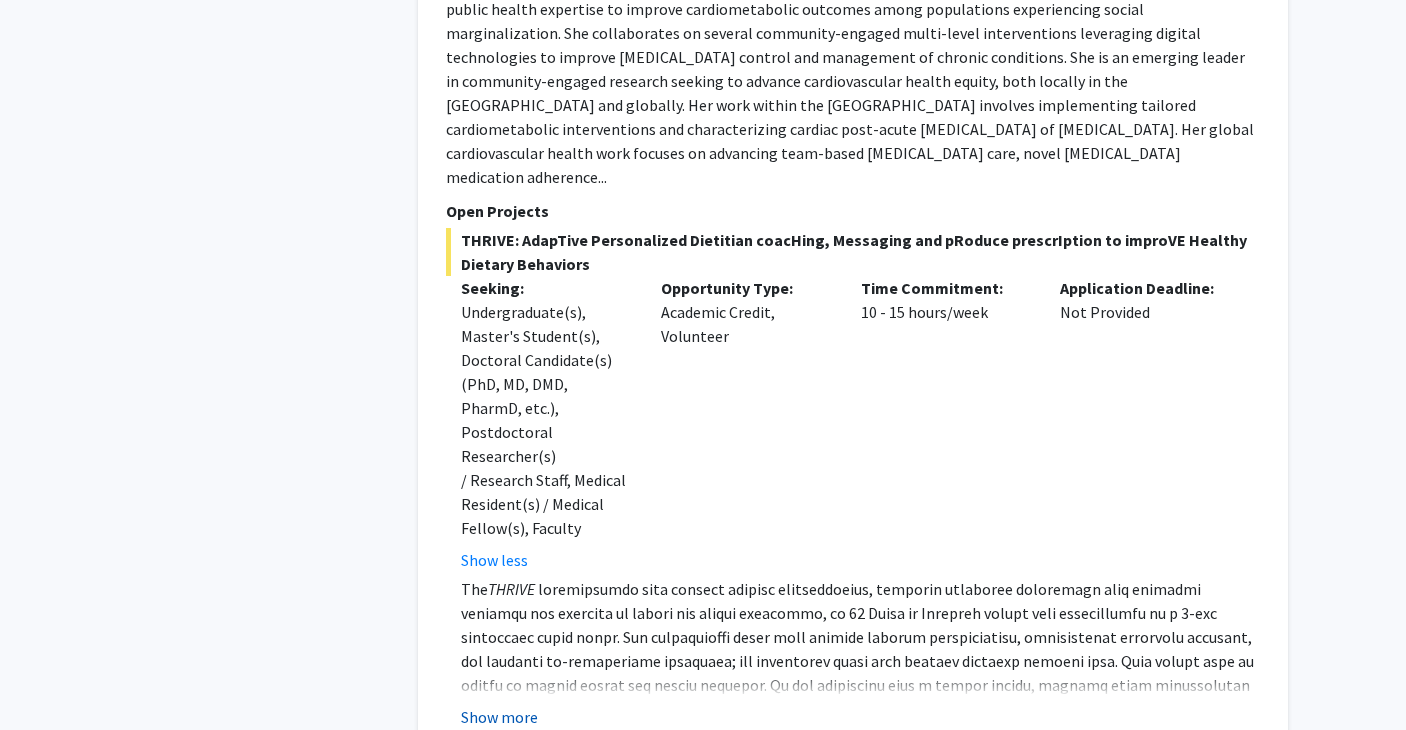 click on "Show more" 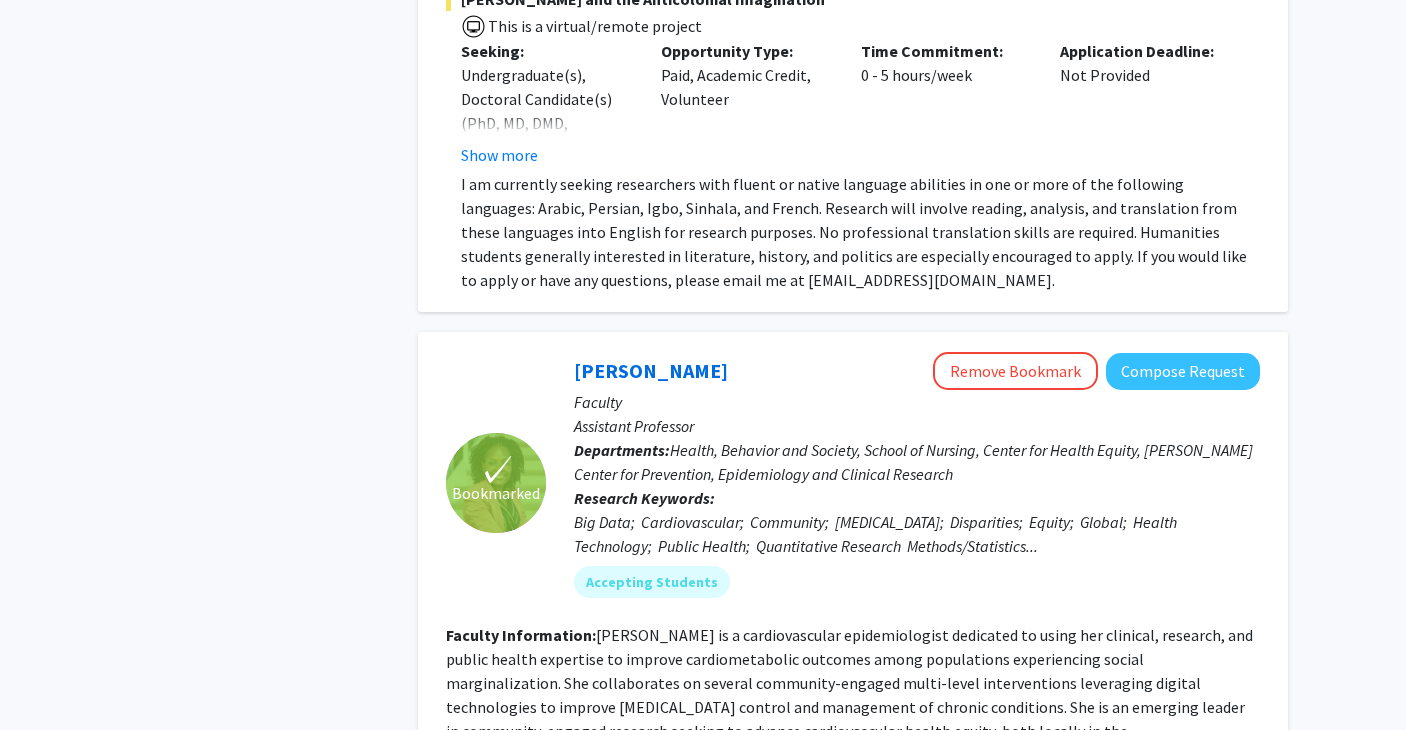 scroll, scrollTop: 4432, scrollLeft: 0, axis: vertical 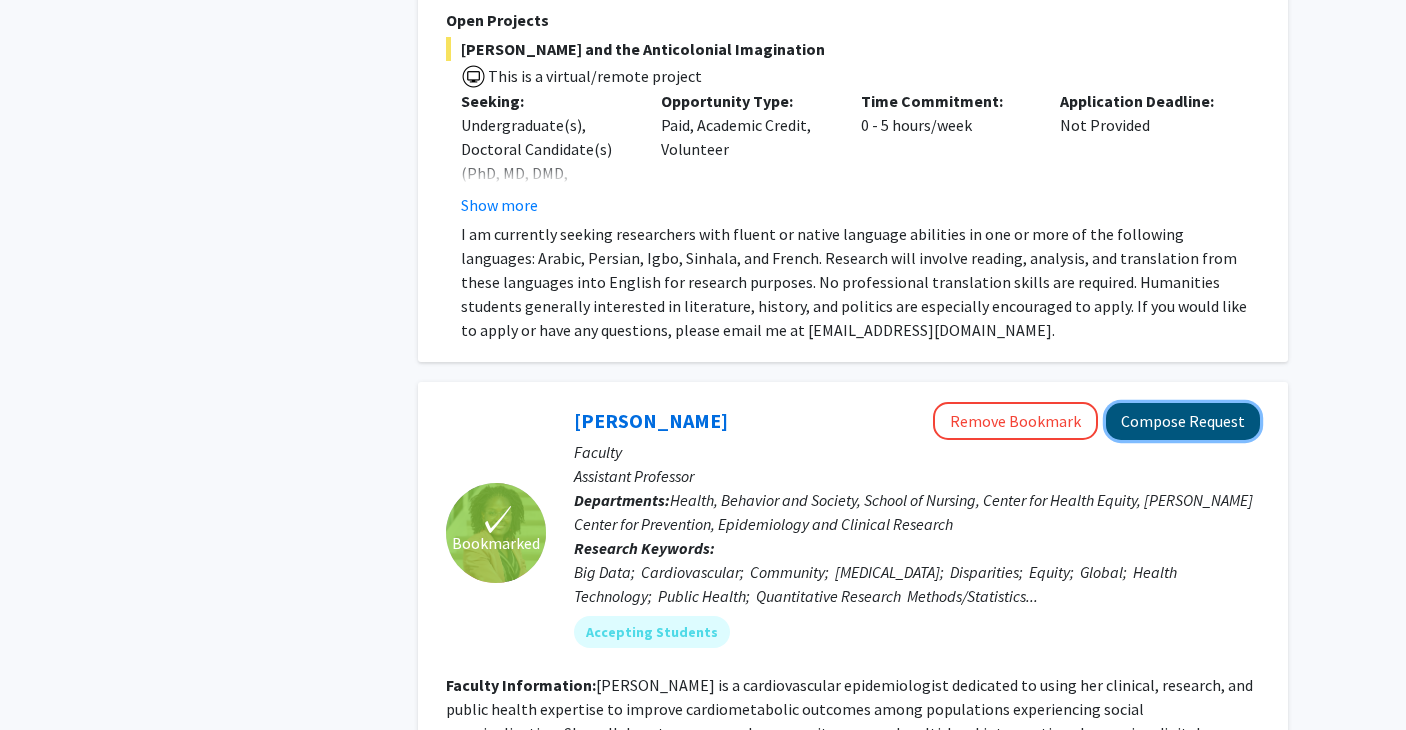click on "Compose Request" 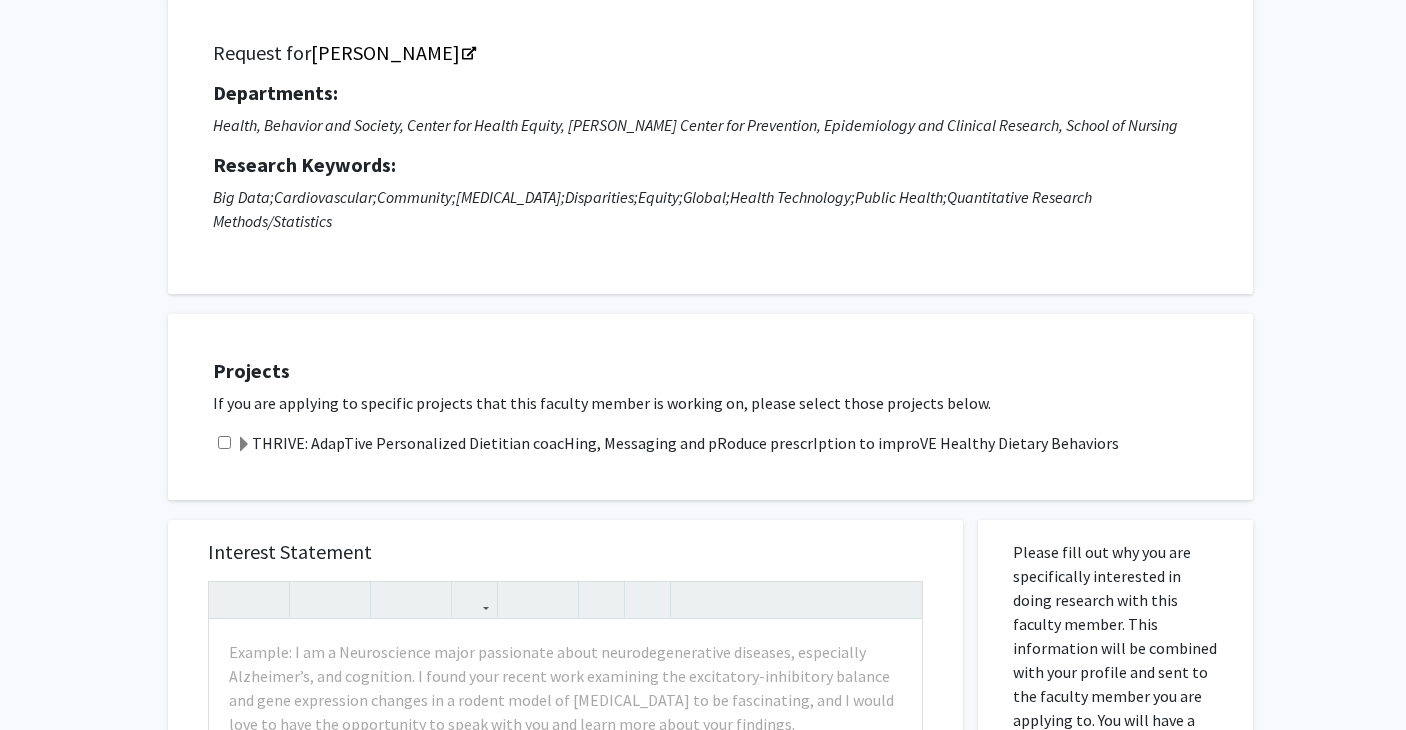 scroll, scrollTop: 0, scrollLeft: 0, axis: both 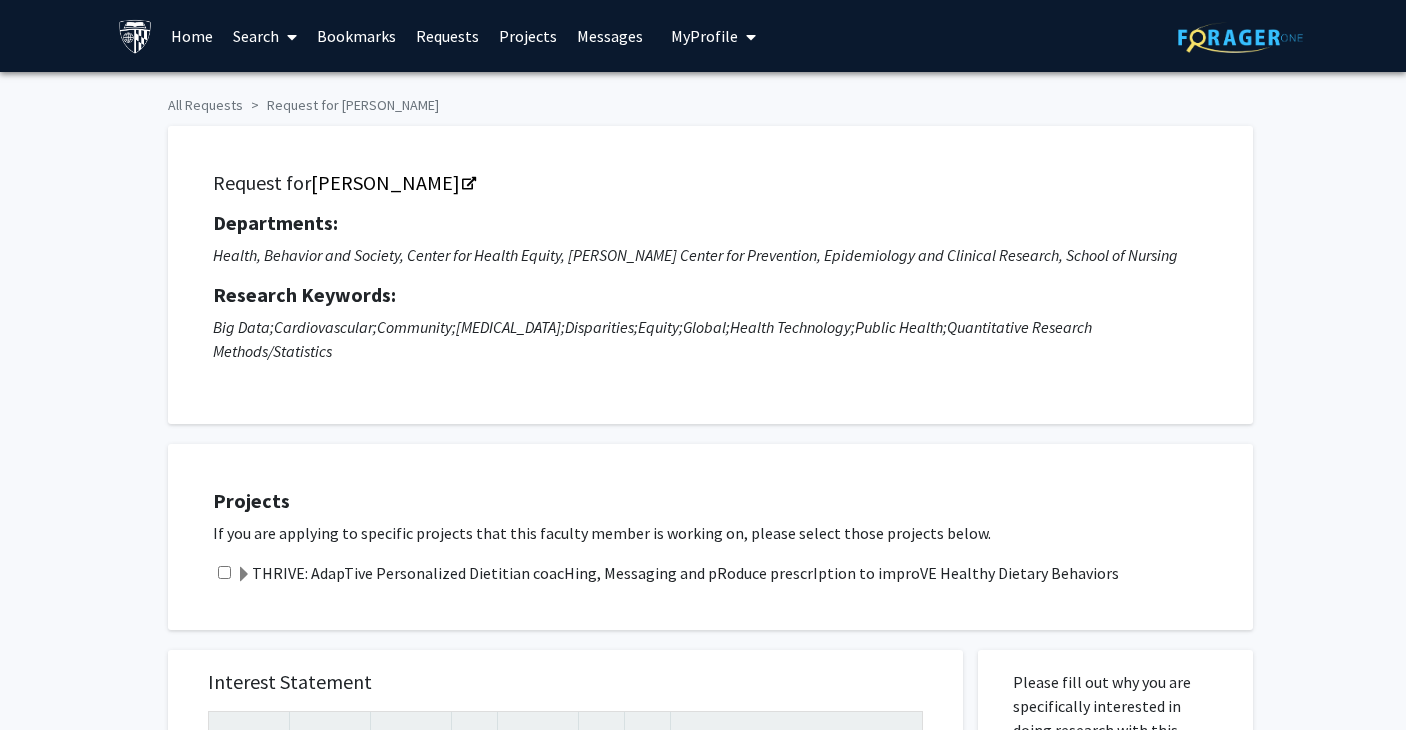 click on "Departments:  Health, Behavior and Society, Center for Health Equity, [PERSON_NAME] Center for Prevention, Epidemiology and Clinical Research, School of Nursing  Research Keywords: Big Data;  Cardiovascular;  Community;  [MEDICAL_DATA];  Disparities;  Equity;  Global;  Health Technology;  Public Health;  Quantitative Research  Methods/Statistics" 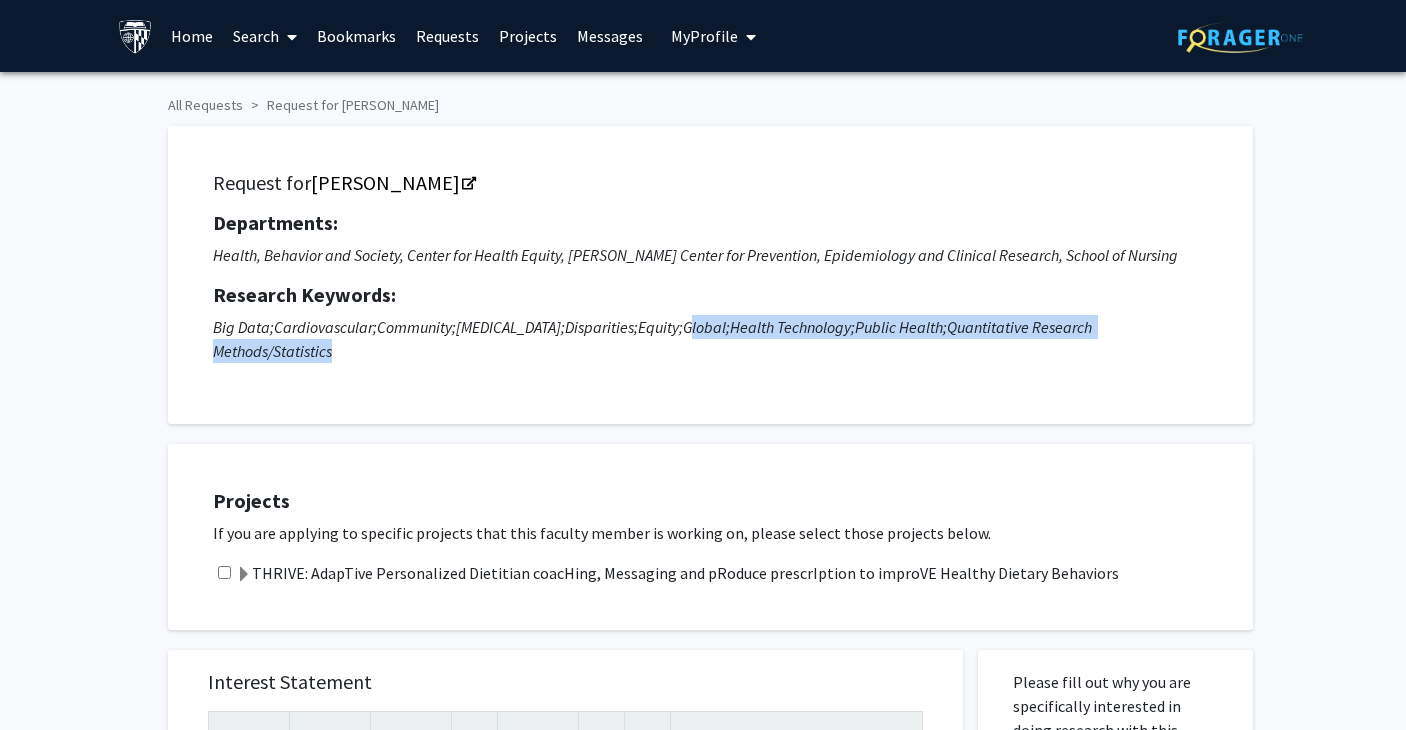 drag, startPoint x: 662, startPoint y: 320, endPoint x: 637, endPoint y: 368, distance: 54.120235 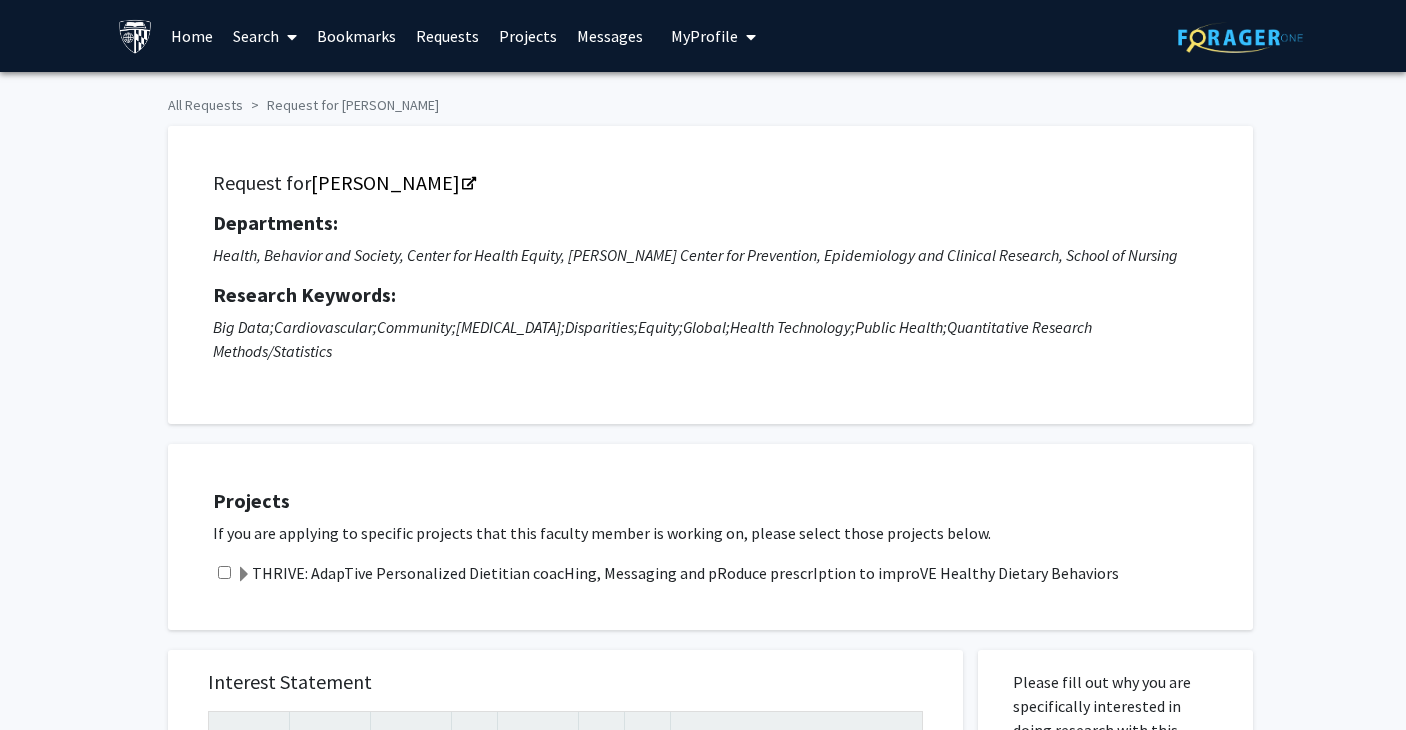 click on "Request for   [PERSON_NAME]  Departments:  Health, Behavior and Society, Center for Health Equity, [PERSON_NAME] Center for Prevention, Epidemiology and Clinical Research, School of Nursing  Research Keywords: Big Data;  Cardiovascular;  Community;  [MEDICAL_DATA];  Disparities;  Equity;  Global;  Health Technology;  Public Health;  Quantitative Research  Methods/Statistics" 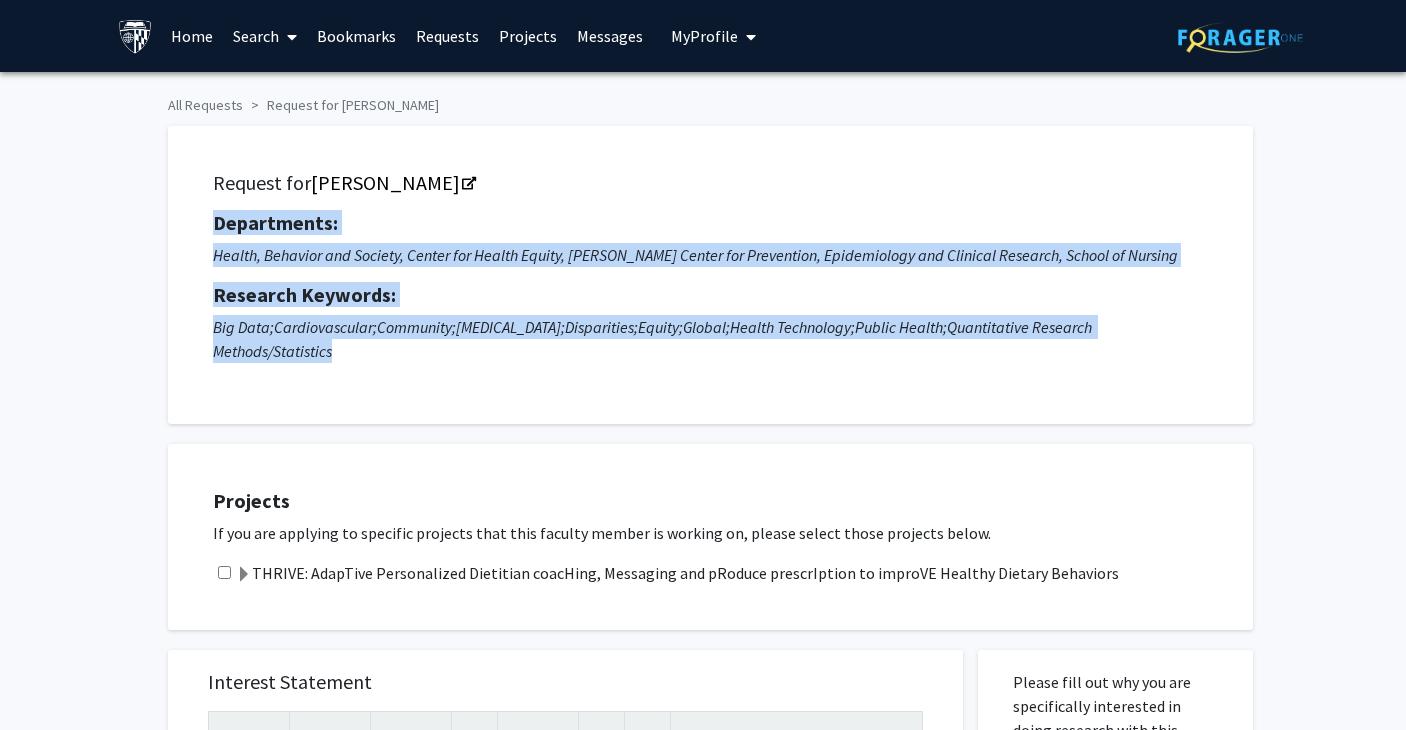 drag, startPoint x: 516, startPoint y: 369, endPoint x: 192, endPoint y: 219, distance: 357.0378 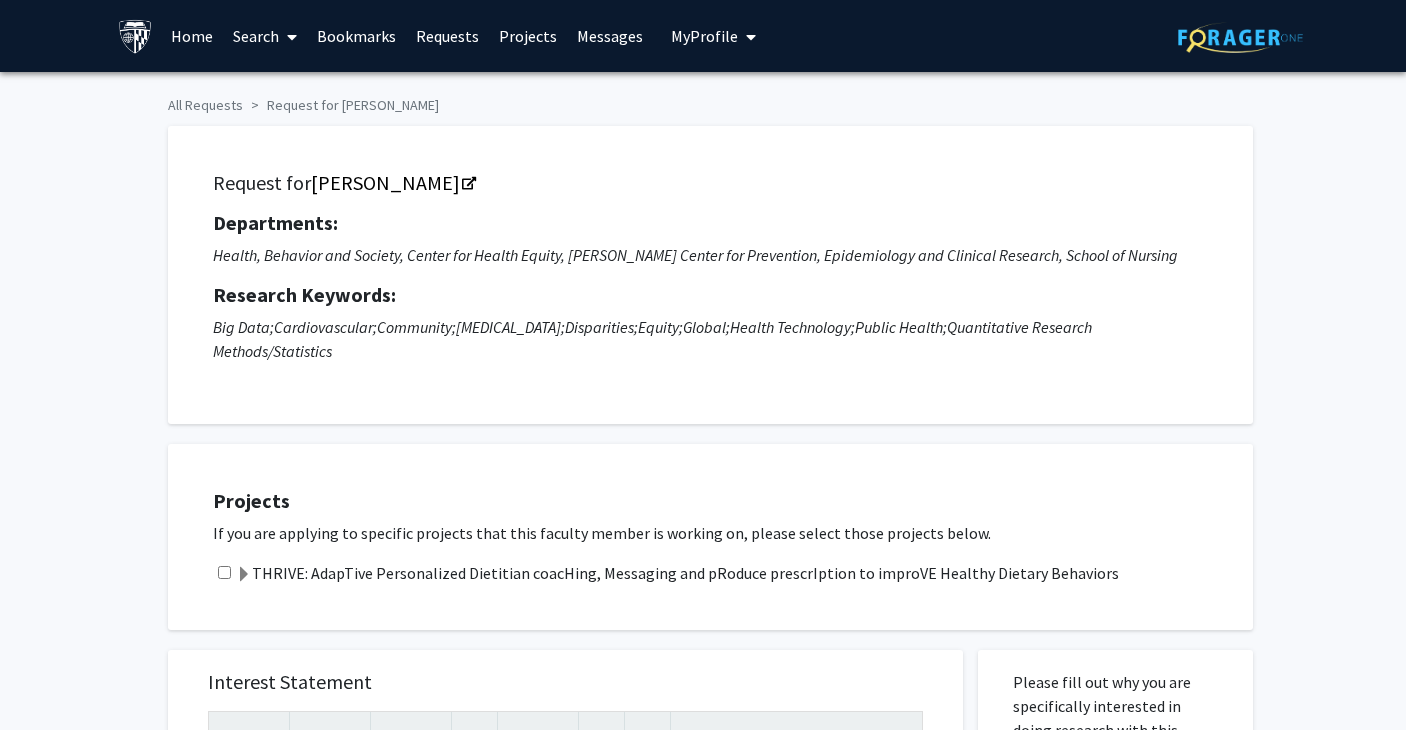 click on "Request for   [PERSON_NAME]  Departments:  Health, Behavior and Society, Center for Health Equity, [PERSON_NAME] Center for Prevention, Epidemiology and Clinical Research, School of Nursing  Research Keywords: Big Data;  Cardiovascular;  Community;  [MEDICAL_DATA];  Disparities;  Equity;  Global;  Health Technology;  Public Health;  Quantitative Research  Methods/Statistics" 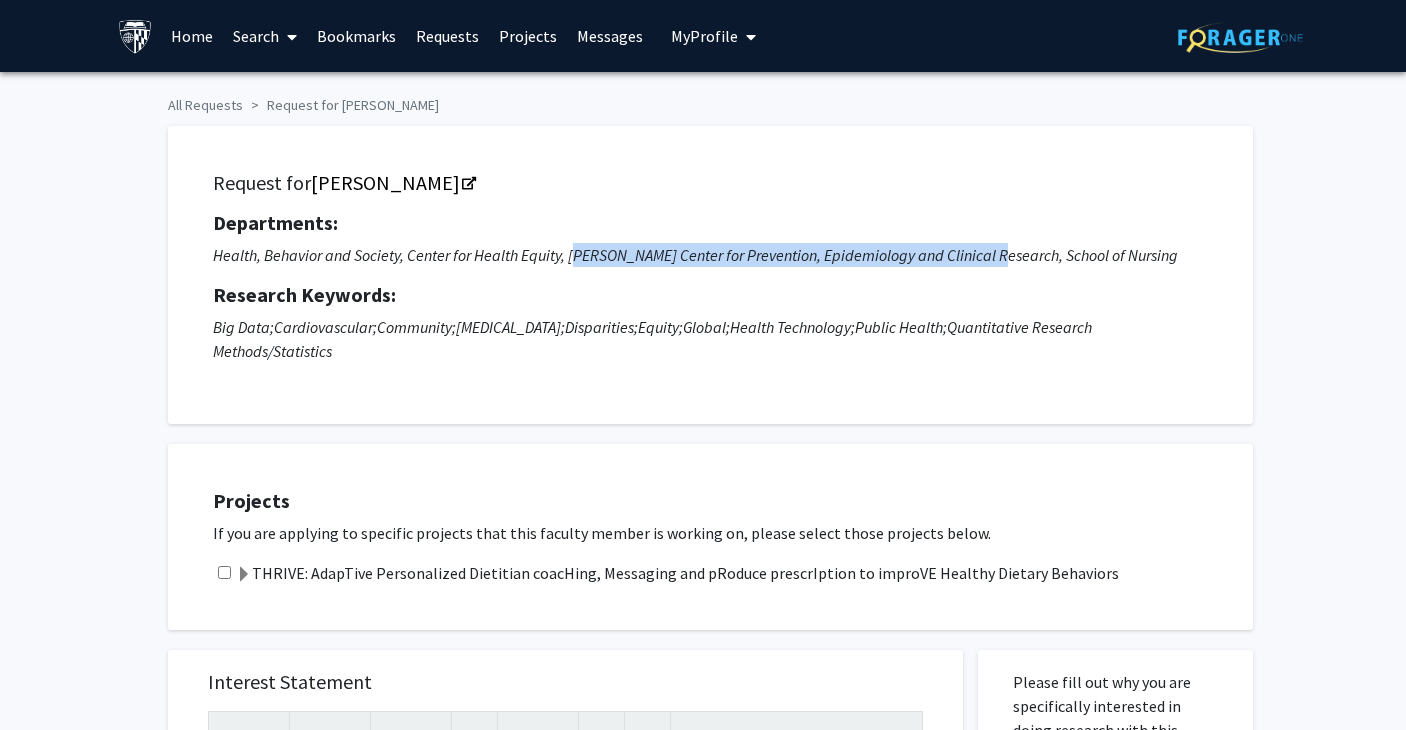 drag, startPoint x: 572, startPoint y: 248, endPoint x: 990, endPoint y: 252, distance: 418.01913 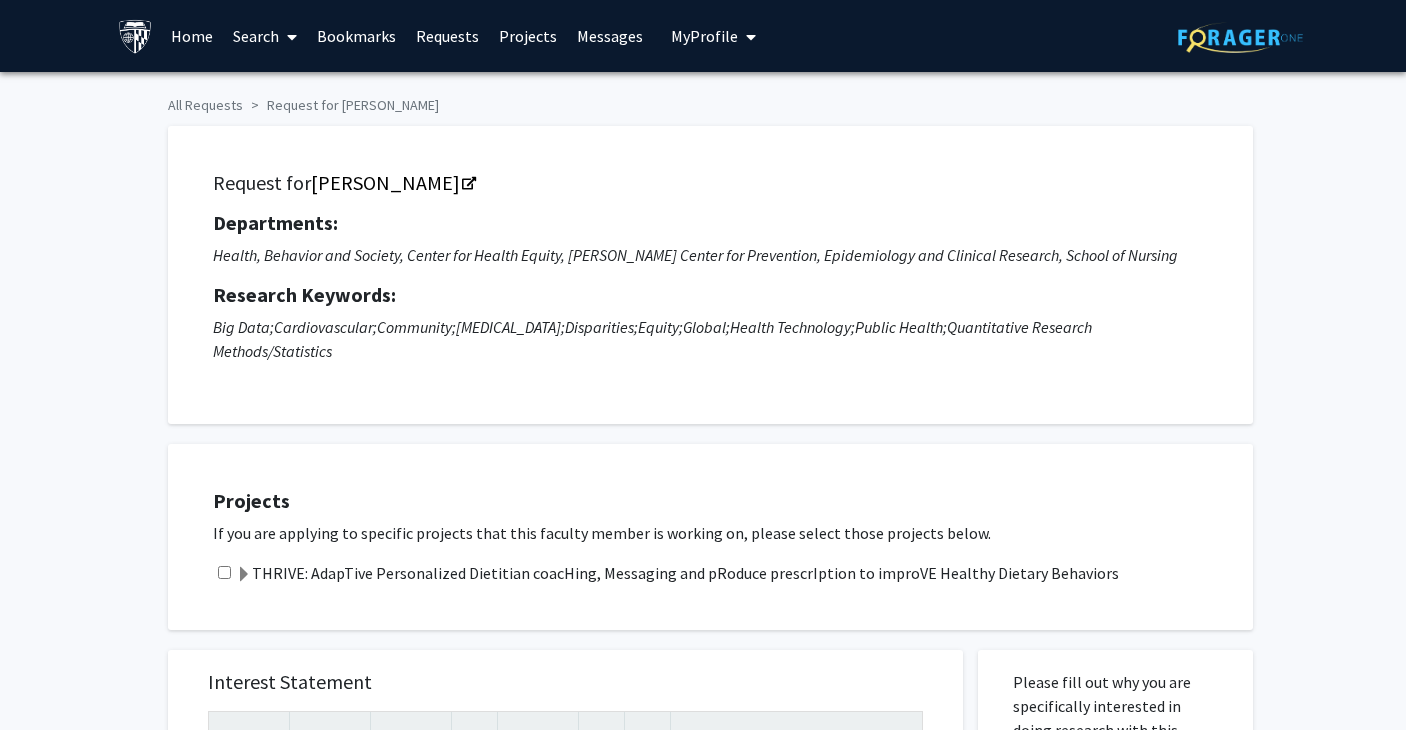 click on "Departments:  Health, Behavior and Society, Center for Health Equity, [PERSON_NAME] Center for Prevention, Epidemiology and Clinical Research, School of Nursing  Research Keywords: Big Data;  Cardiovascular;  Community;  [MEDICAL_DATA];  Disparities;  Equity;  Global;  Health Technology;  Public Health;  Quantitative Research  Methods/Statistics" 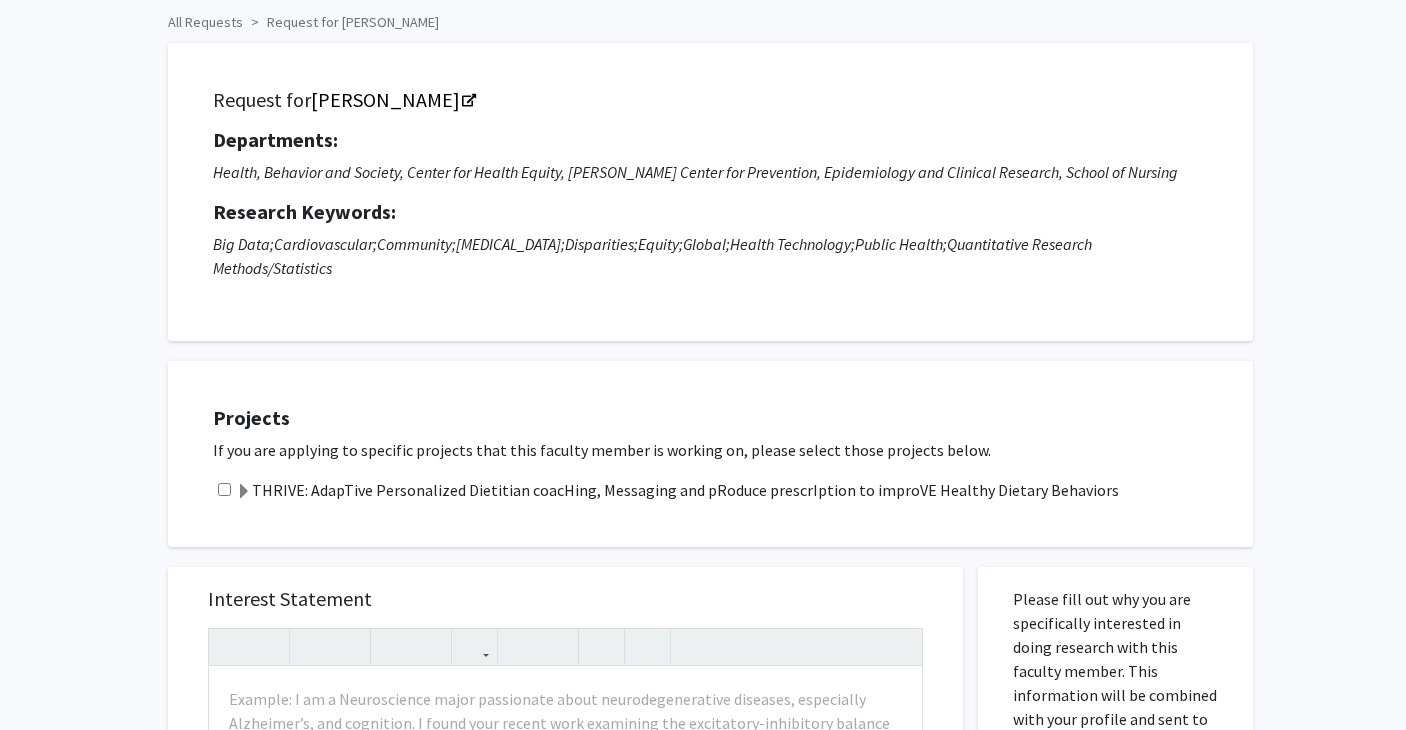 scroll, scrollTop: 191, scrollLeft: 0, axis: vertical 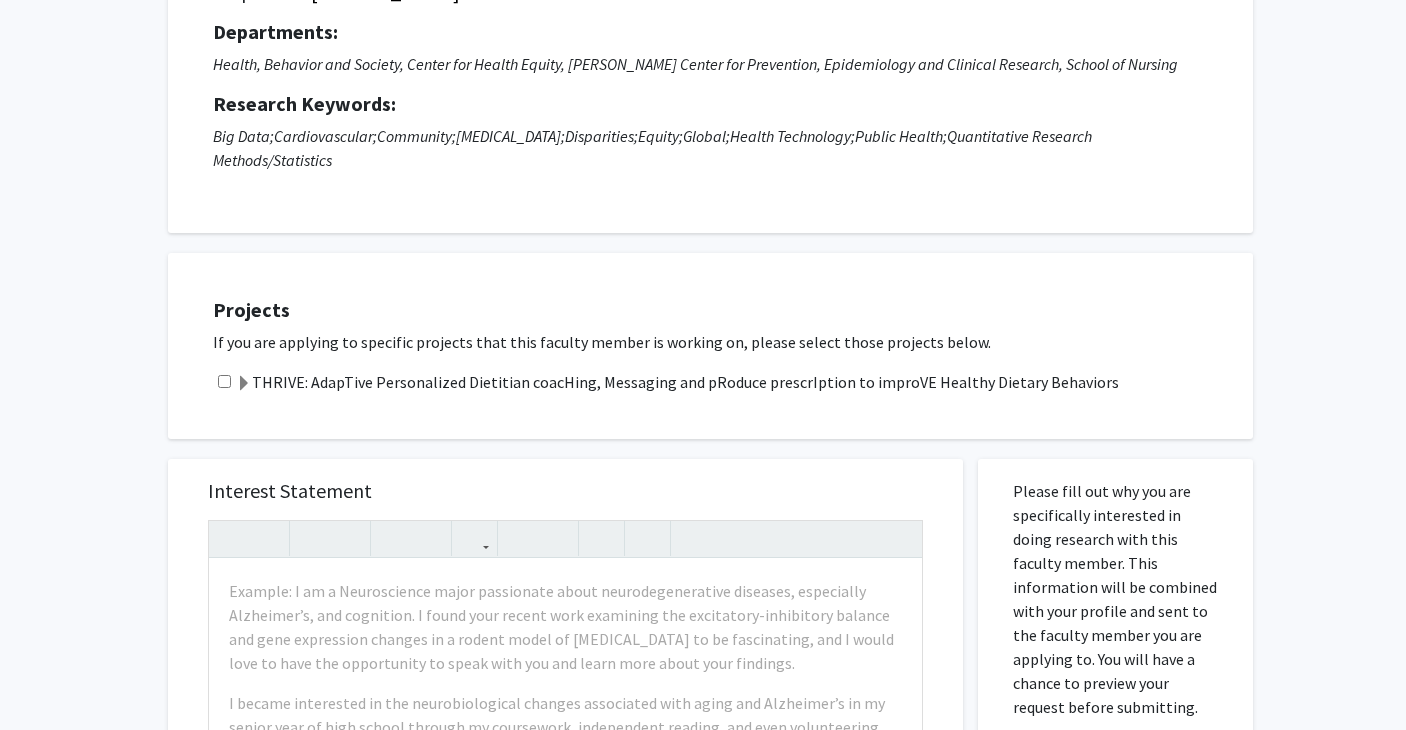 click 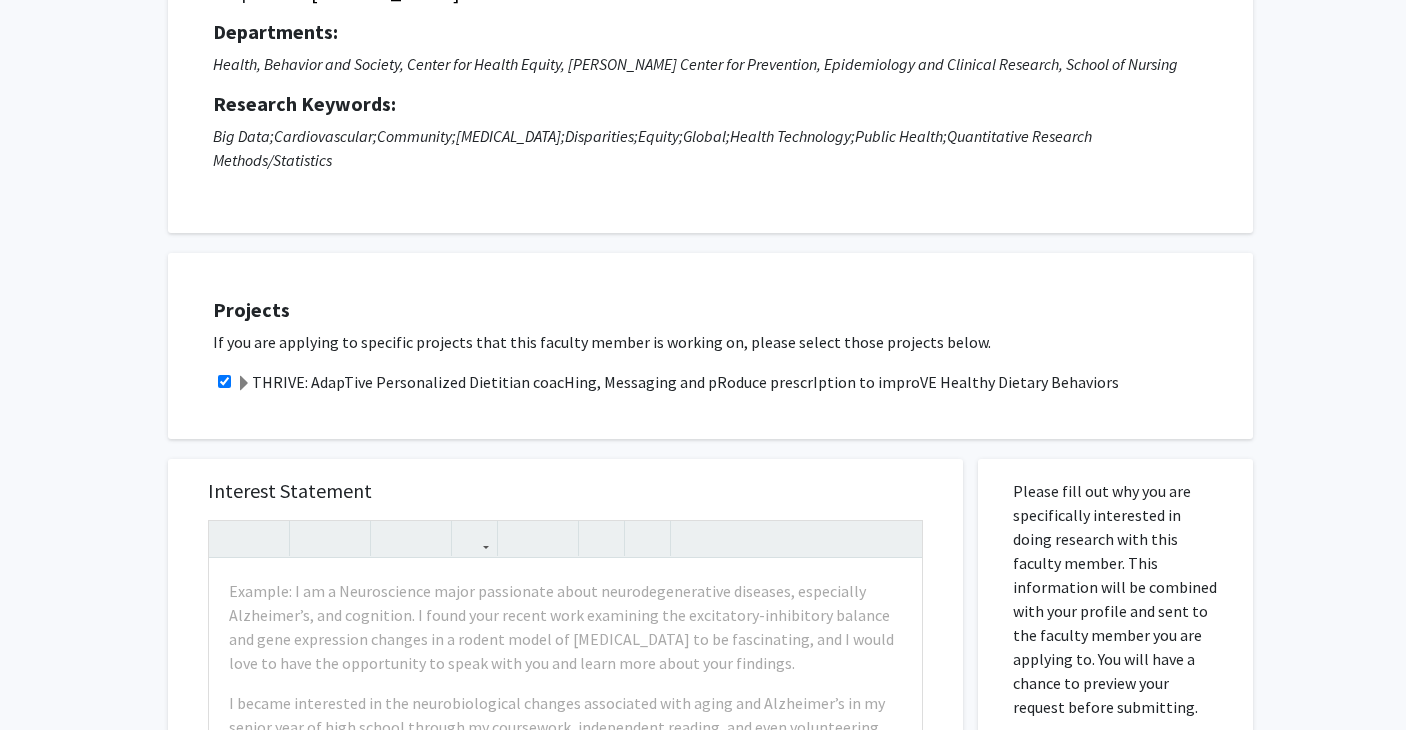 click on "Projects  If you are applying to specific projects that this faculty member is working on, please select those projects below.   THRIVE: AdapTive Personalized Dietitian coacHing, Messaging and pRoduce prescrIption to improVE Healthy Dietary Behaviors" 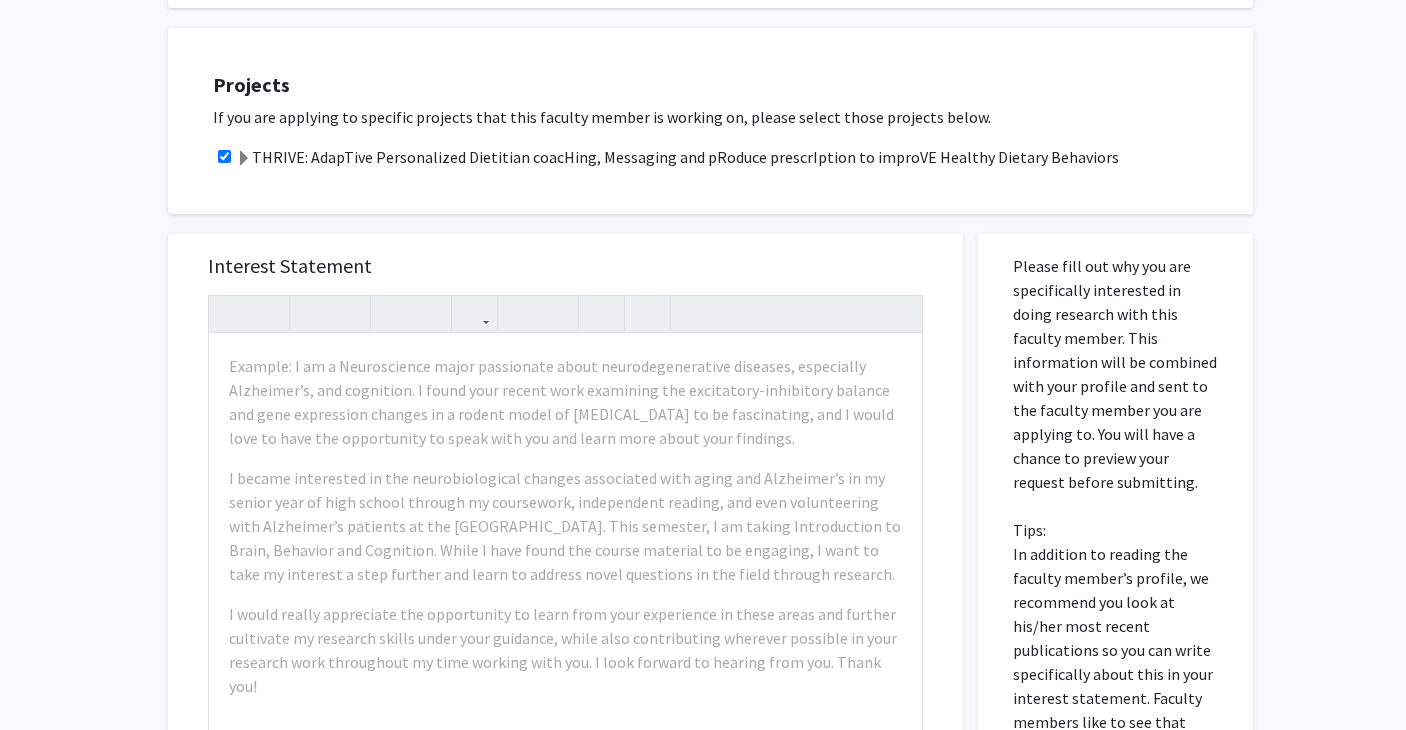 scroll, scrollTop: 428, scrollLeft: 0, axis: vertical 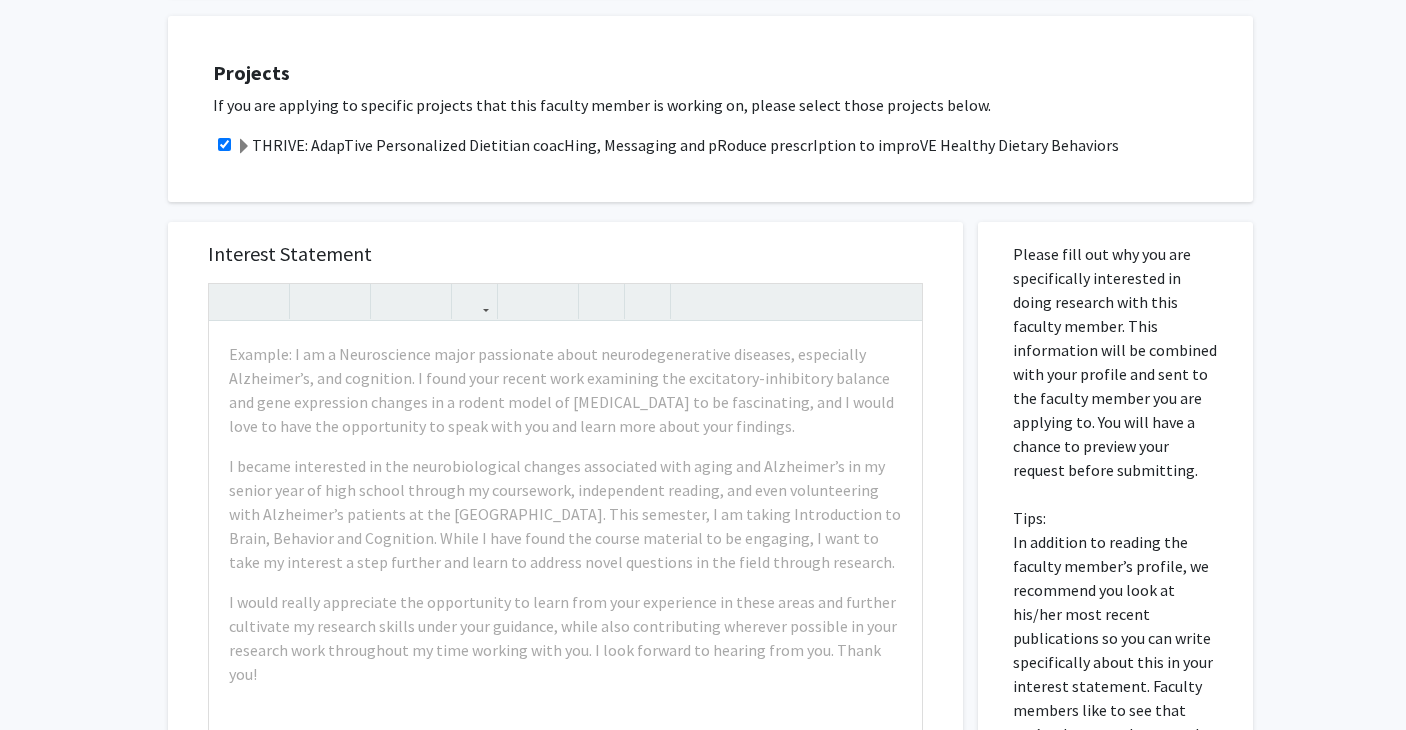 drag, startPoint x: 1112, startPoint y: 115, endPoint x: 367, endPoint y: 116, distance: 745.0007 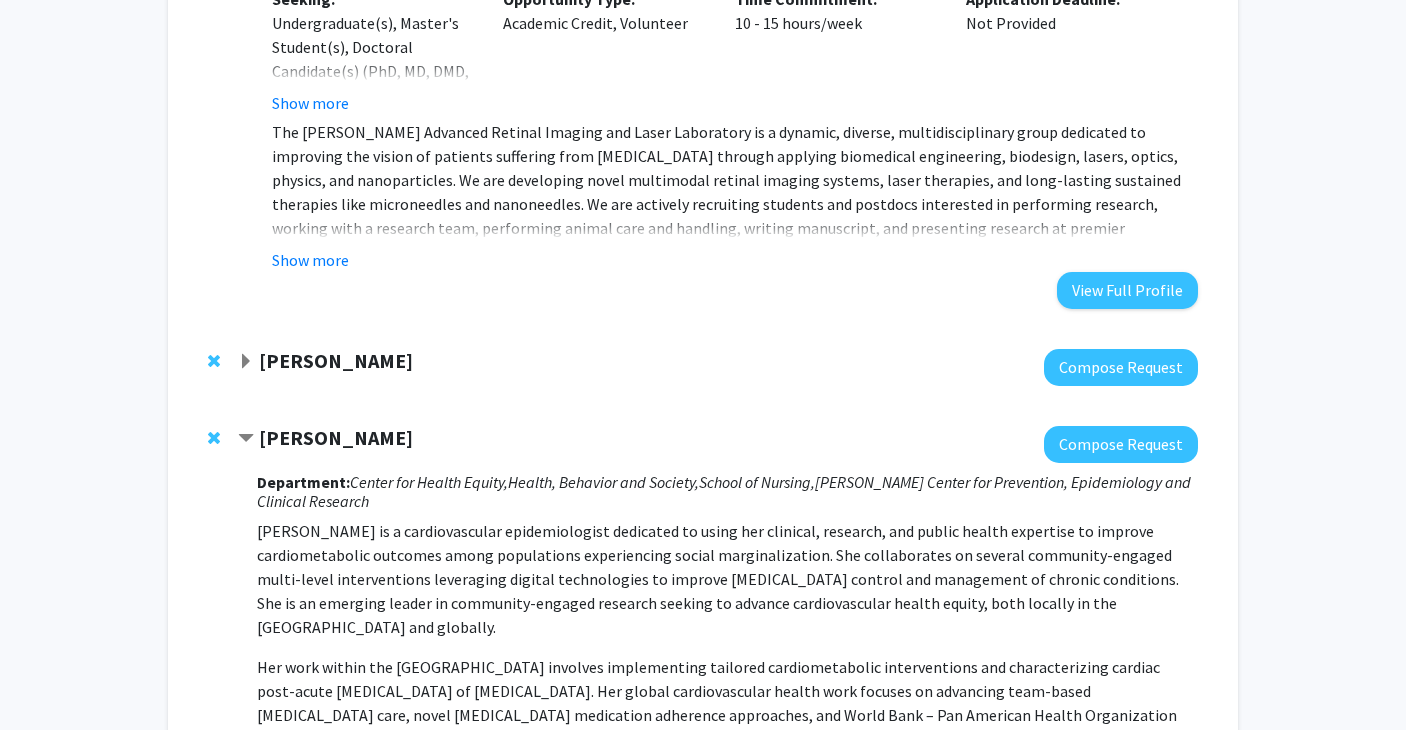 scroll, scrollTop: 3566, scrollLeft: 0, axis: vertical 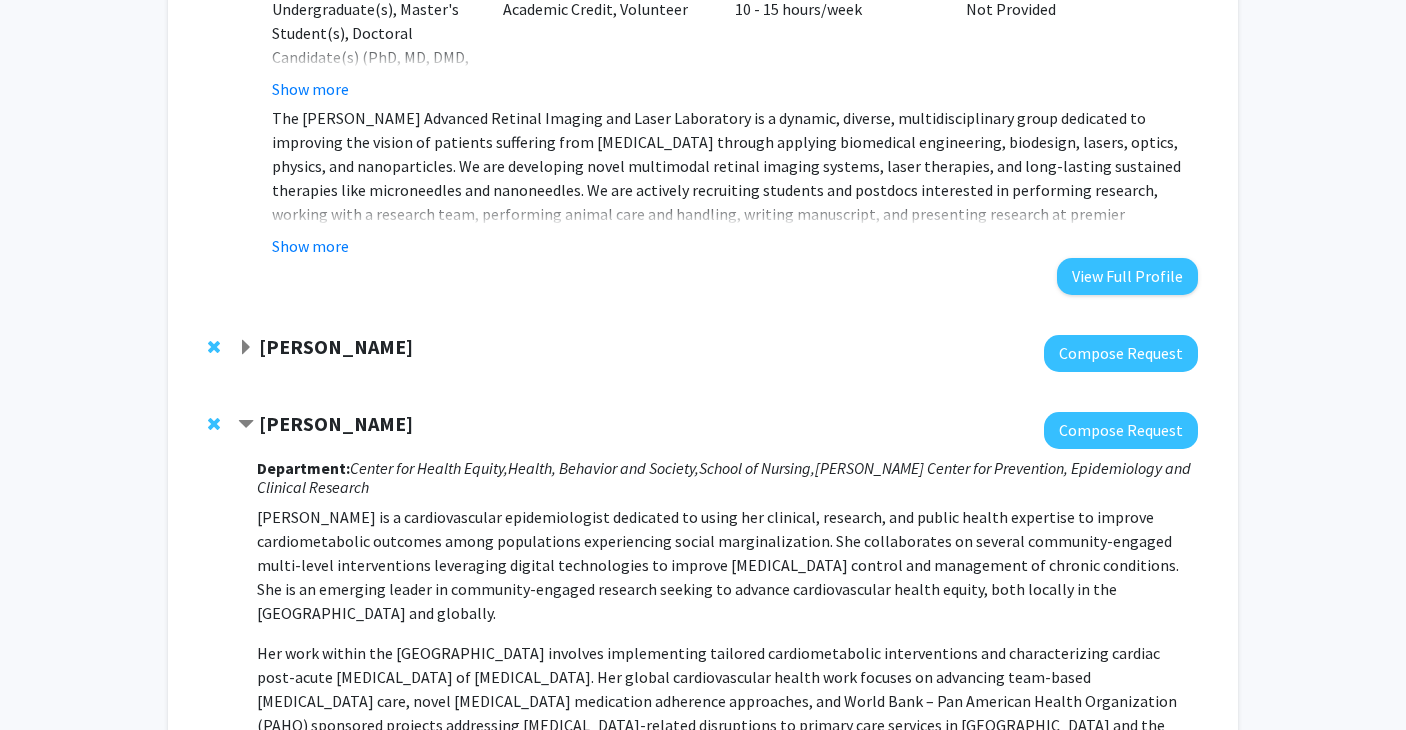 click on "Department:  Center for Health Equity,    Health, Behavior and Society,    School of Nursing,    Welch Center for Prevention, Epidemiology and Clinical Research  Bunmi Ogungbe is a cardiovascular epidemiologist dedicated to using her clinical, research, and public health expertise to improve cardiometabolic outcomes among populations experiencing social marginalization. She collaborates on several community-engaged multi-level interventions leveraging digital technologies to improve hypertension control and management of chronic conditions. She is an emerging leader in community-engaged research seeking to advance cardiovascular health equity, both locally in the US and globally.
Projects:  THRIVE: AdapTive Personalized Dietitian coacHing, Messaging and pRoduce prescrIption to improVE Healthy Dietary Behaviors   Seeking: Undergraduate(s), Master's Student(s), Doctoral Candidate(s) (PhD, MD, DMD, PharmD, etc.), Postdoctoral Researcher(s) / Research Staff, Medical Resident(s) / Medical Fellow(s), Faculty" at bounding box center (727, 936) 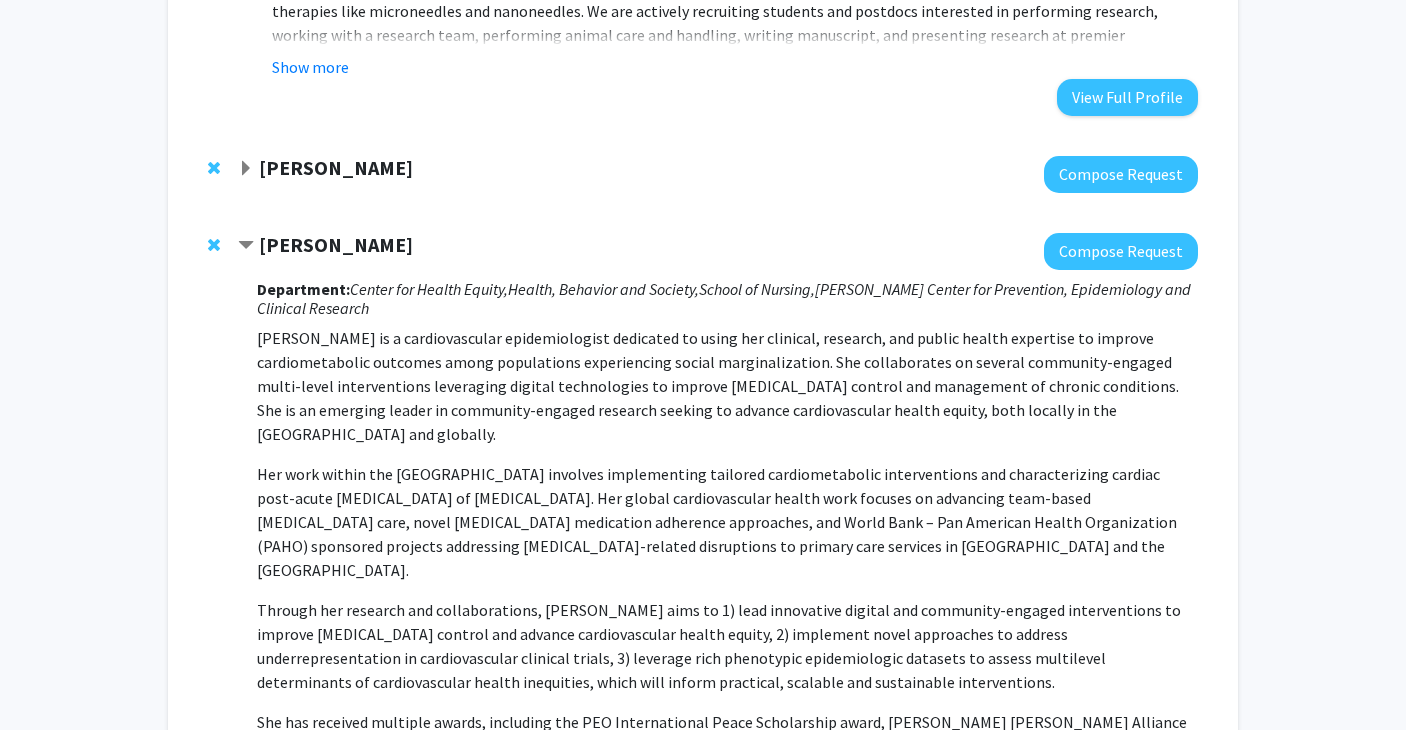 scroll, scrollTop: 3755, scrollLeft: 0, axis: vertical 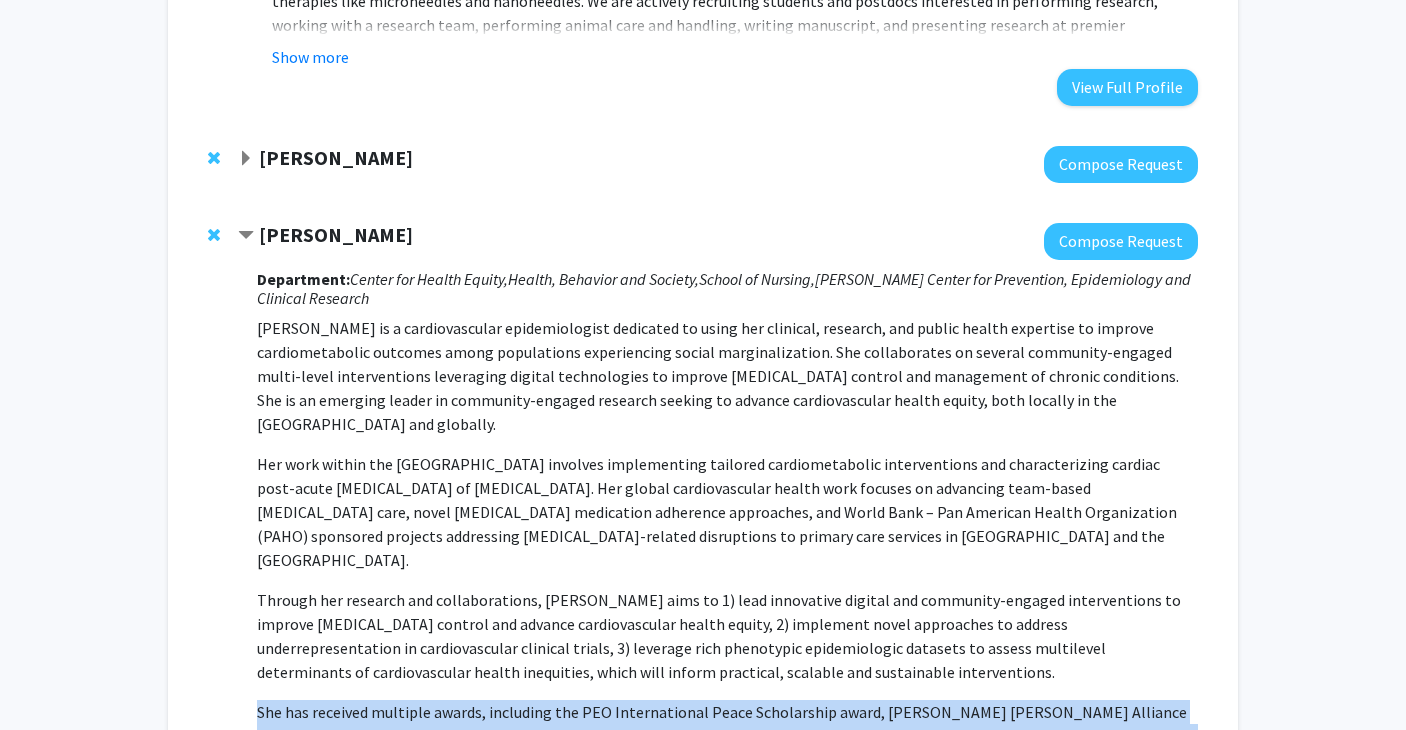 drag, startPoint x: 689, startPoint y: 519, endPoint x: 652, endPoint y: 603, distance: 91.787796 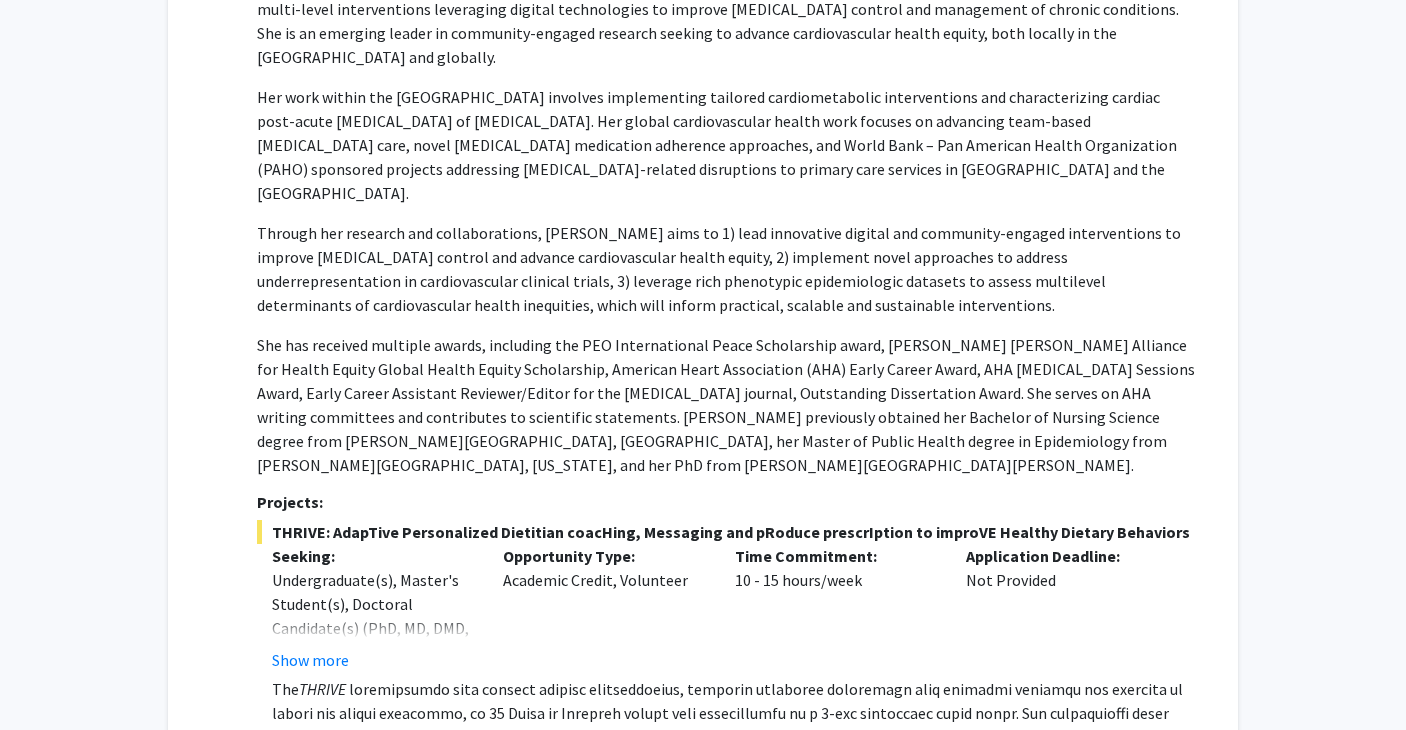 scroll, scrollTop: 4199, scrollLeft: 0, axis: vertical 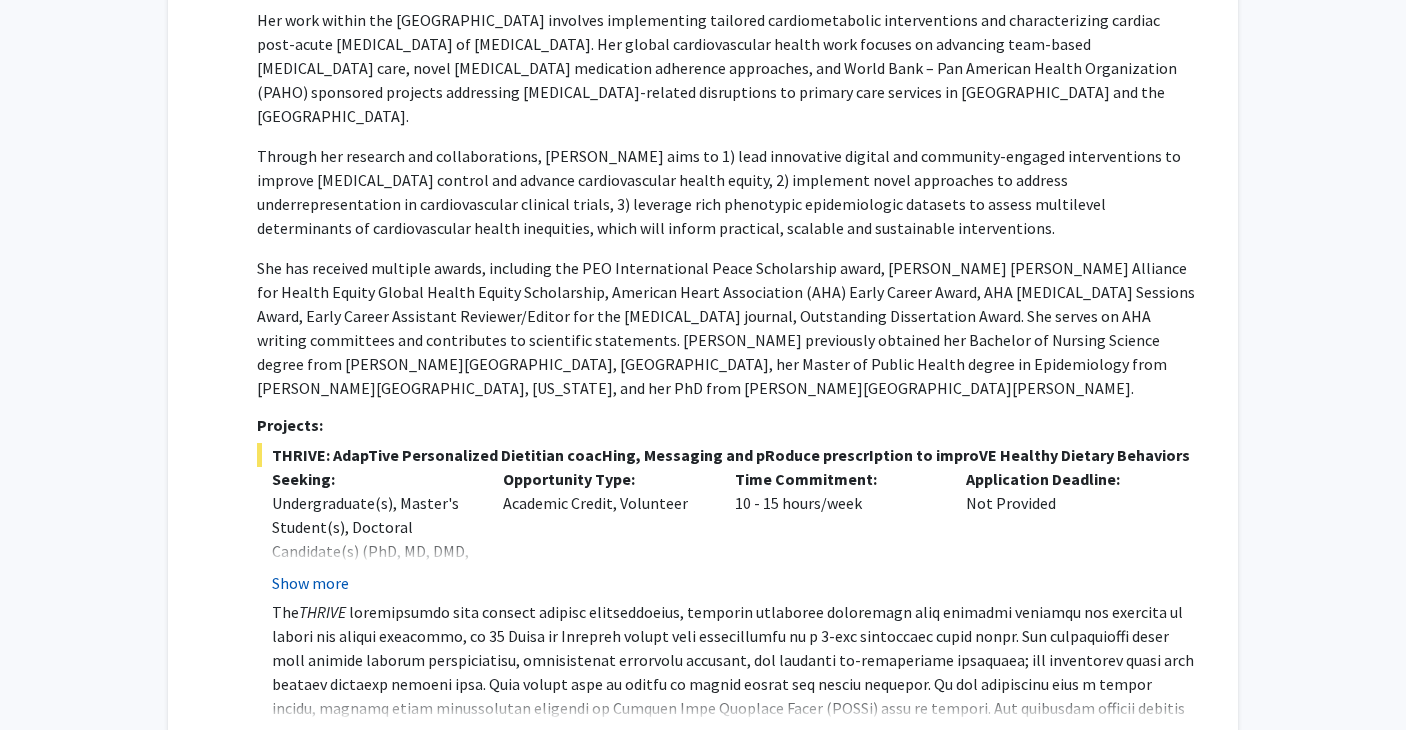 click on "Show more" at bounding box center (310, 583) 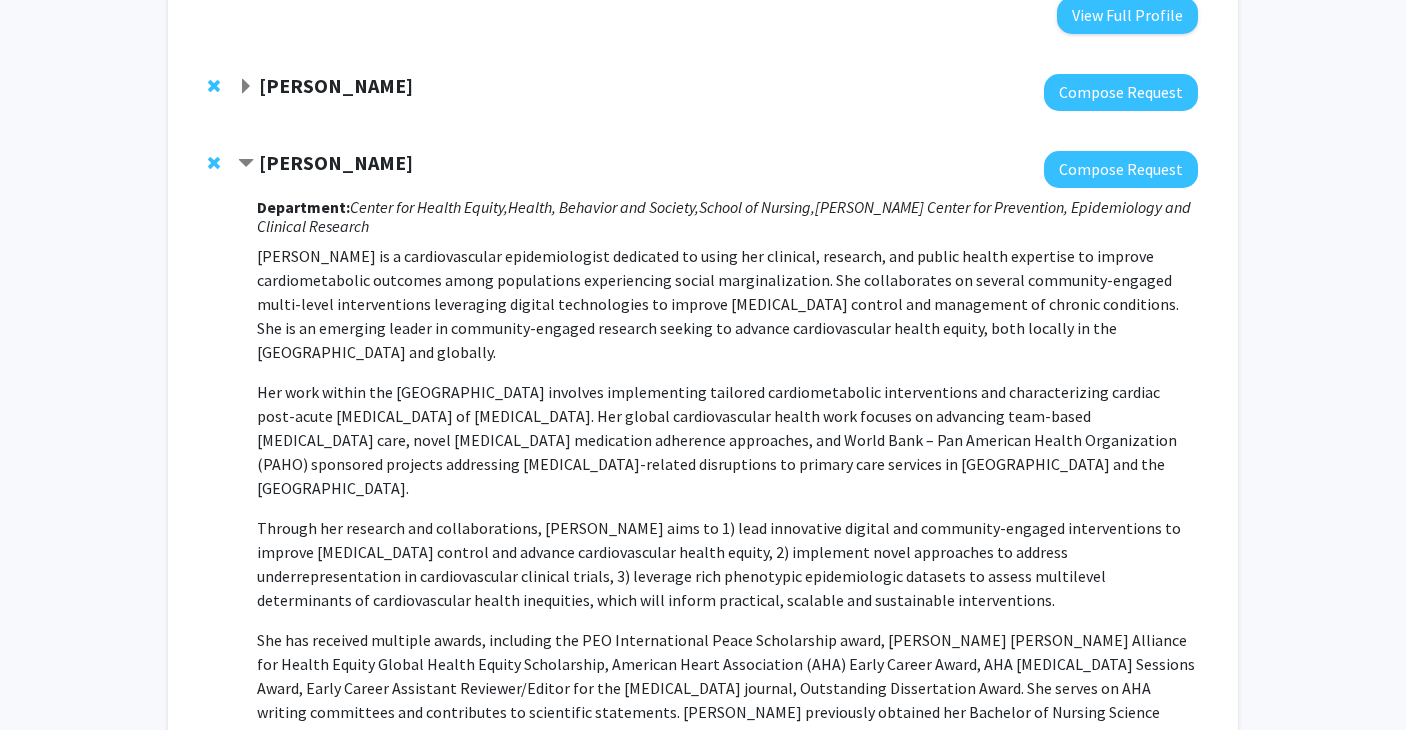 scroll, scrollTop: 3801, scrollLeft: 0, axis: vertical 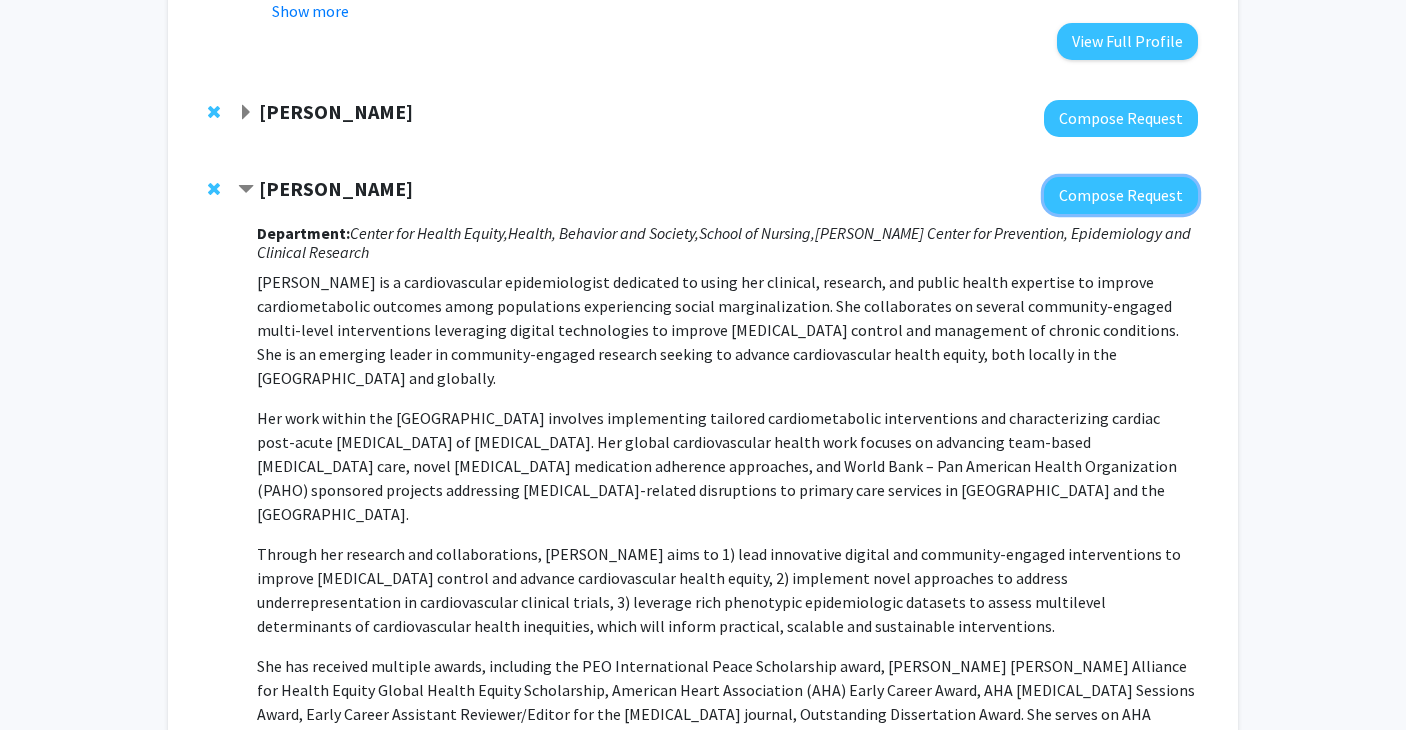 drag, startPoint x: 1116, startPoint y: 75, endPoint x: 878, endPoint y: 395, distance: 398.80322 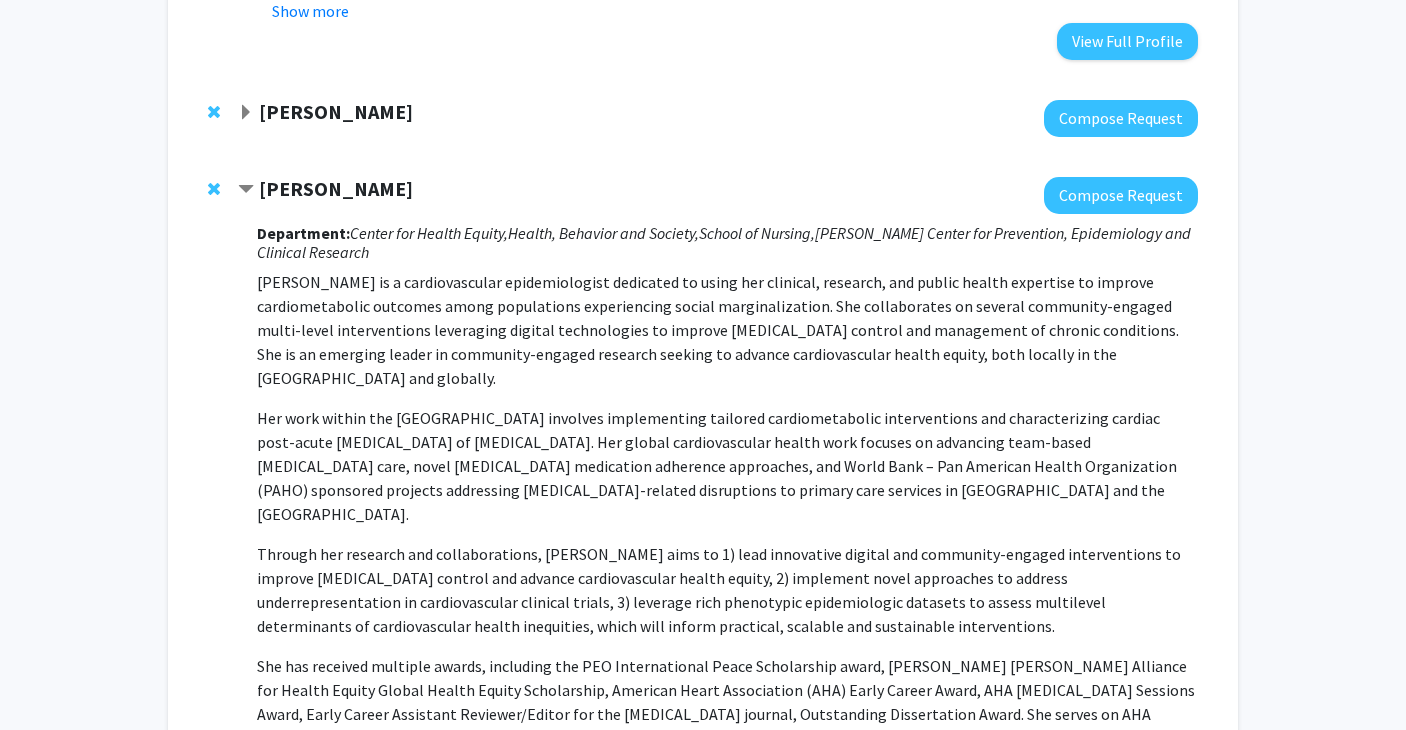 click on "Through her research and collaborations, Dr. Ogungbe aims to 1) lead innovative digital and community-engaged interventions to improve hypertension control and advance cardiovascular health equity, 2) implement novel approaches to address underrepresentation in cardiovascular clinical trials, 3) leverage rich phenotypic epidemiologic datasets to assess multilevel determinants of cardiovascular health inequities, which will inform practical, scalable and sustainable interventions." at bounding box center [727, 590] 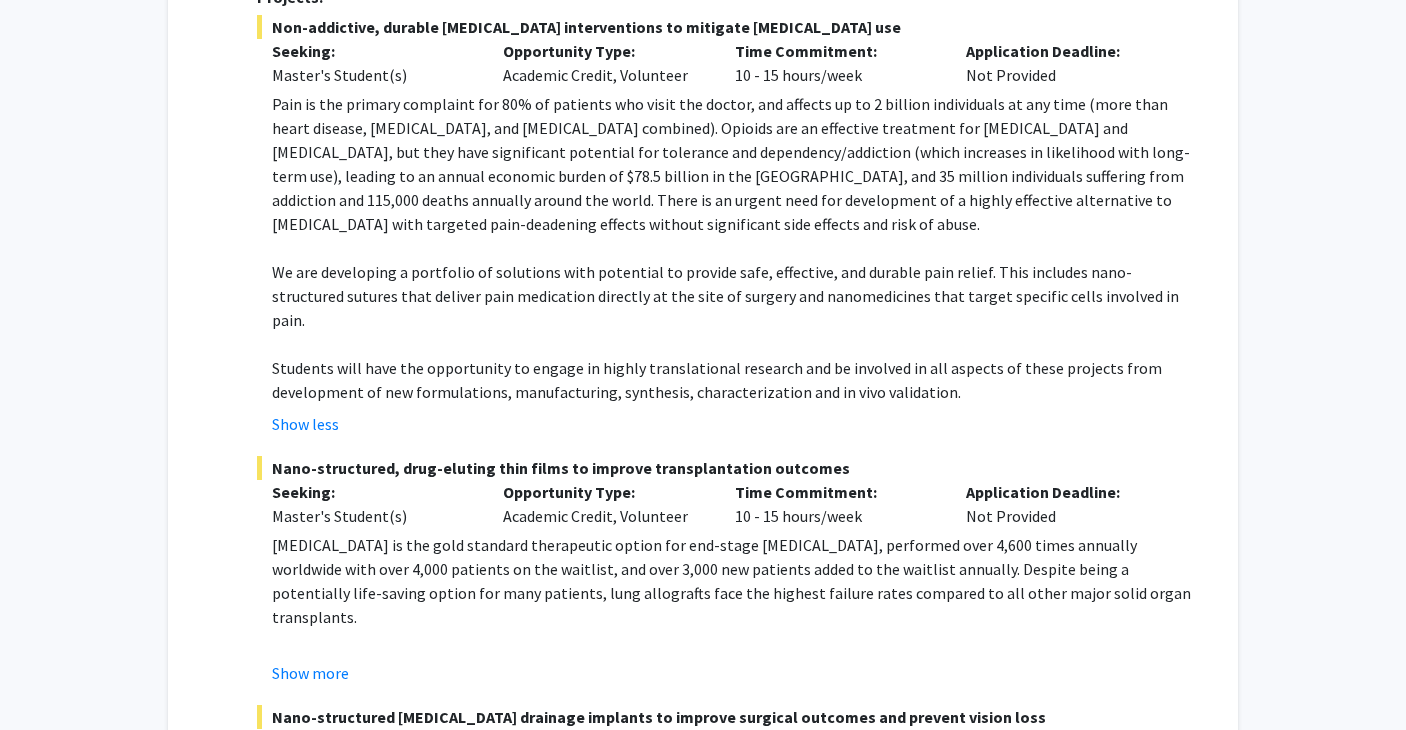 scroll, scrollTop: 0, scrollLeft: 0, axis: both 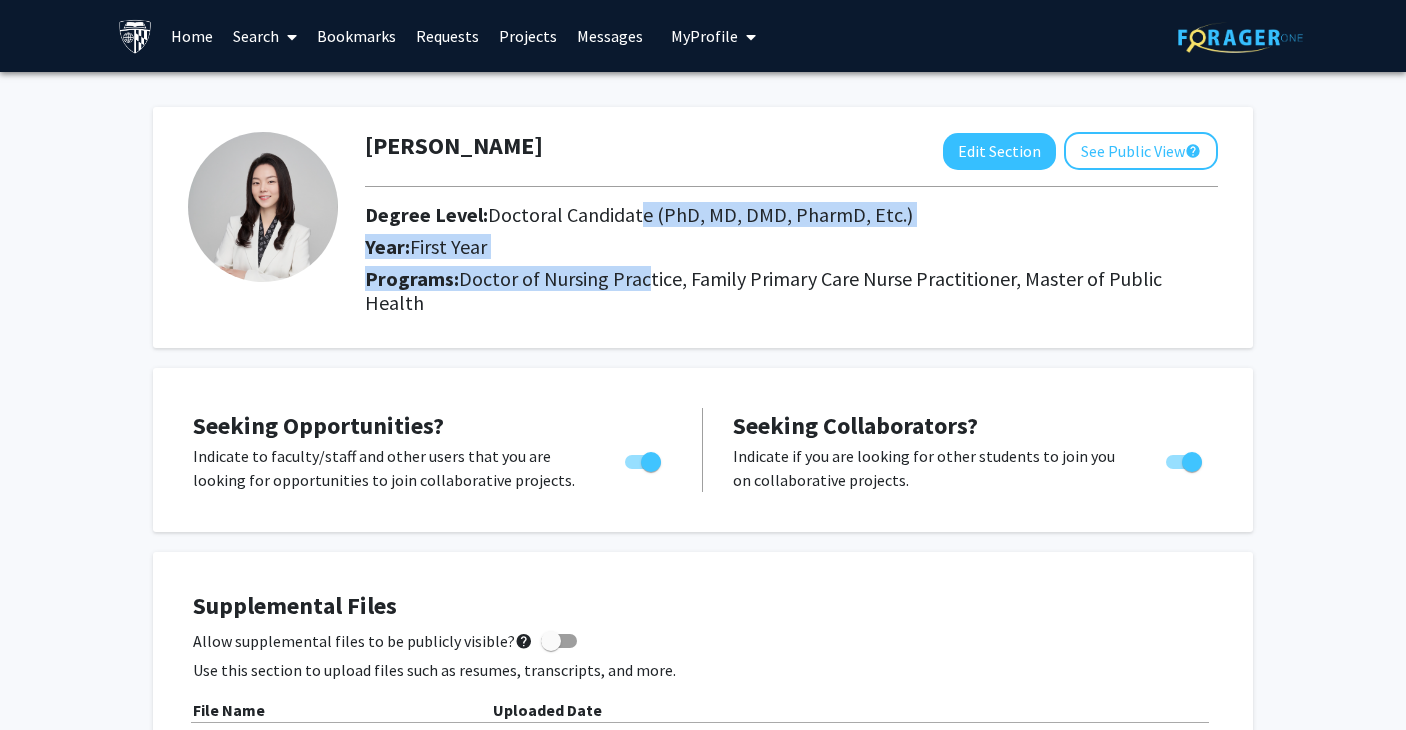 drag, startPoint x: 647, startPoint y: 281, endPoint x: 631, endPoint y: 227, distance: 56.32051 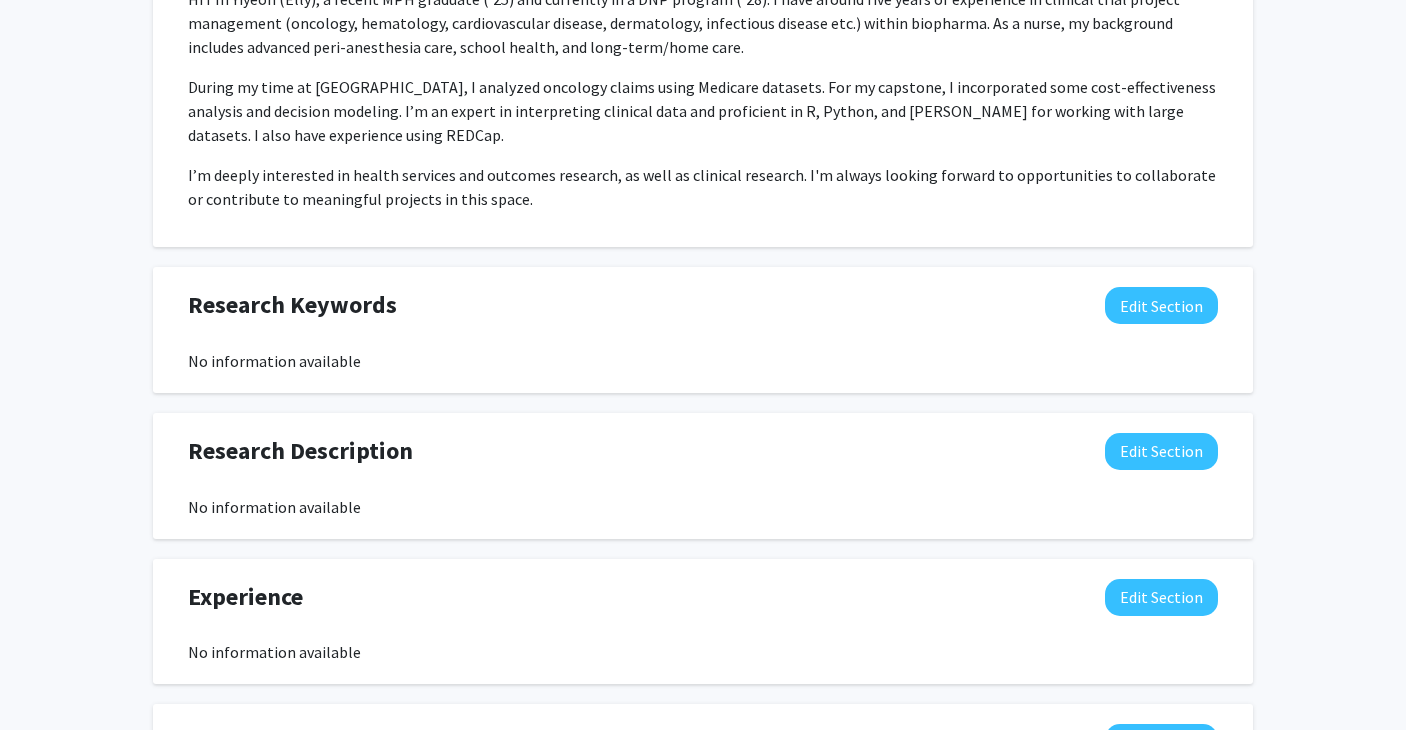 scroll, scrollTop: 1476, scrollLeft: 0, axis: vertical 